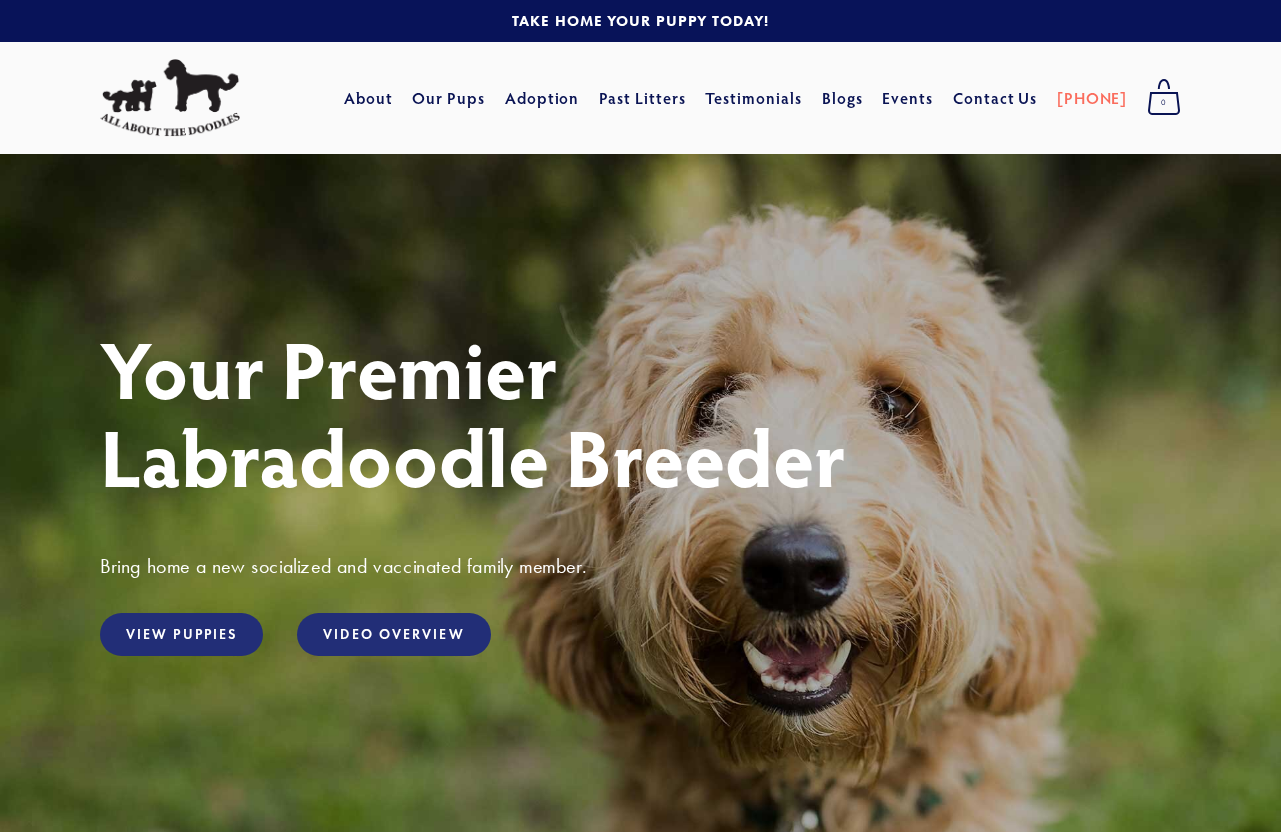 scroll, scrollTop: 0, scrollLeft: 0, axis: both 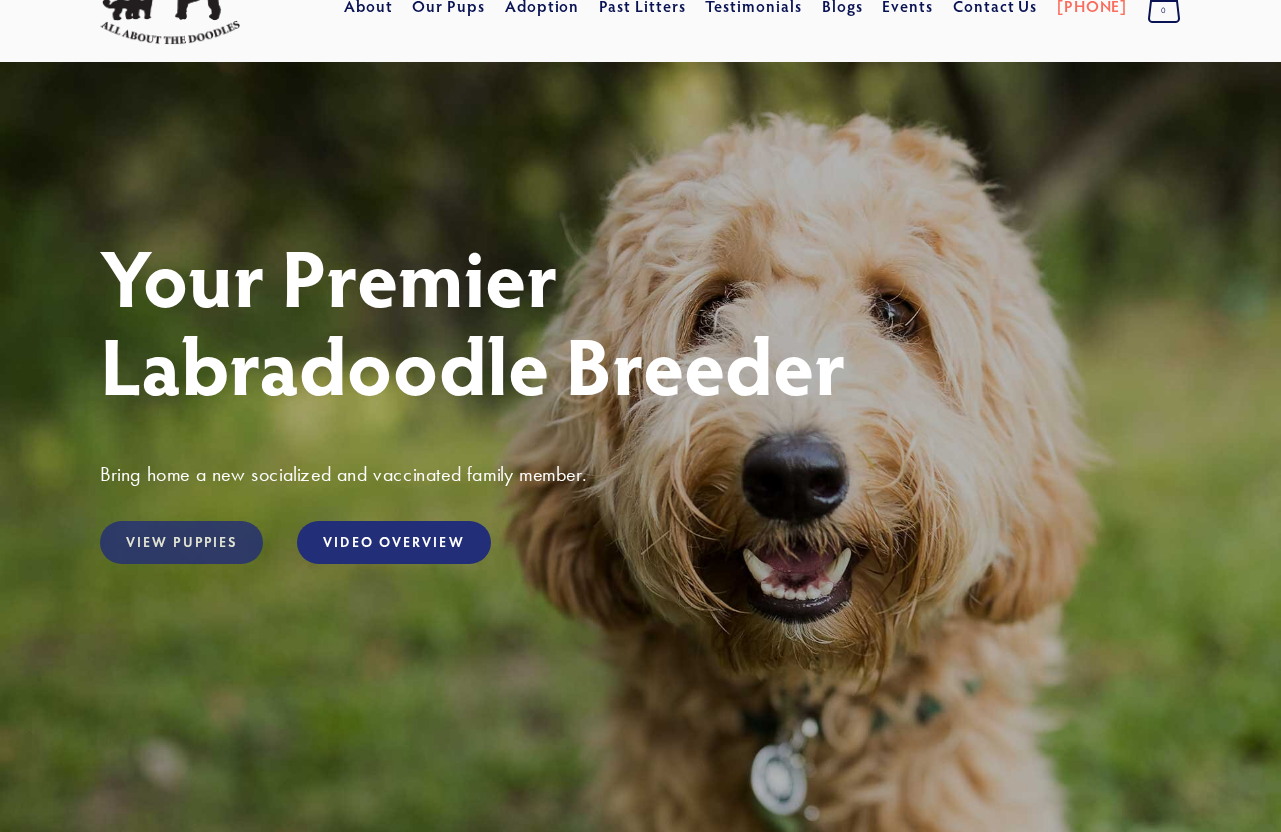 click on "View Puppies" at bounding box center [181, 542] 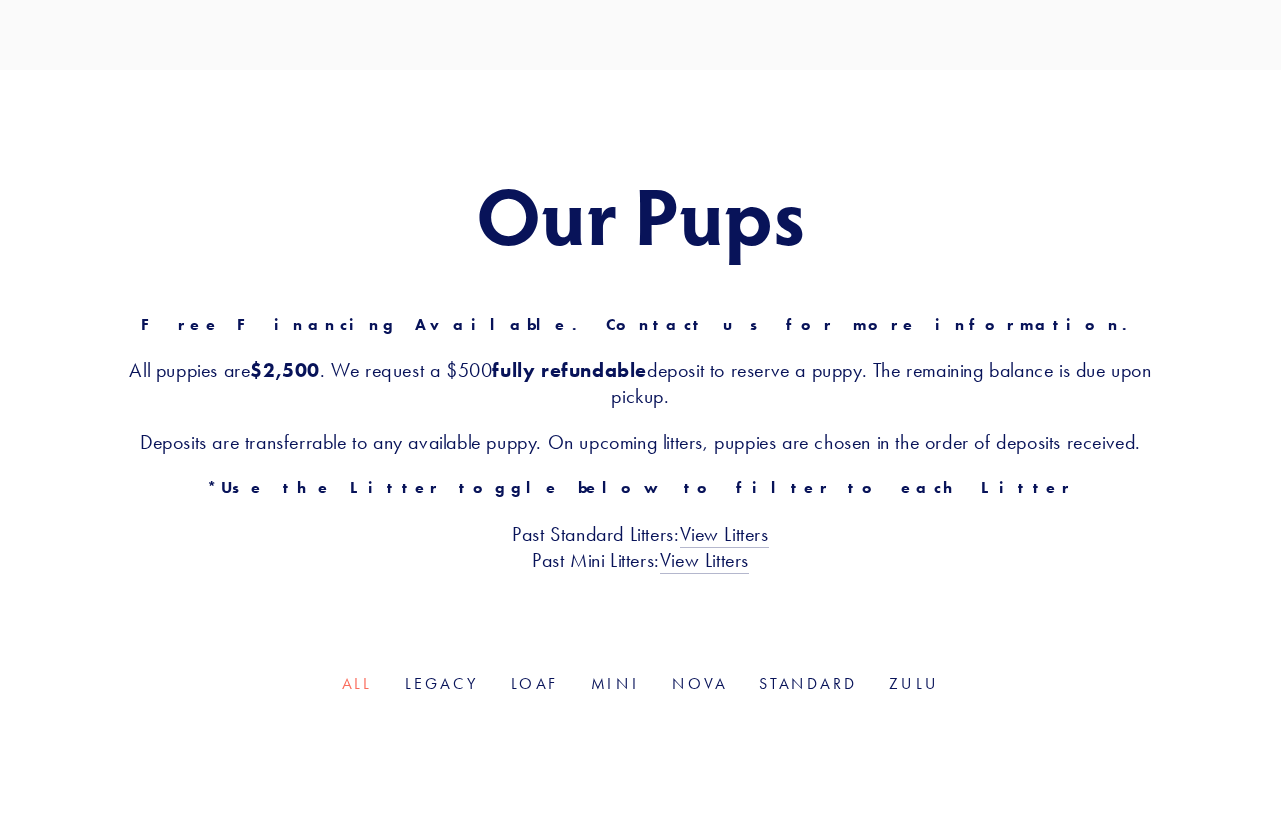 scroll, scrollTop: 0, scrollLeft: 0, axis: both 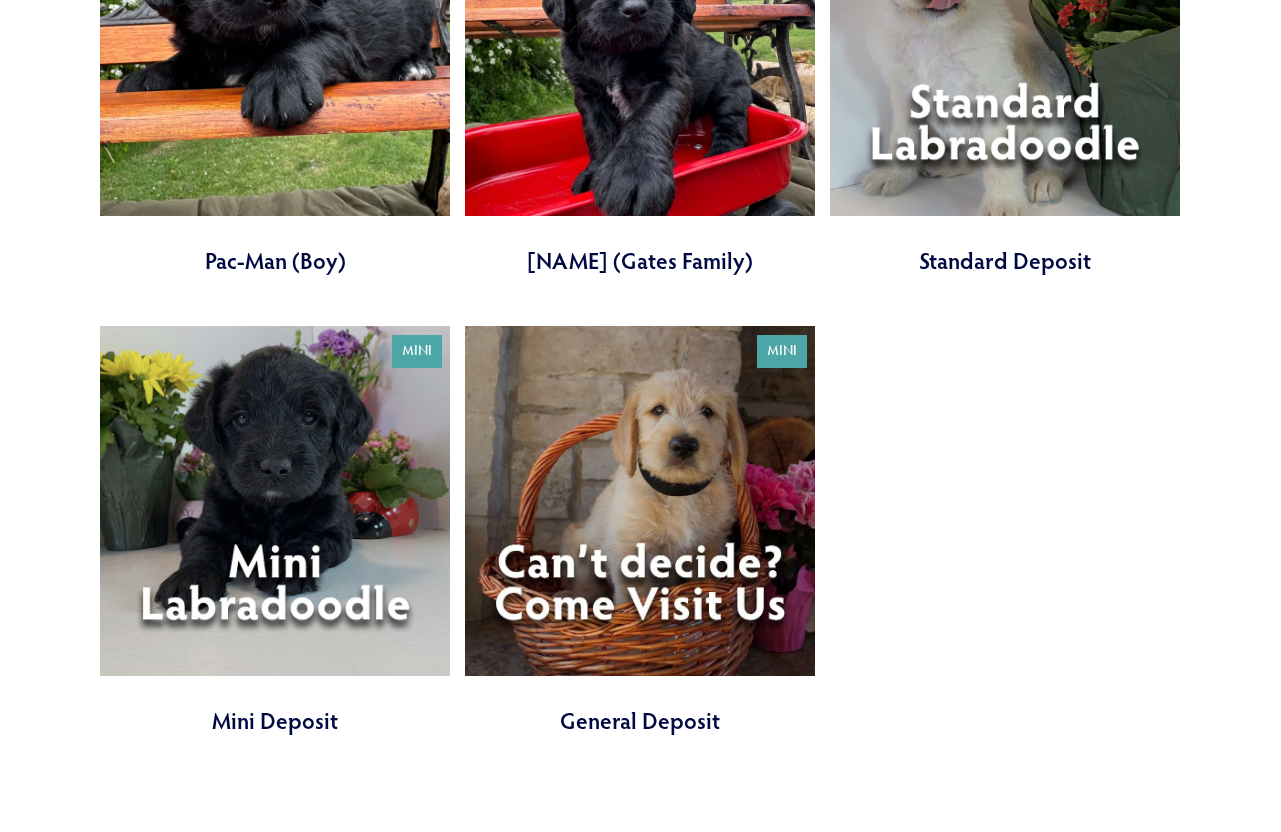 click at bounding box center [275, 531] 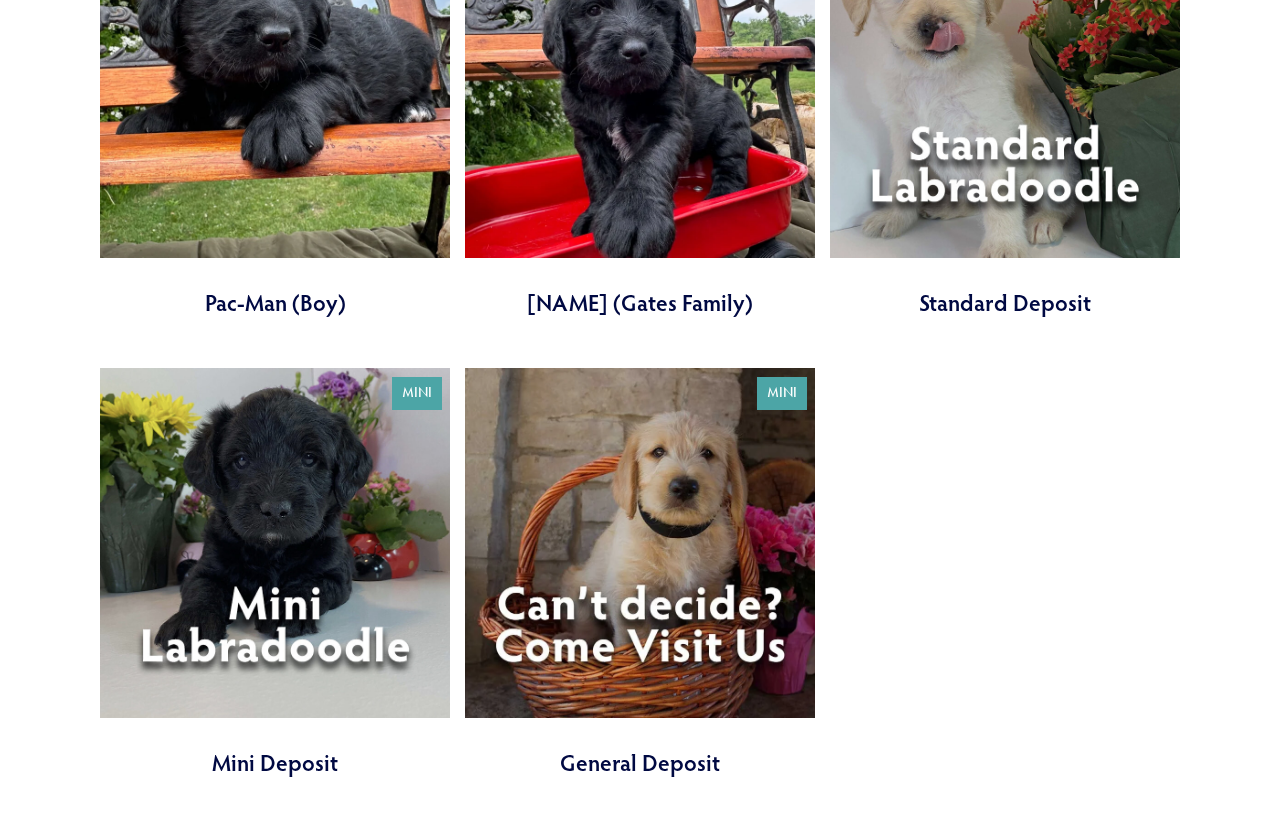 scroll, scrollTop: 4110, scrollLeft: 0, axis: vertical 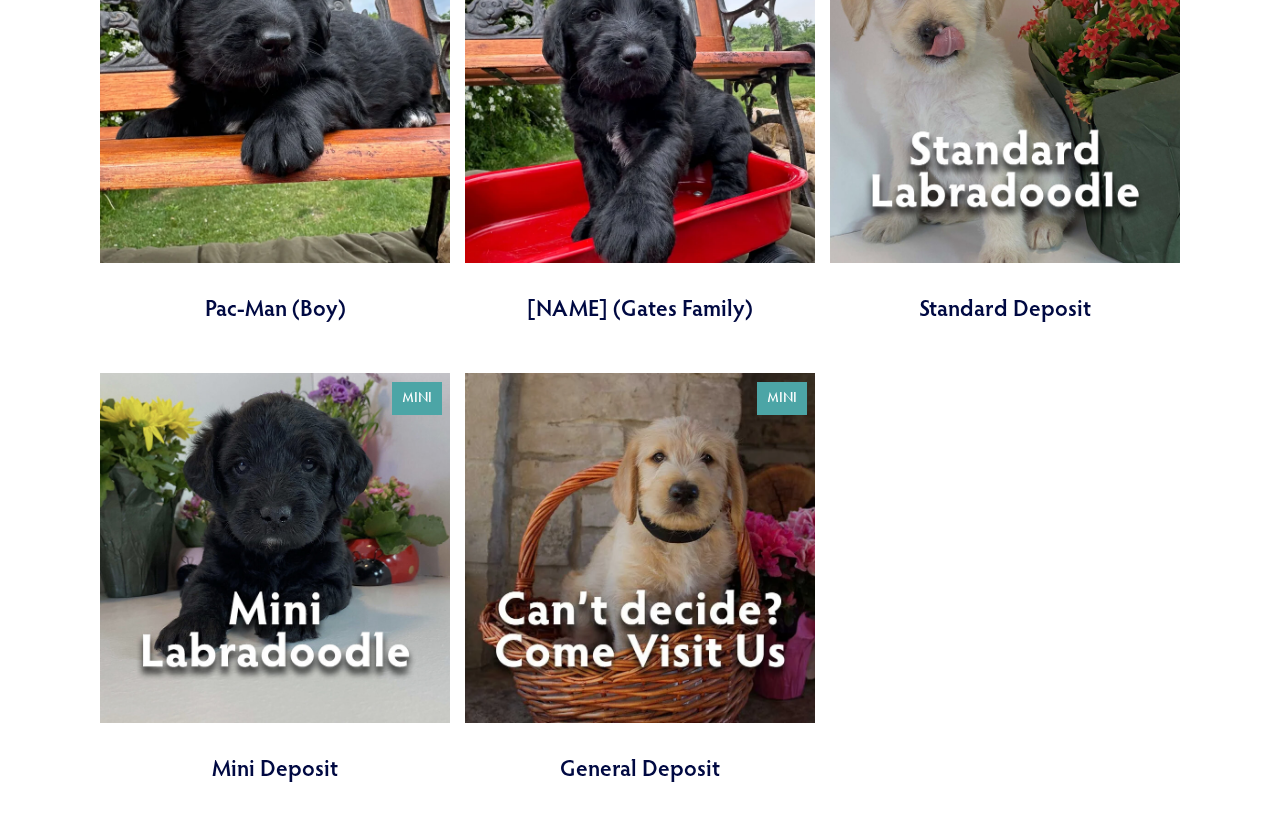 click at bounding box center (640, 578) 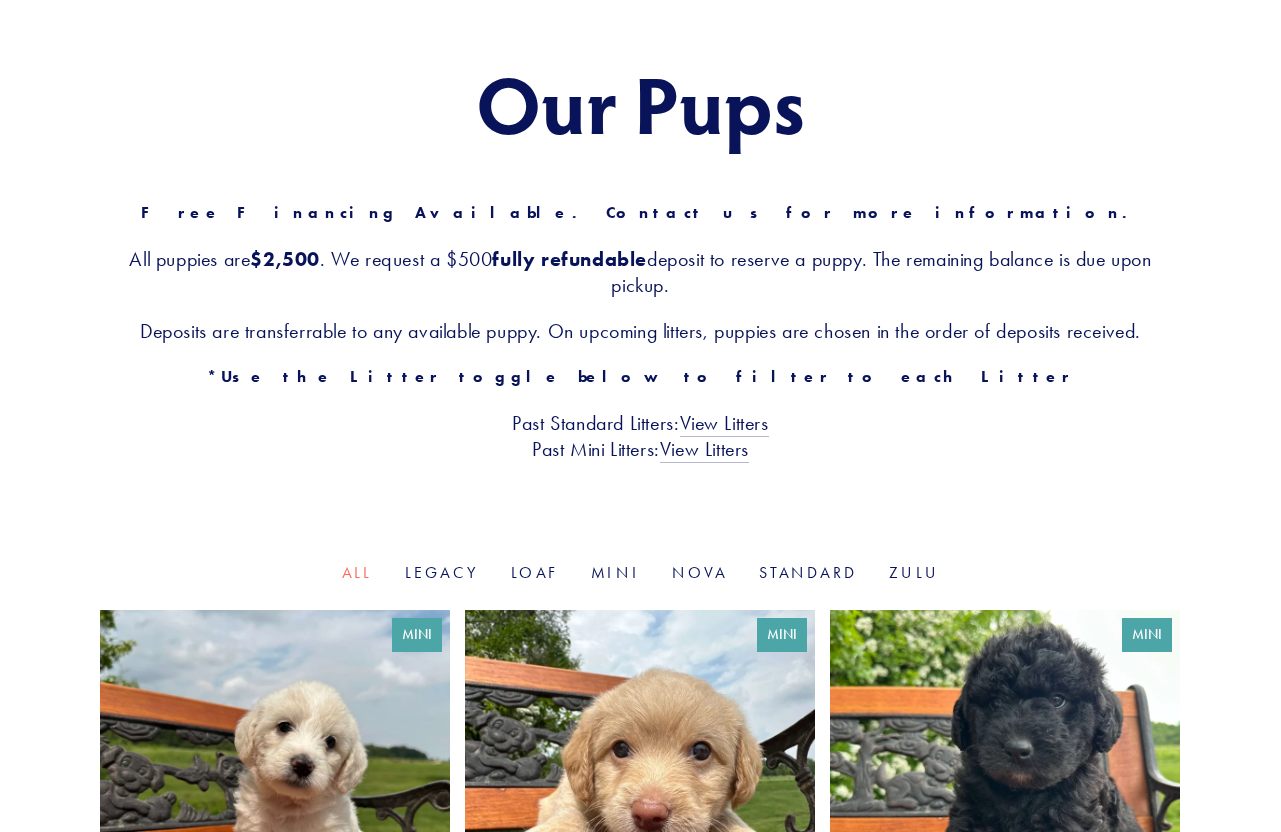 scroll, scrollTop: 197, scrollLeft: 0, axis: vertical 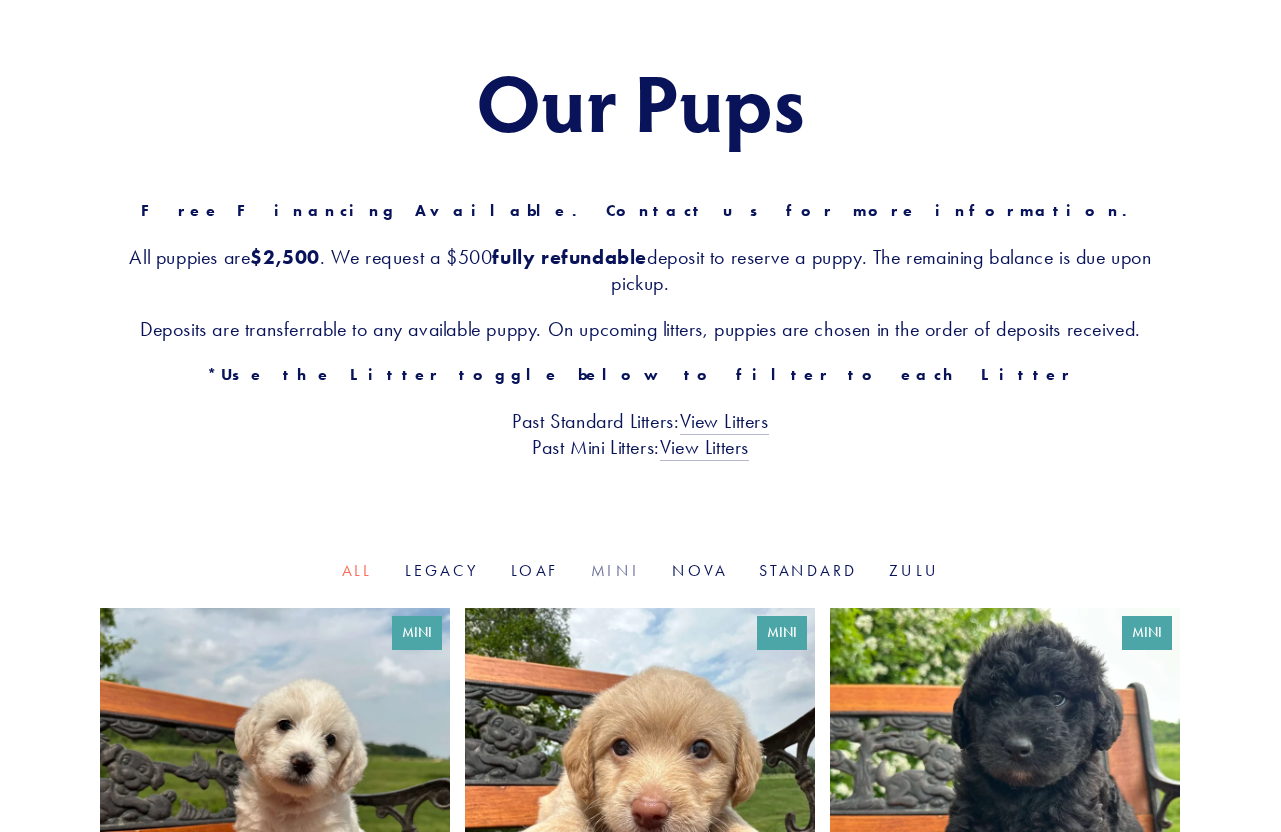 click on "Mini" at bounding box center (615, 570) 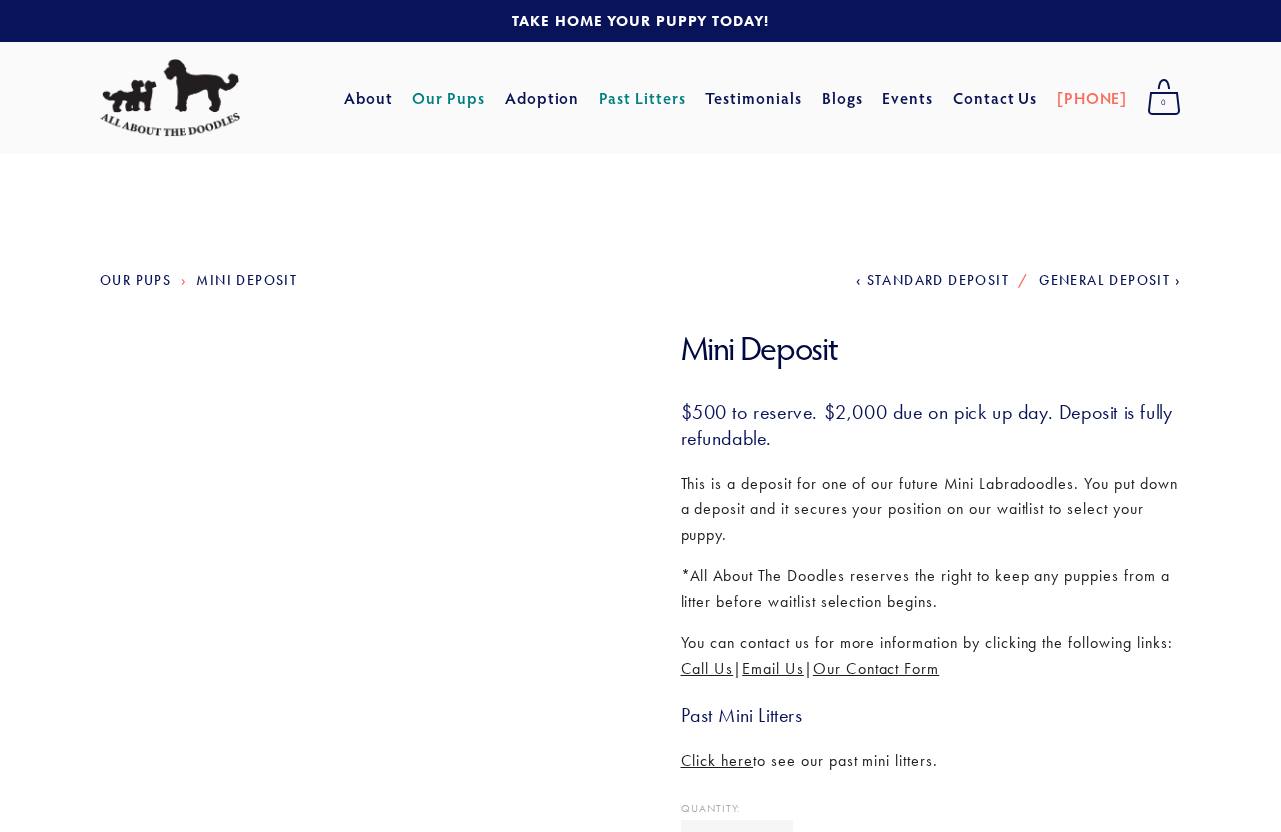 scroll, scrollTop: 0, scrollLeft: 0, axis: both 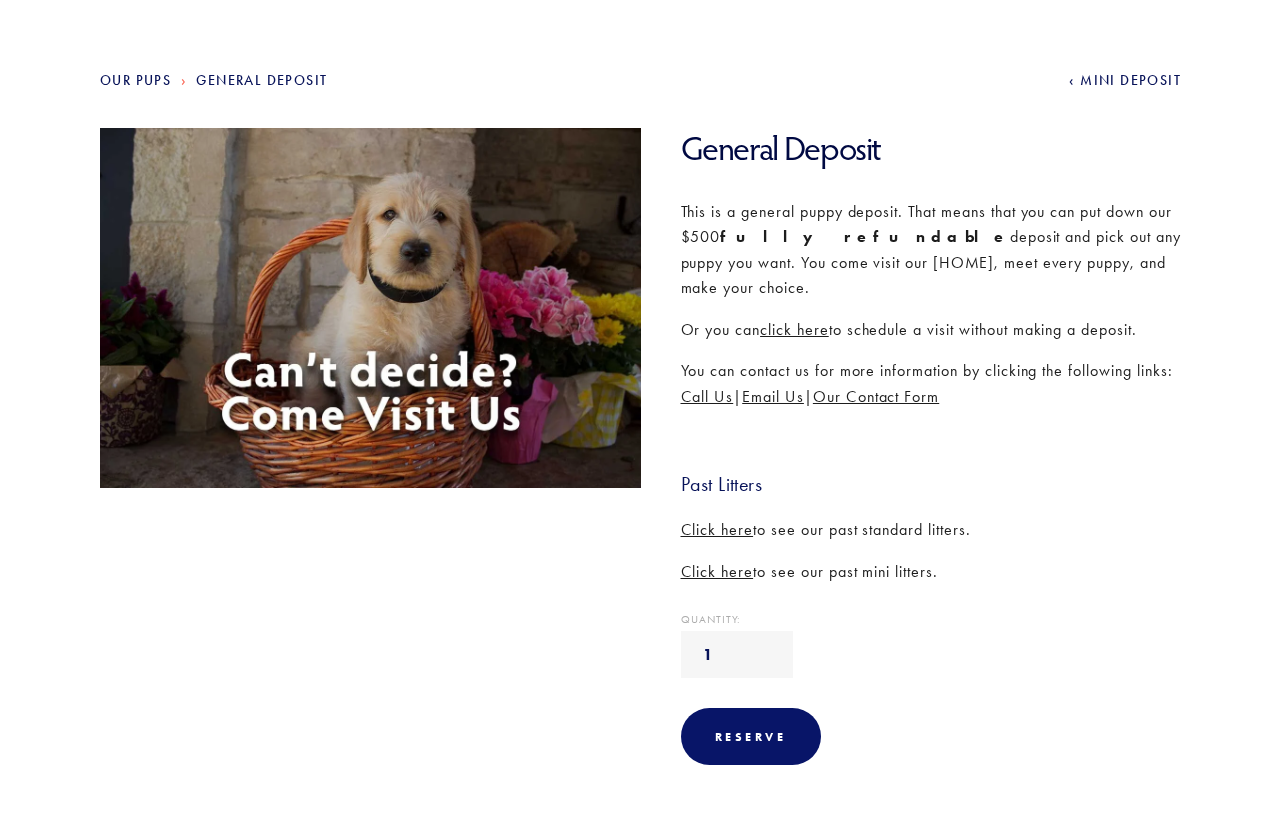 click on "click here" at bounding box center [794, 329] 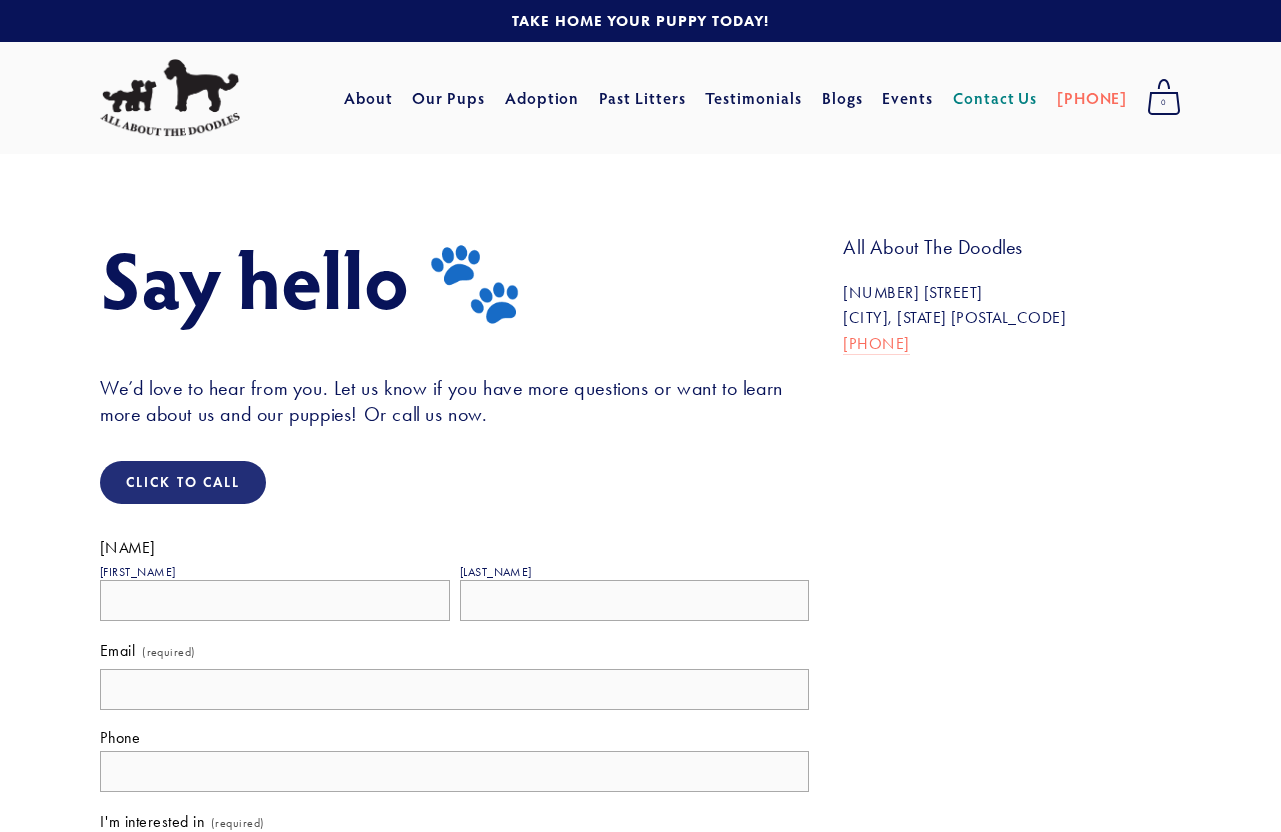 scroll, scrollTop: 0, scrollLeft: 0, axis: both 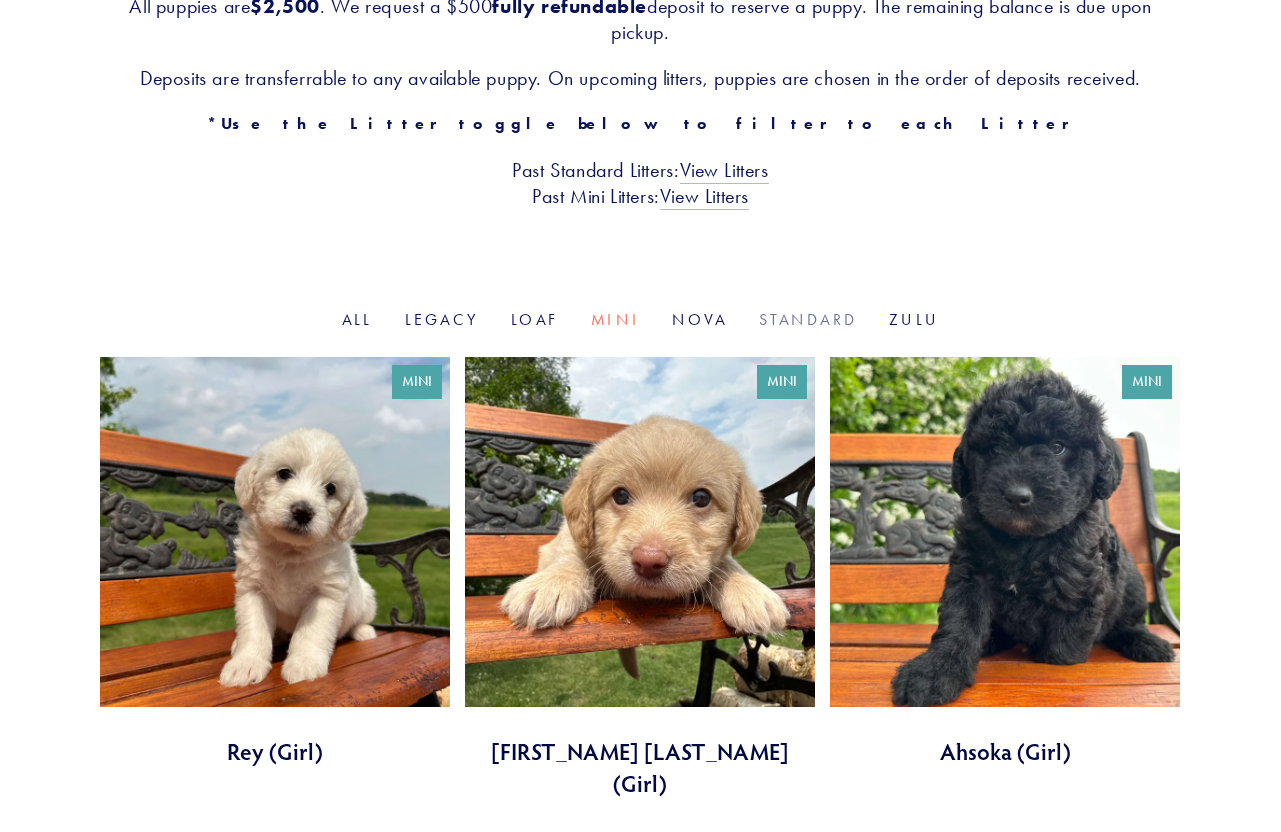 click on "Standard" at bounding box center [808, 319] 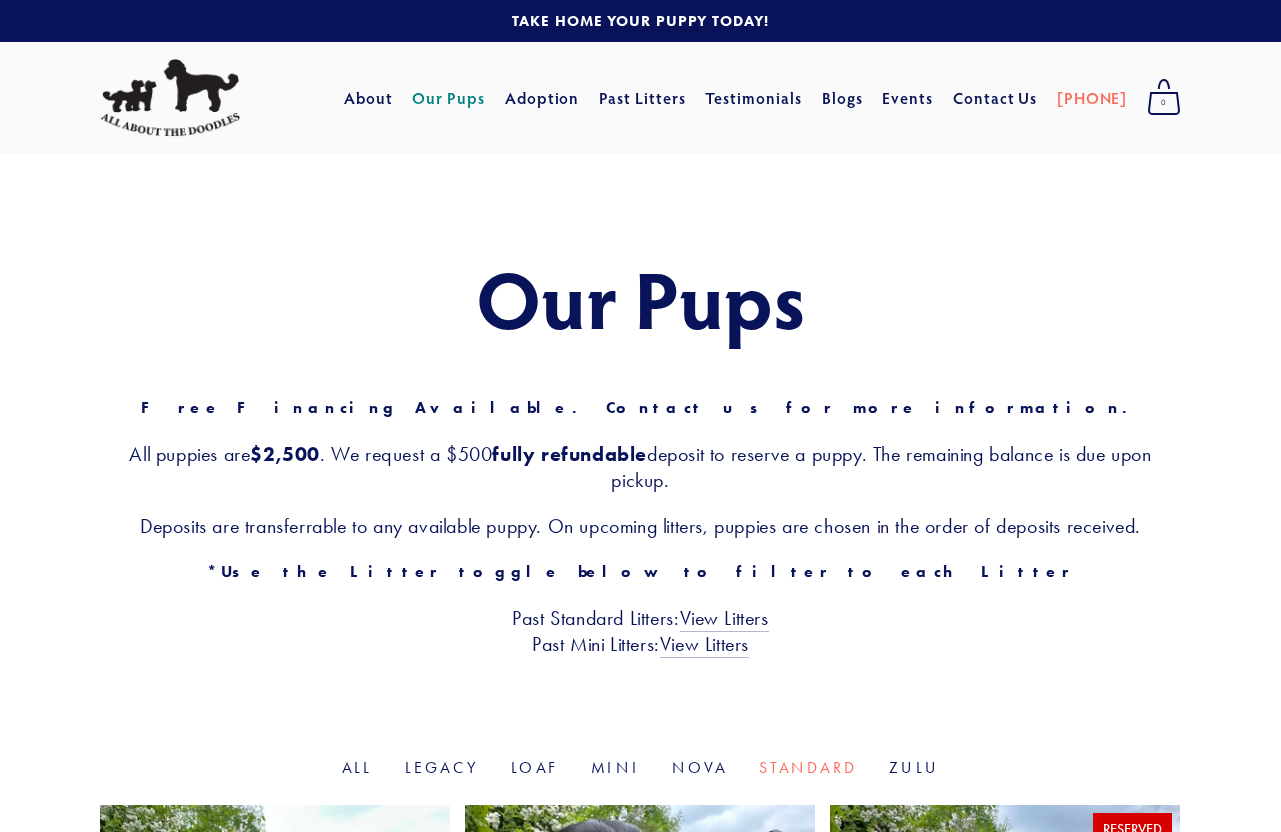 scroll, scrollTop: 0, scrollLeft: 0, axis: both 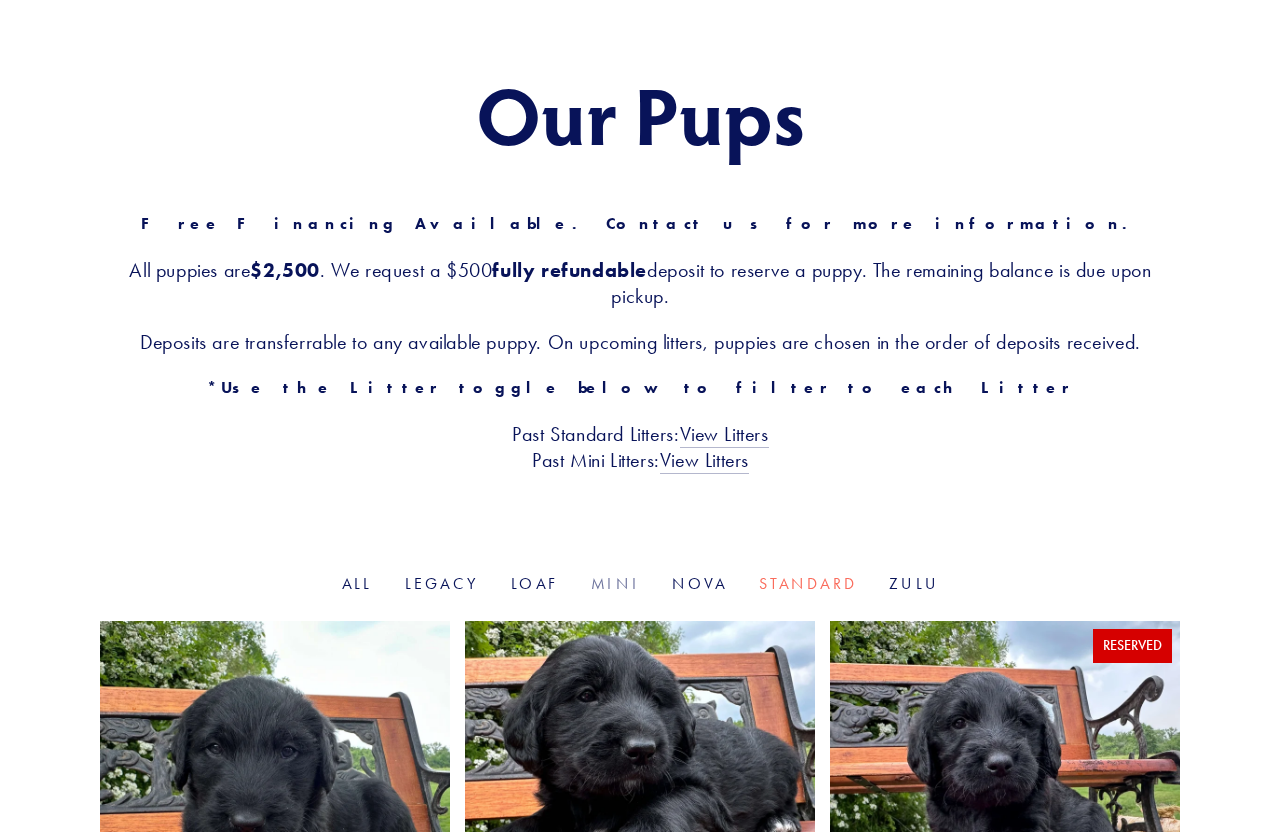 click on "Mini" at bounding box center [615, 583] 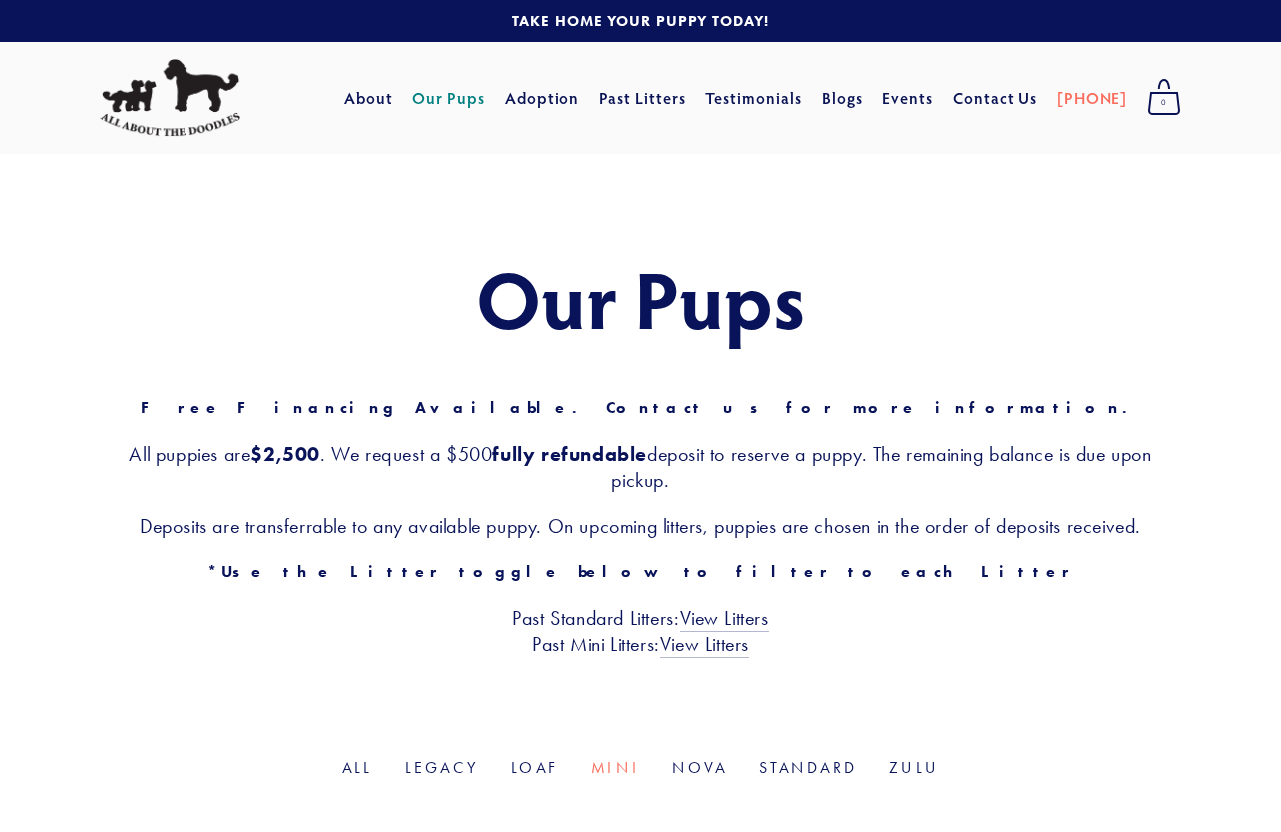 scroll, scrollTop: 0, scrollLeft: 0, axis: both 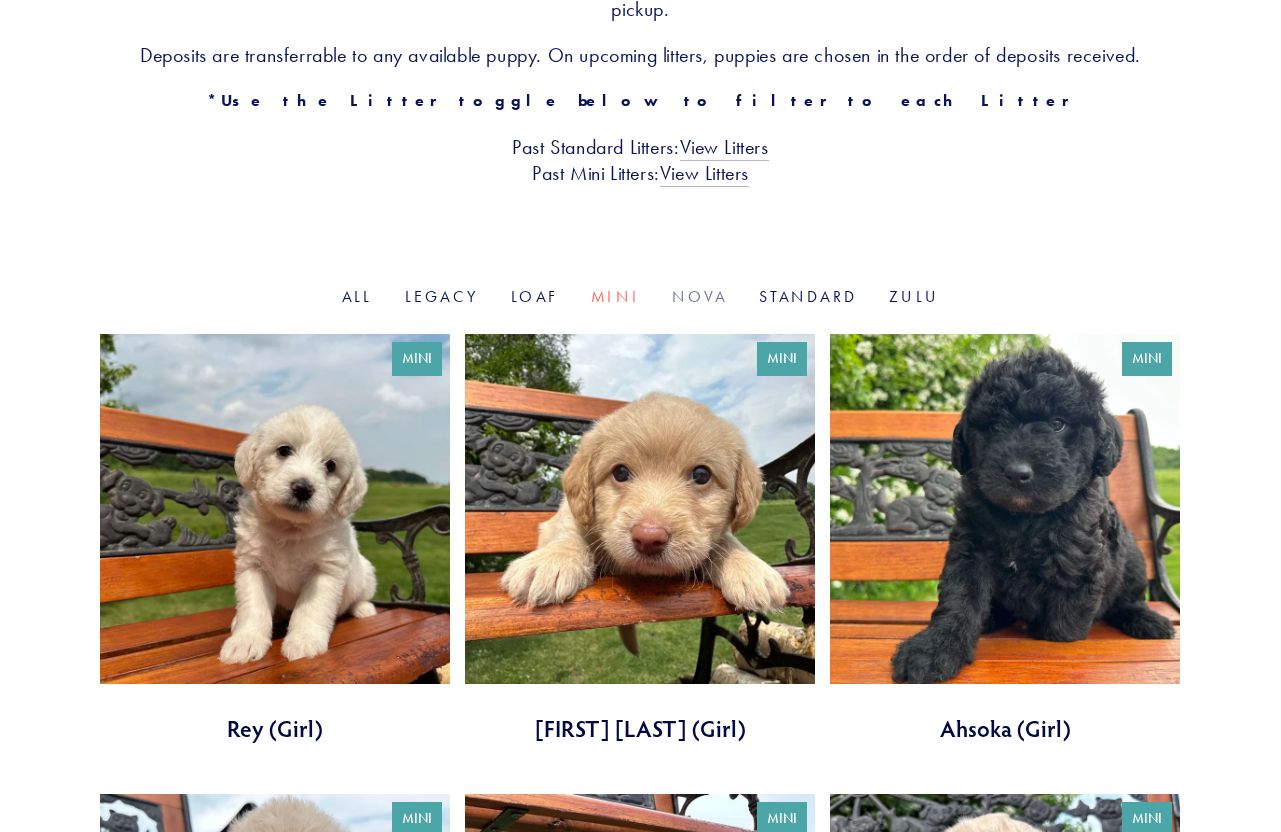 click on "Nova" at bounding box center (699, 296) 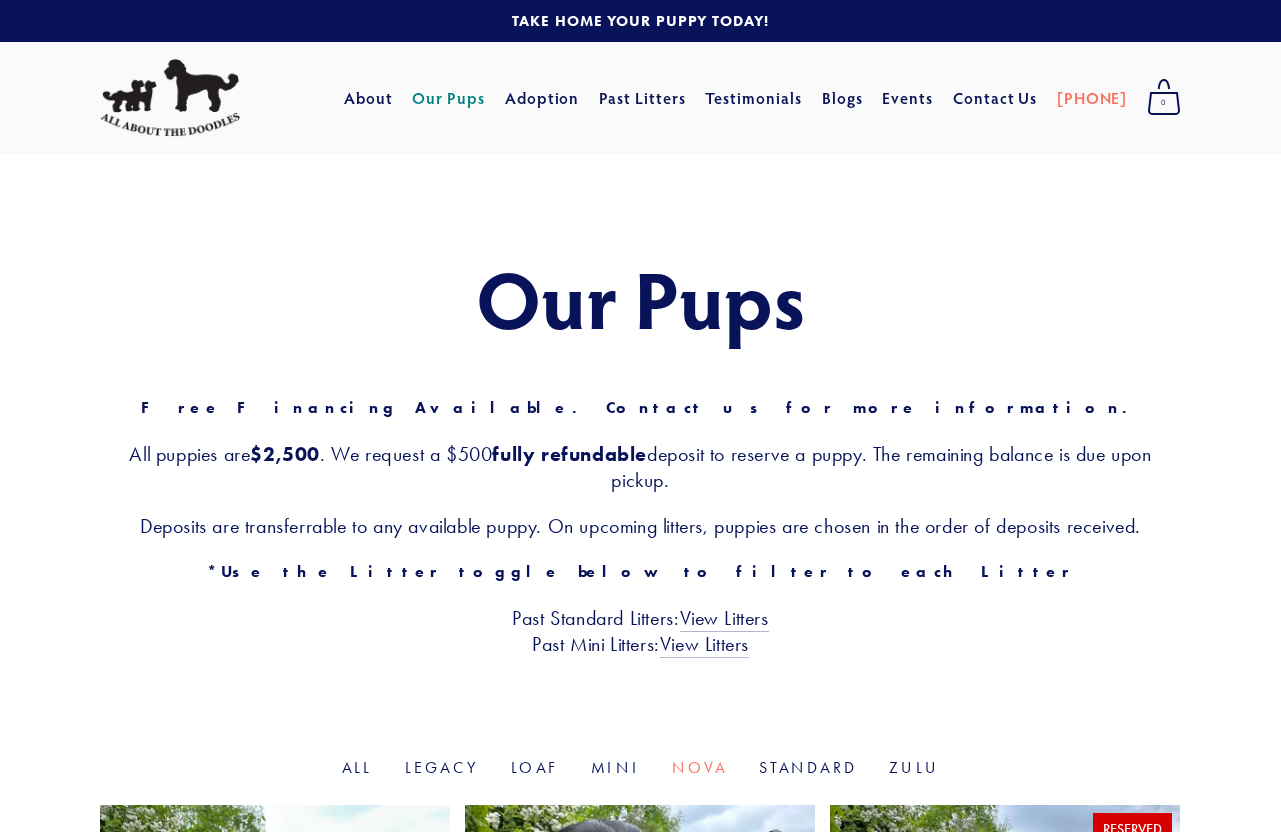 scroll, scrollTop: 0, scrollLeft: 0, axis: both 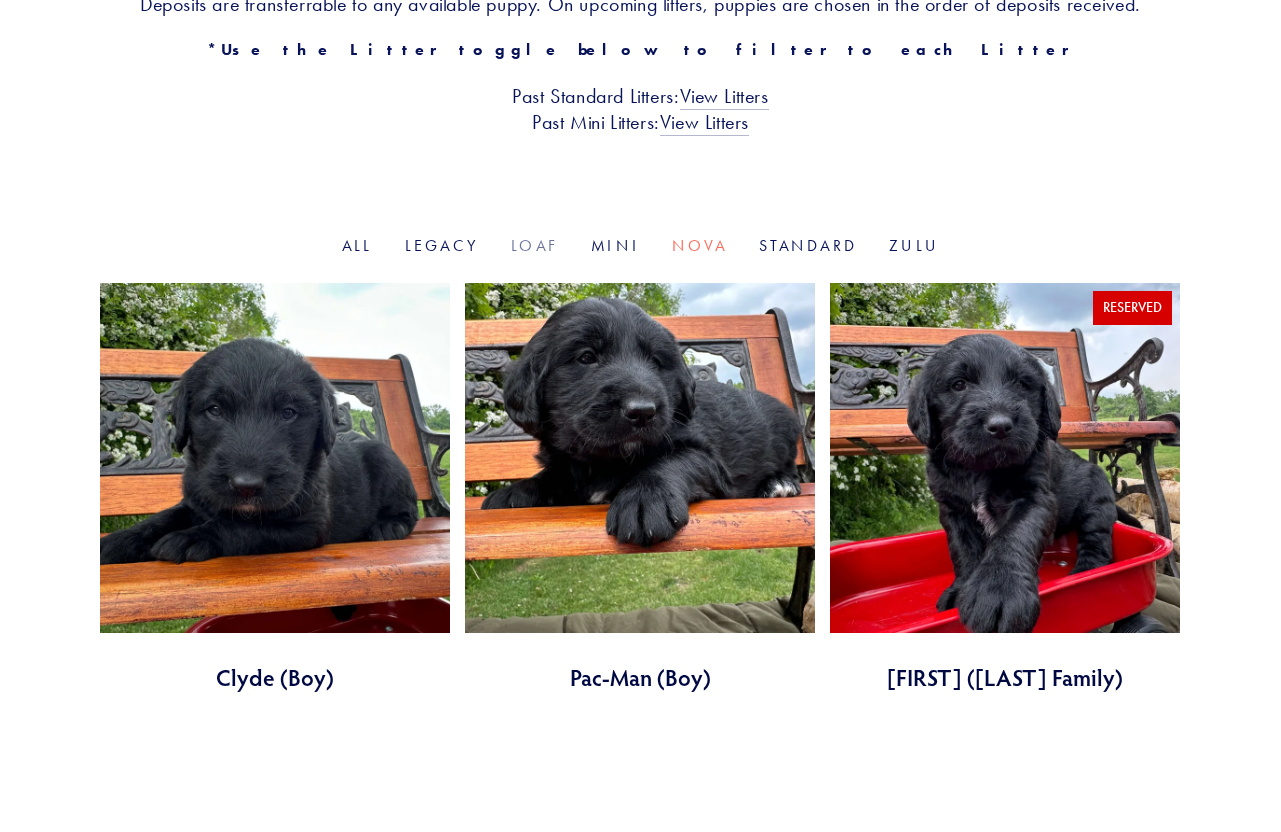click on "Loaf" at bounding box center [535, 245] 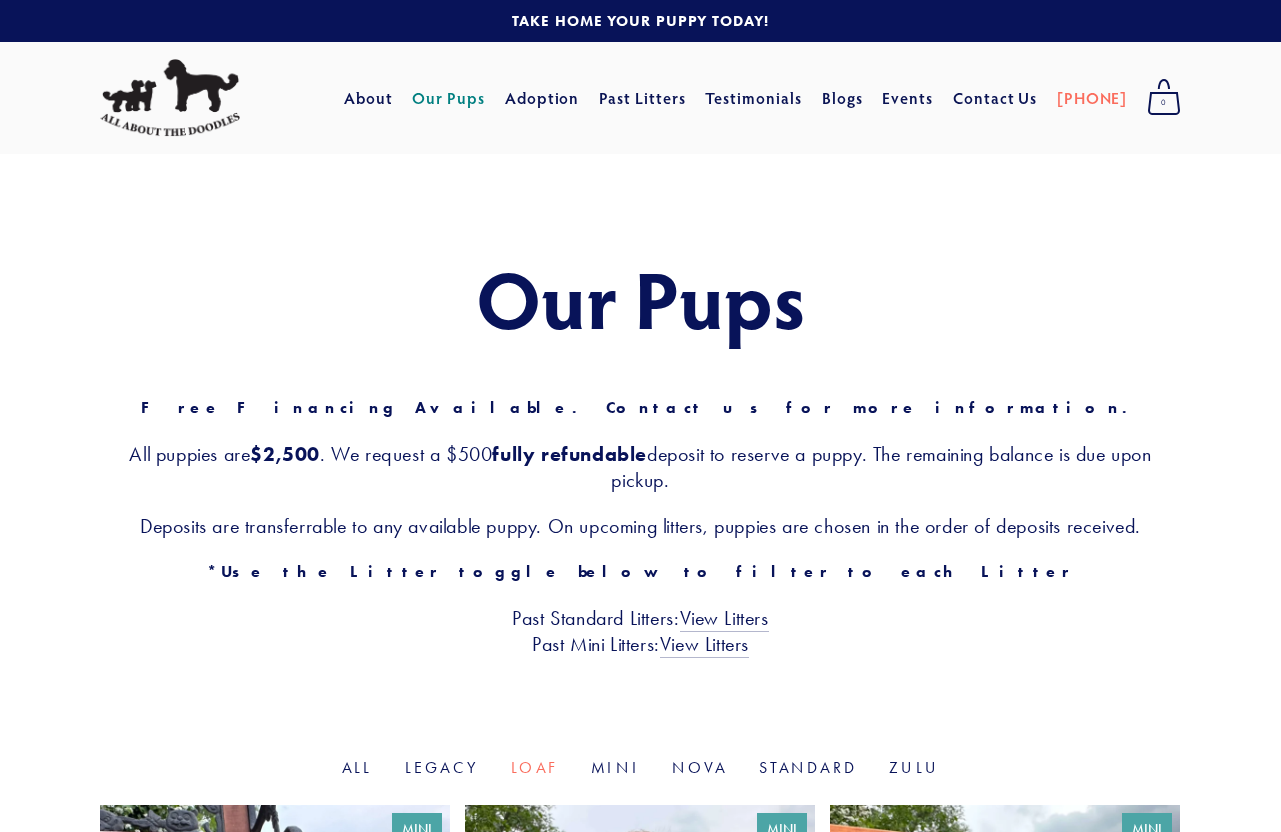 scroll, scrollTop: 0, scrollLeft: 0, axis: both 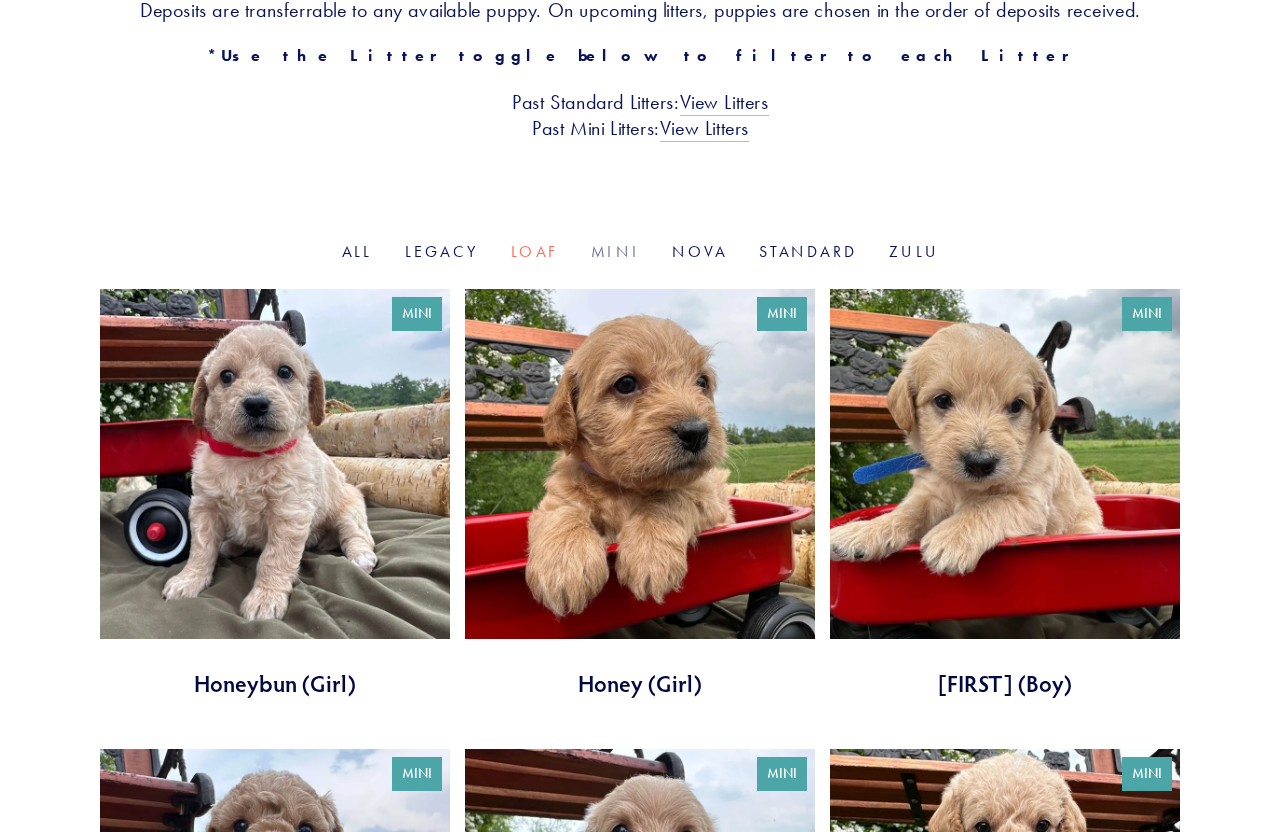 click on "Mini" at bounding box center [615, 251] 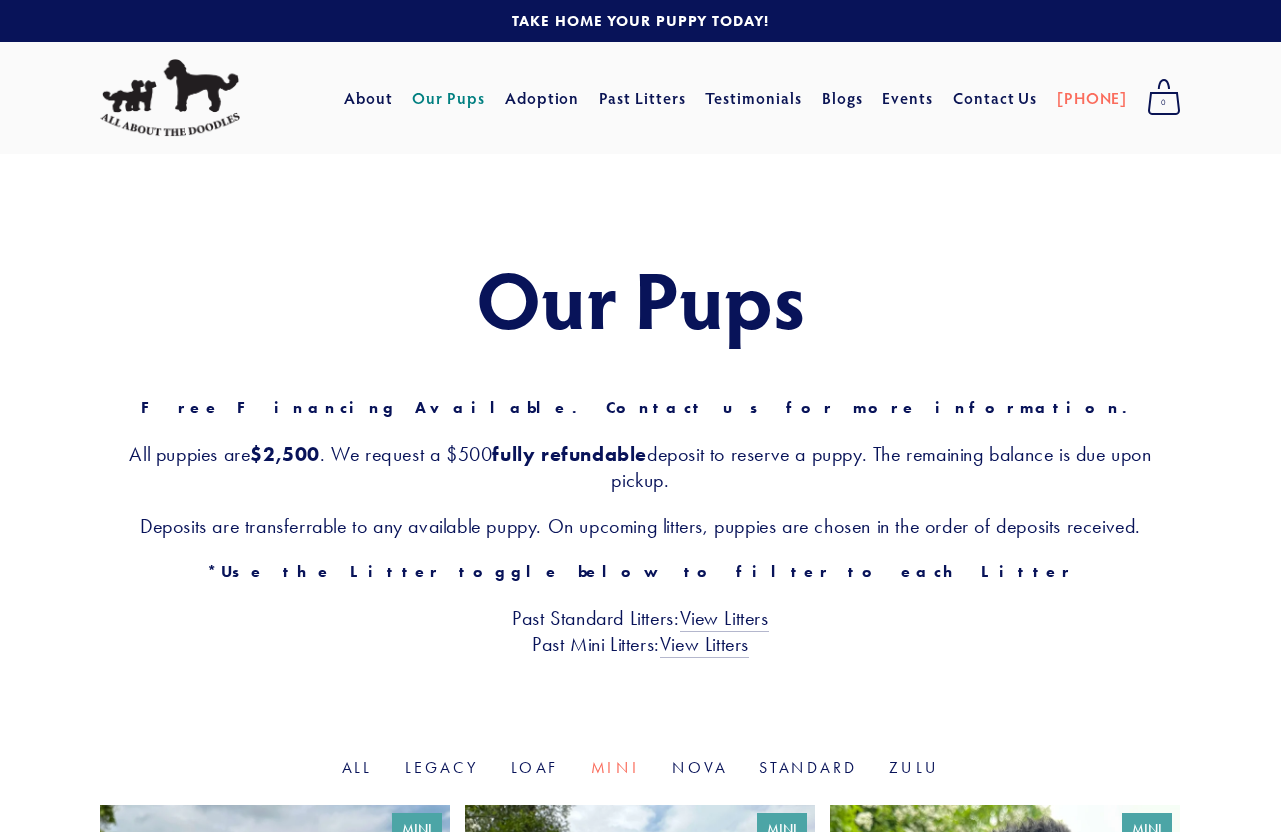 scroll, scrollTop: 0, scrollLeft: 0, axis: both 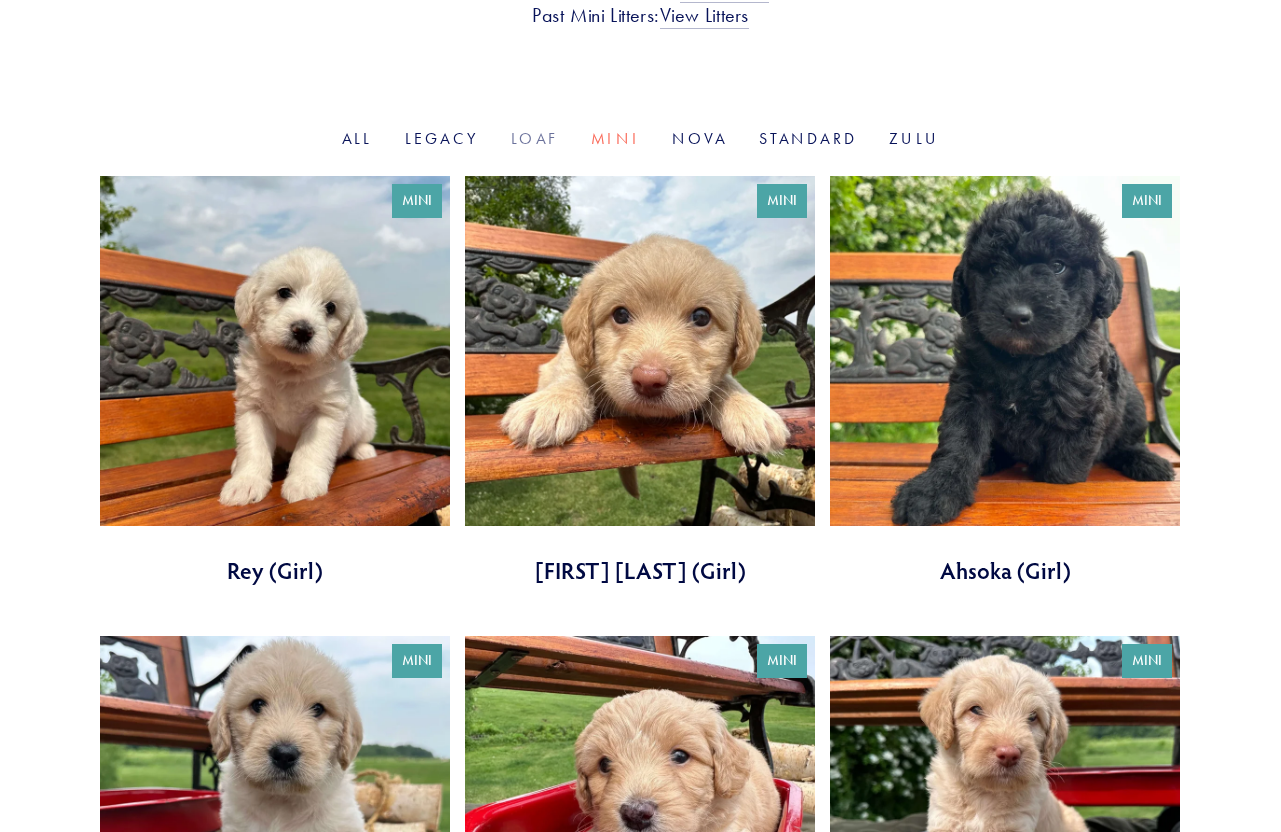 click on "Loaf" at bounding box center (535, 138) 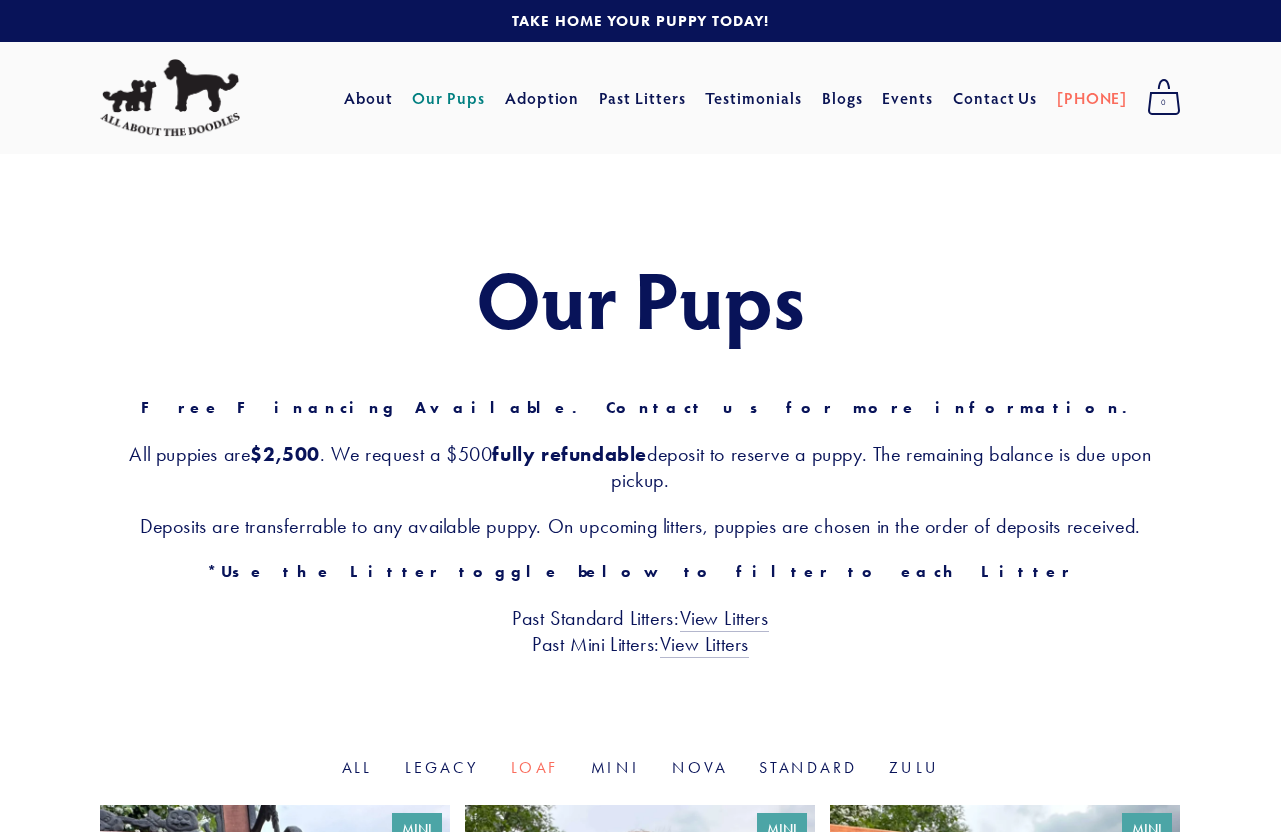 scroll, scrollTop: 0, scrollLeft: 0, axis: both 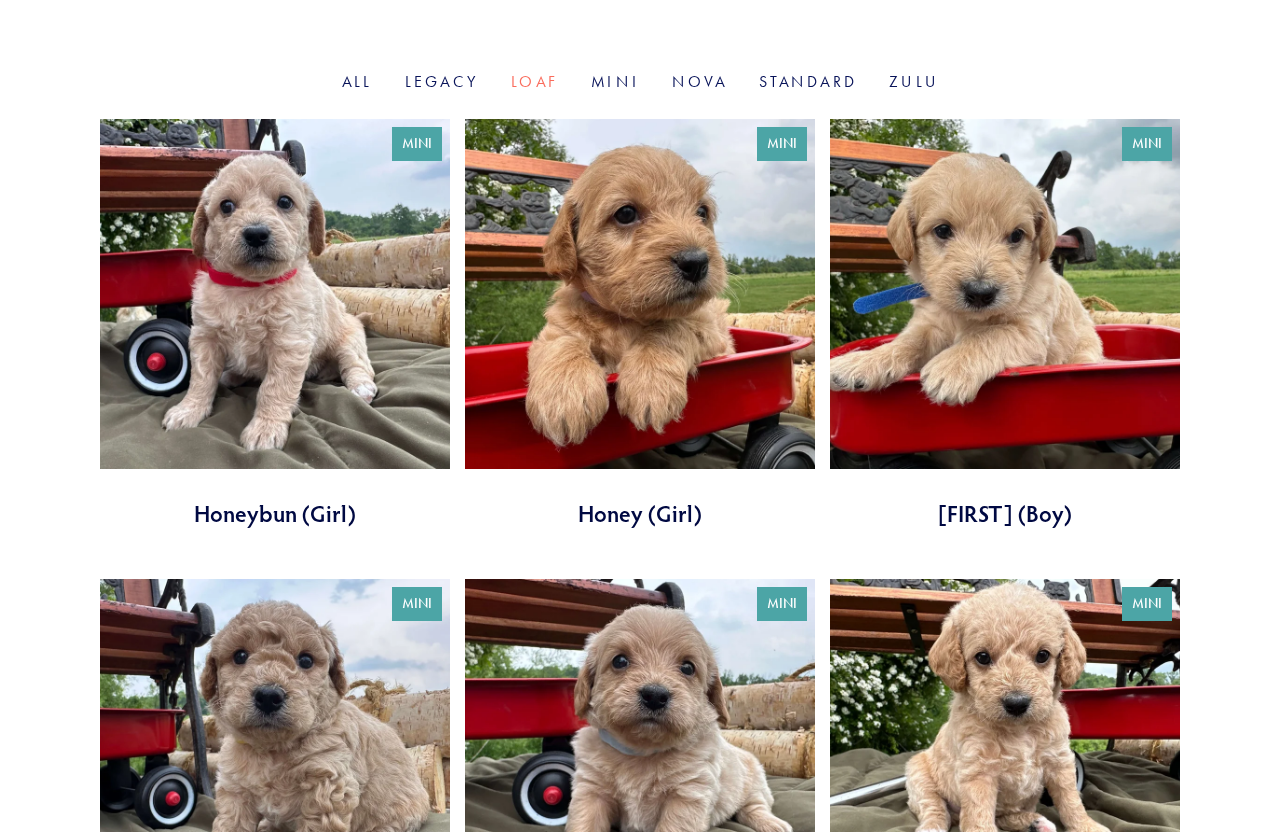 click at bounding box center (640, 324) 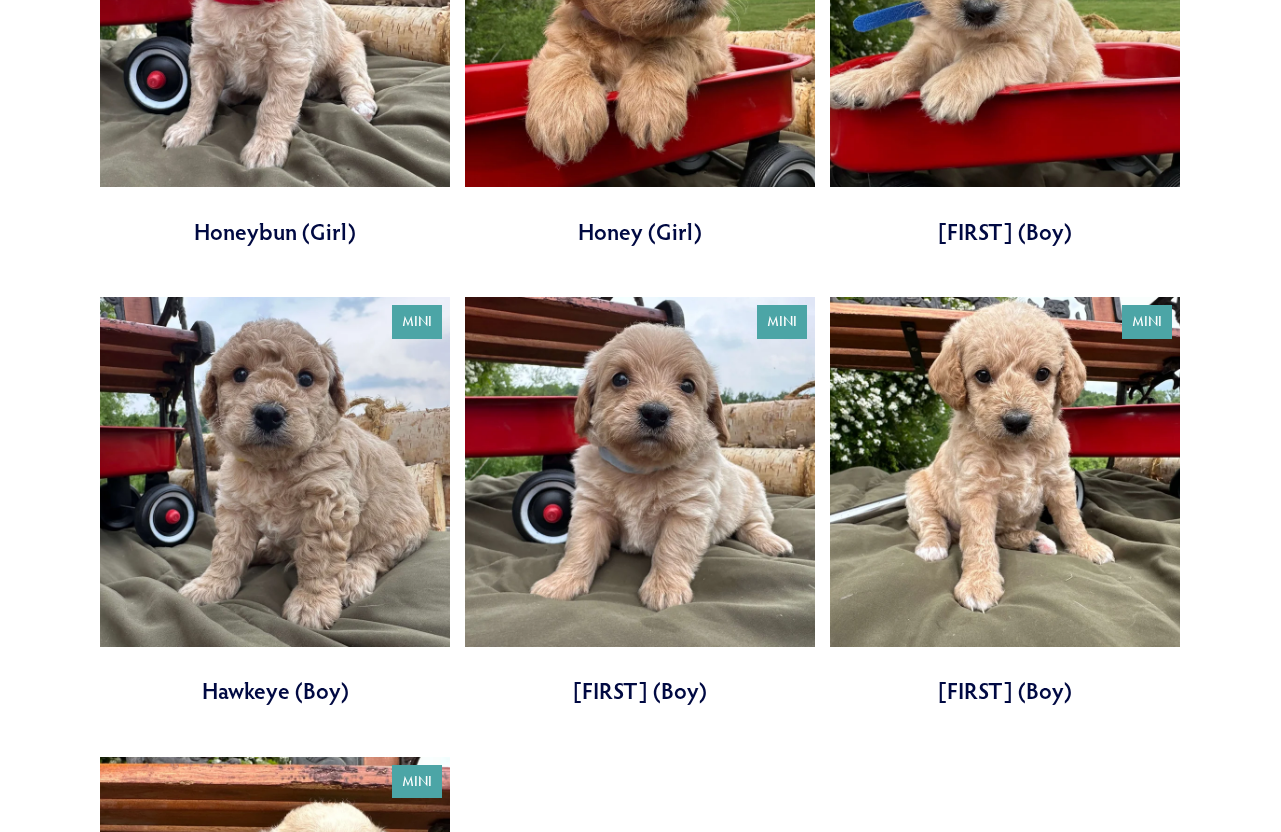 scroll, scrollTop: 969, scrollLeft: 0, axis: vertical 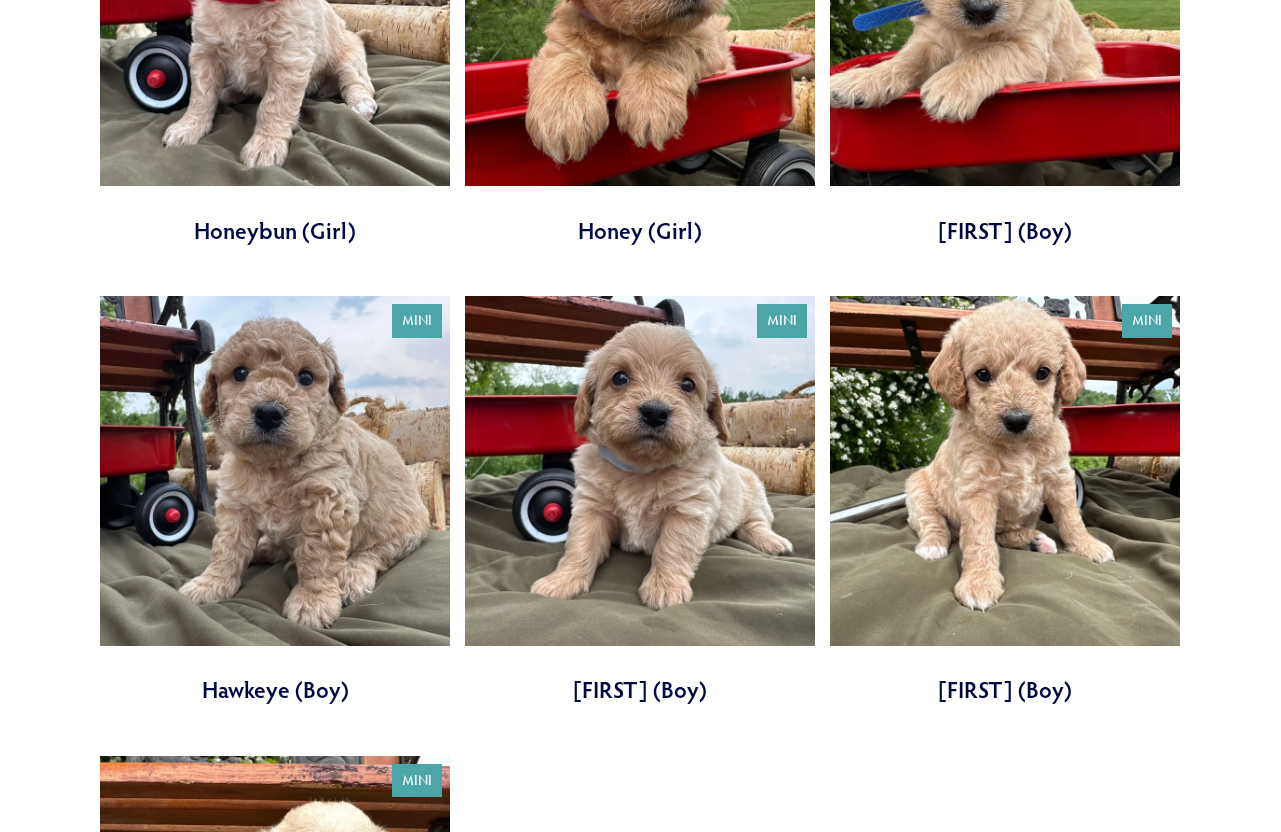 click at bounding box center (640, 501) 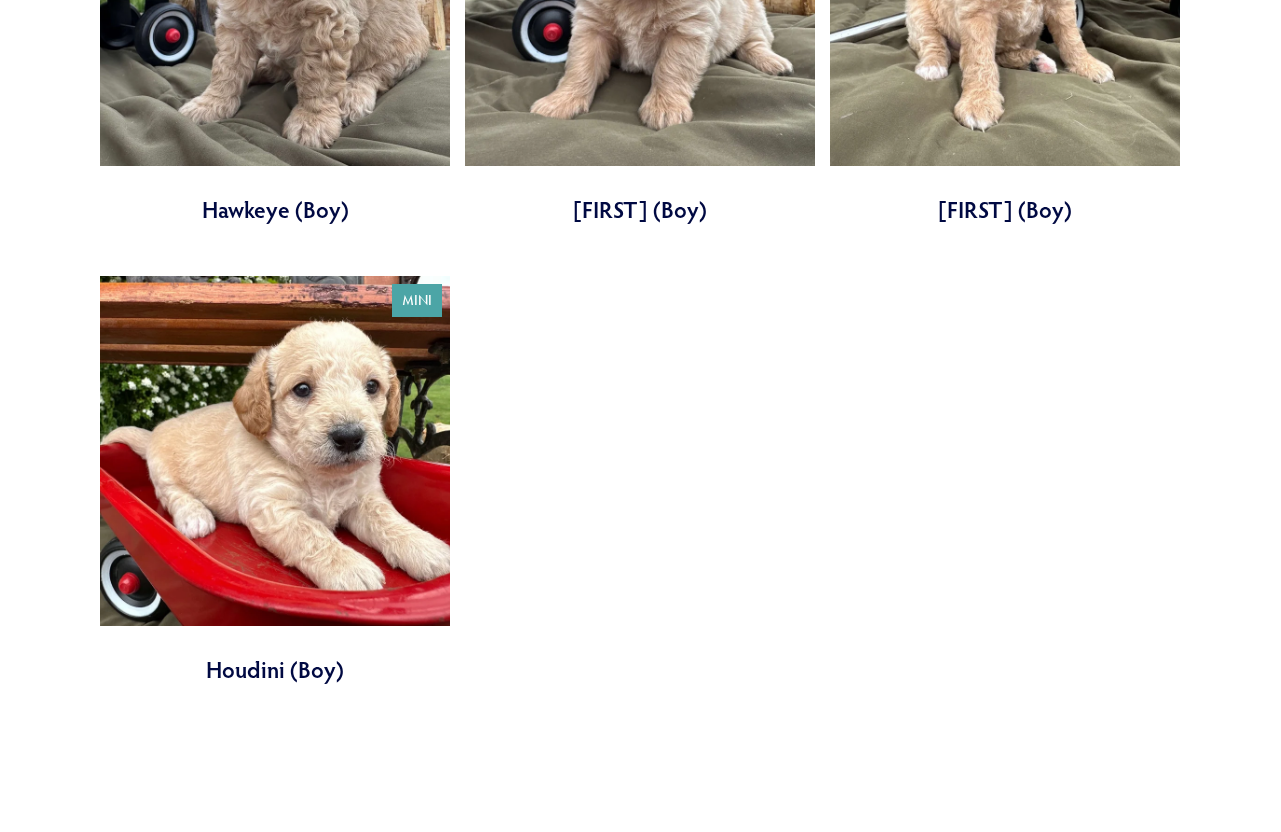 scroll, scrollTop: 1453, scrollLeft: 0, axis: vertical 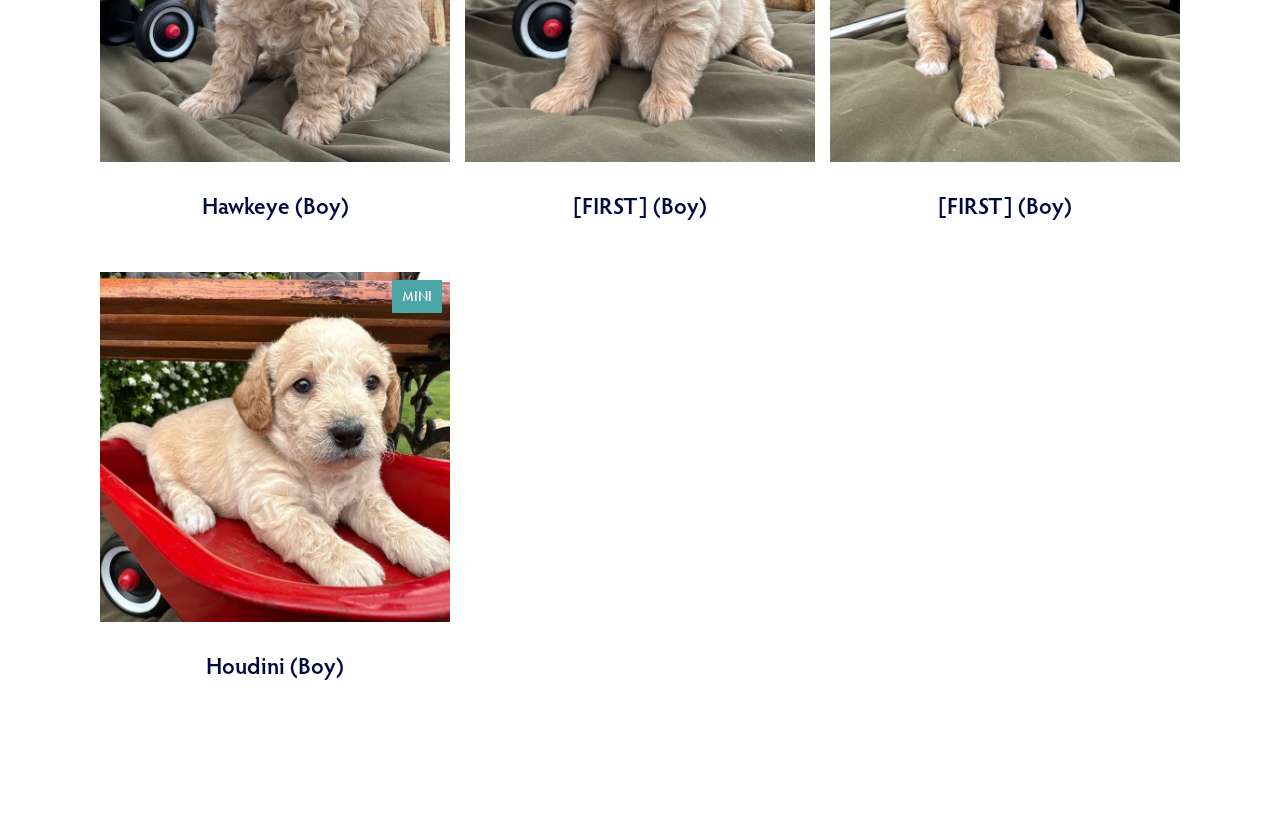 click at bounding box center (275, 477) 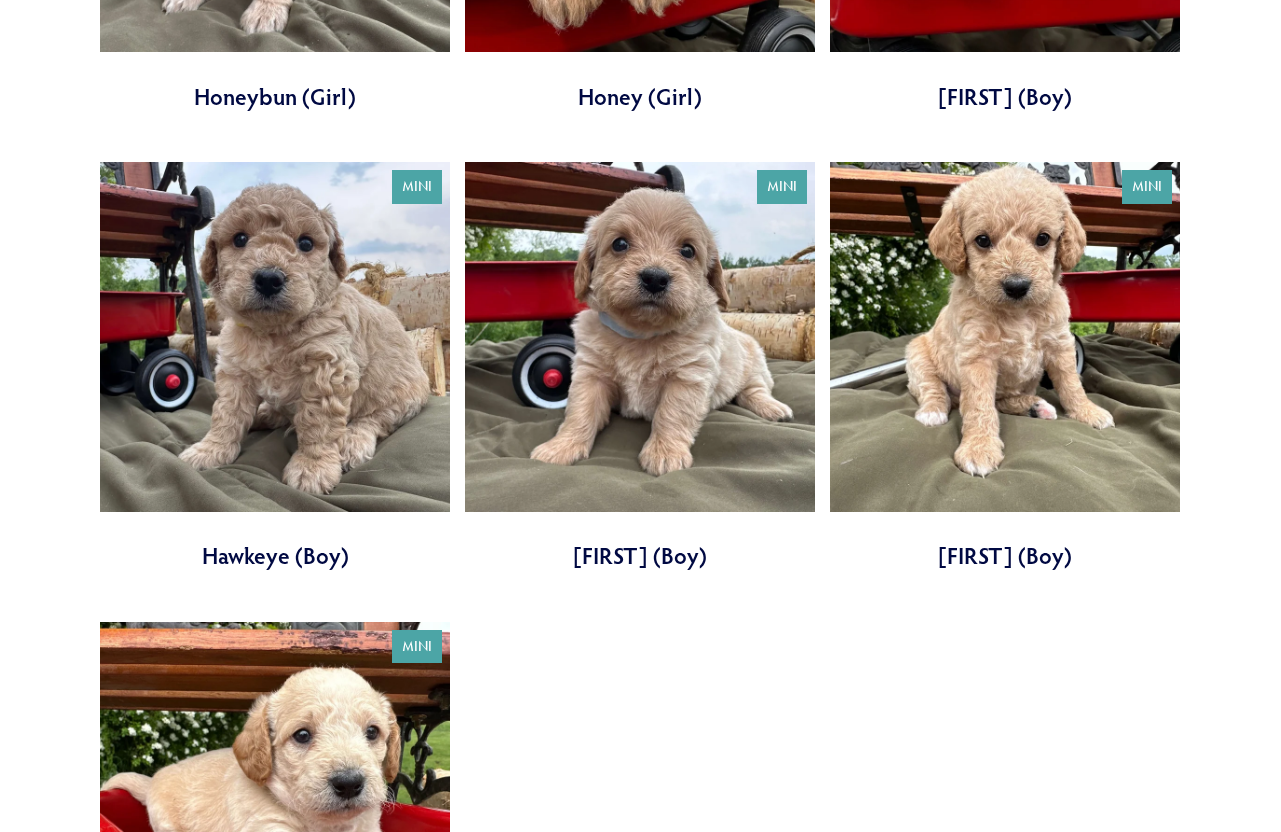 scroll, scrollTop: 1087, scrollLeft: 0, axis: vertical 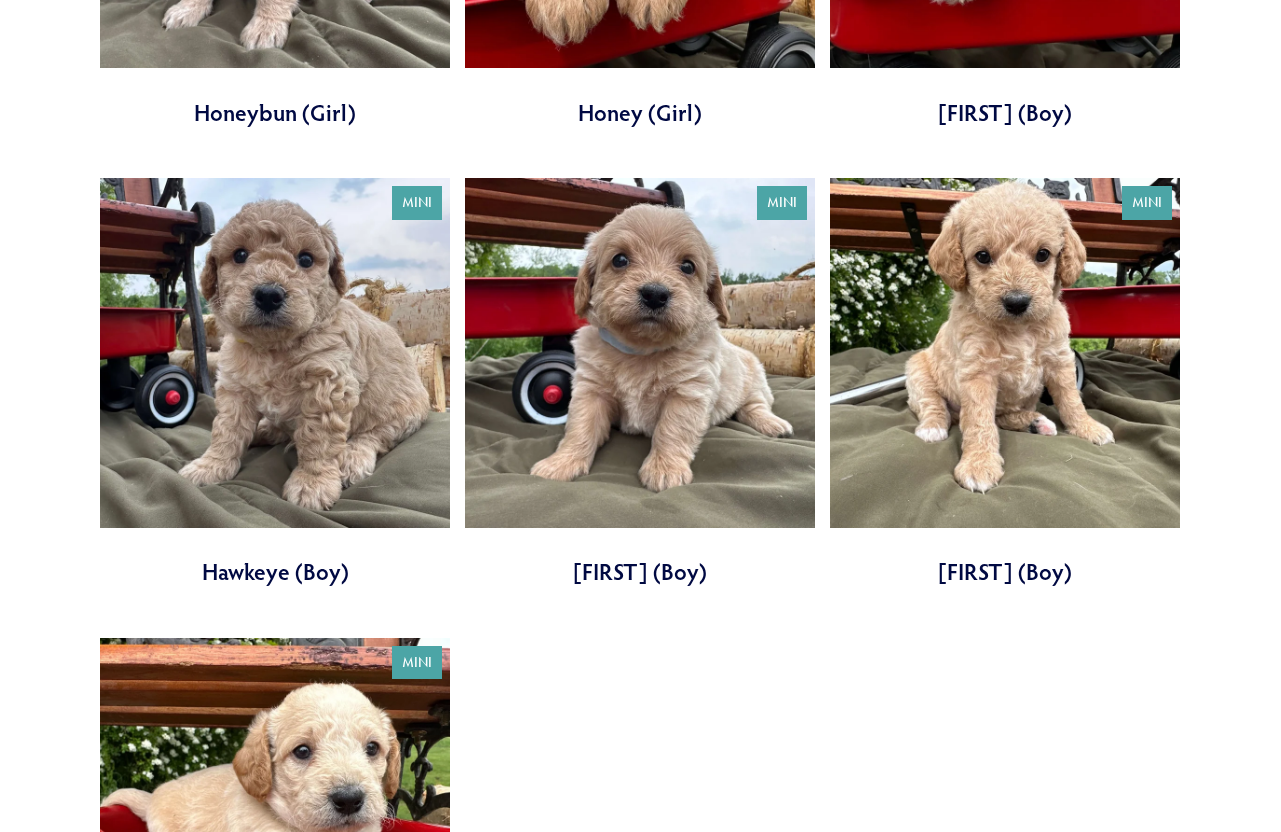 click at bounding box center [1005, 383] 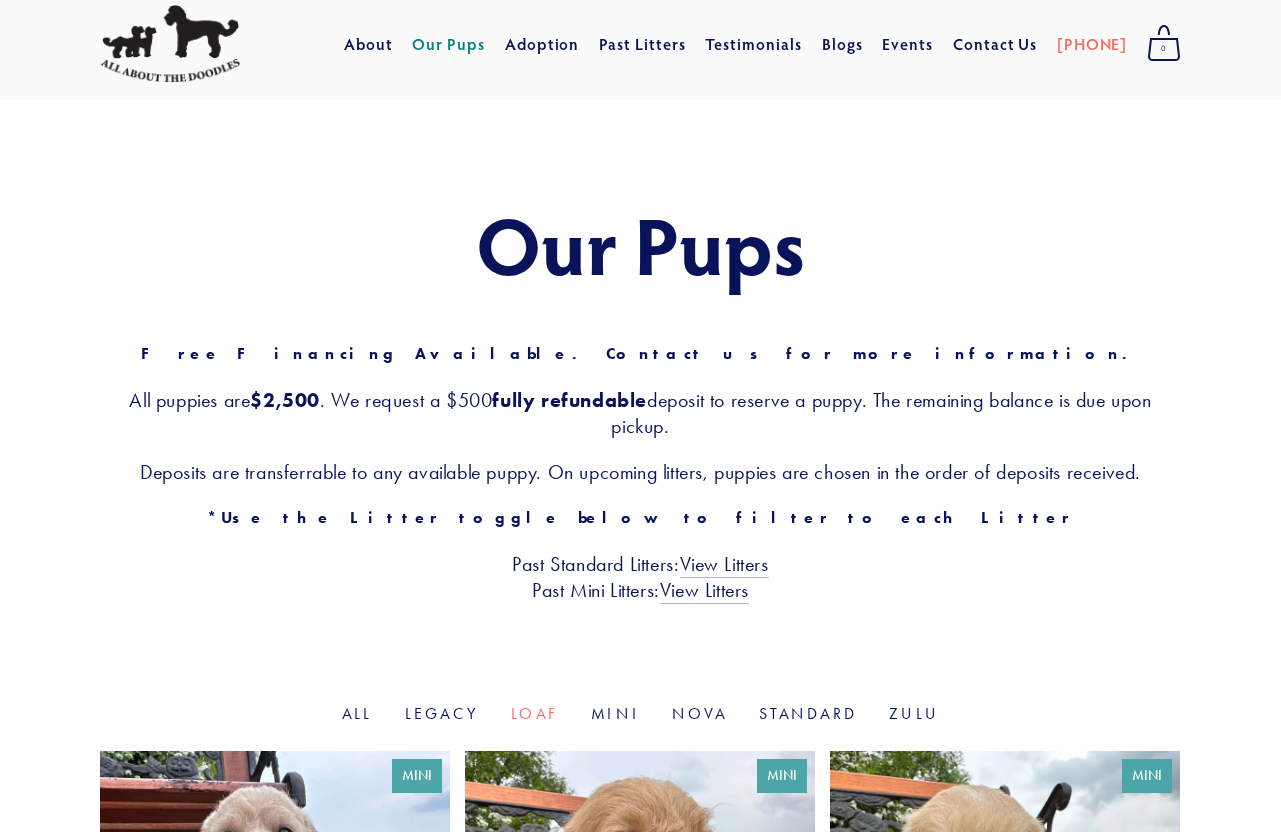 scroll, scrollTop: 58, scrollLeft: 0, axis: vertical 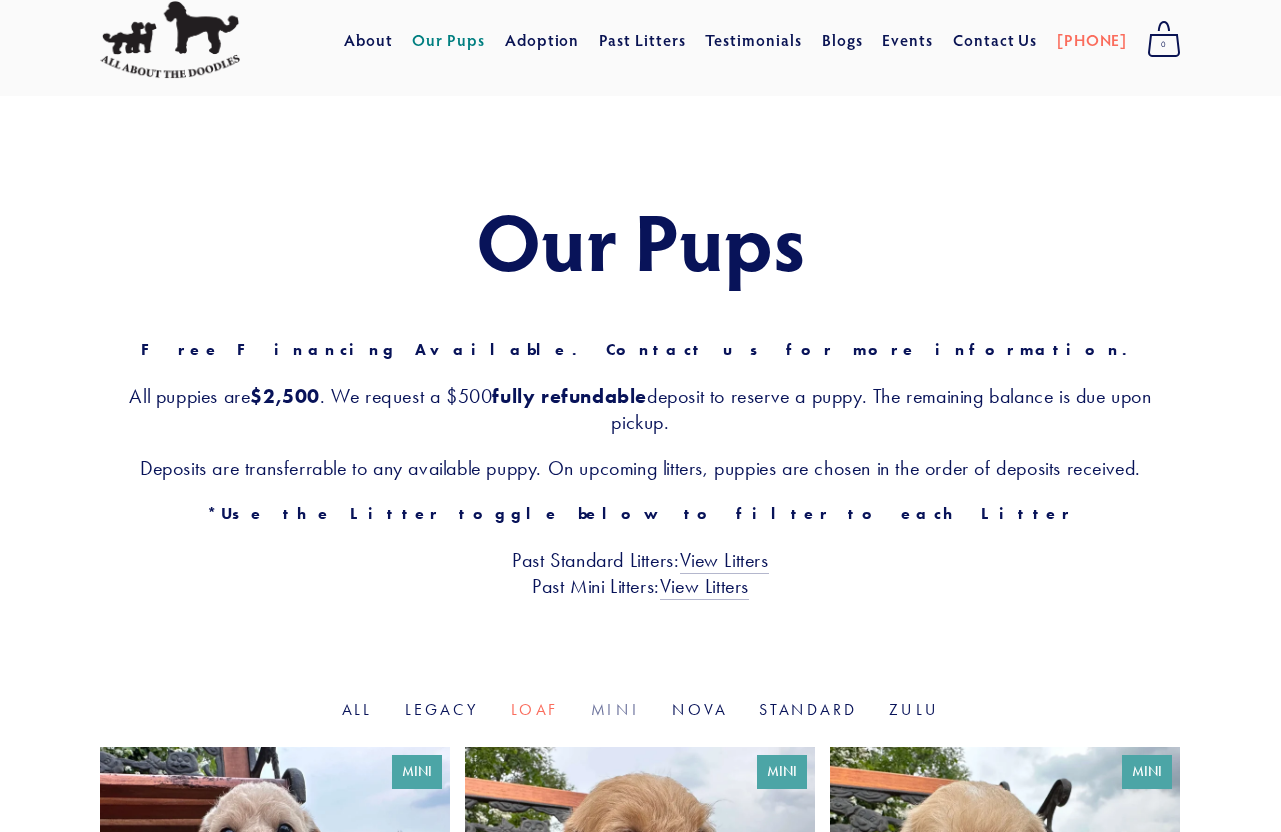 click on "Mini" at bounding box center [615, 709] 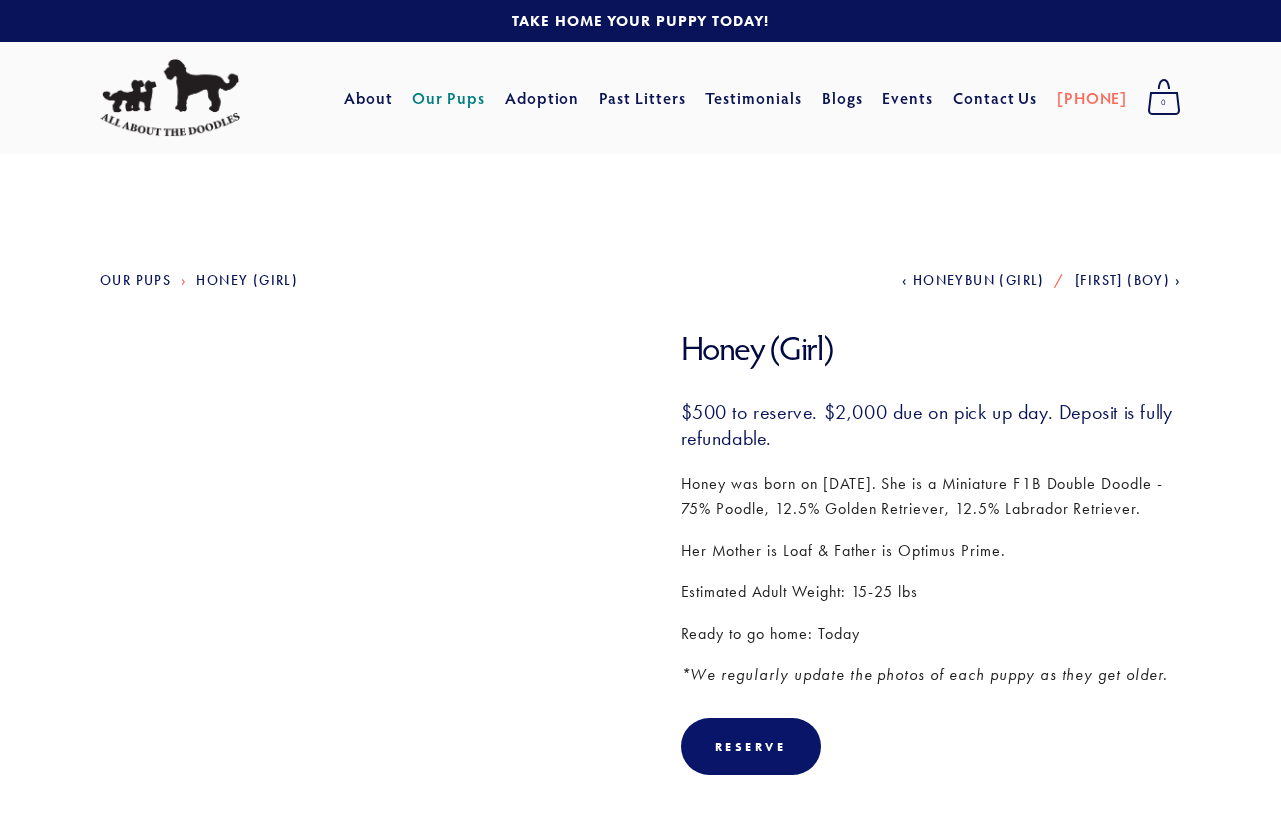 scroll, scrollTop: 0, scrollLeft: 0, axis: both 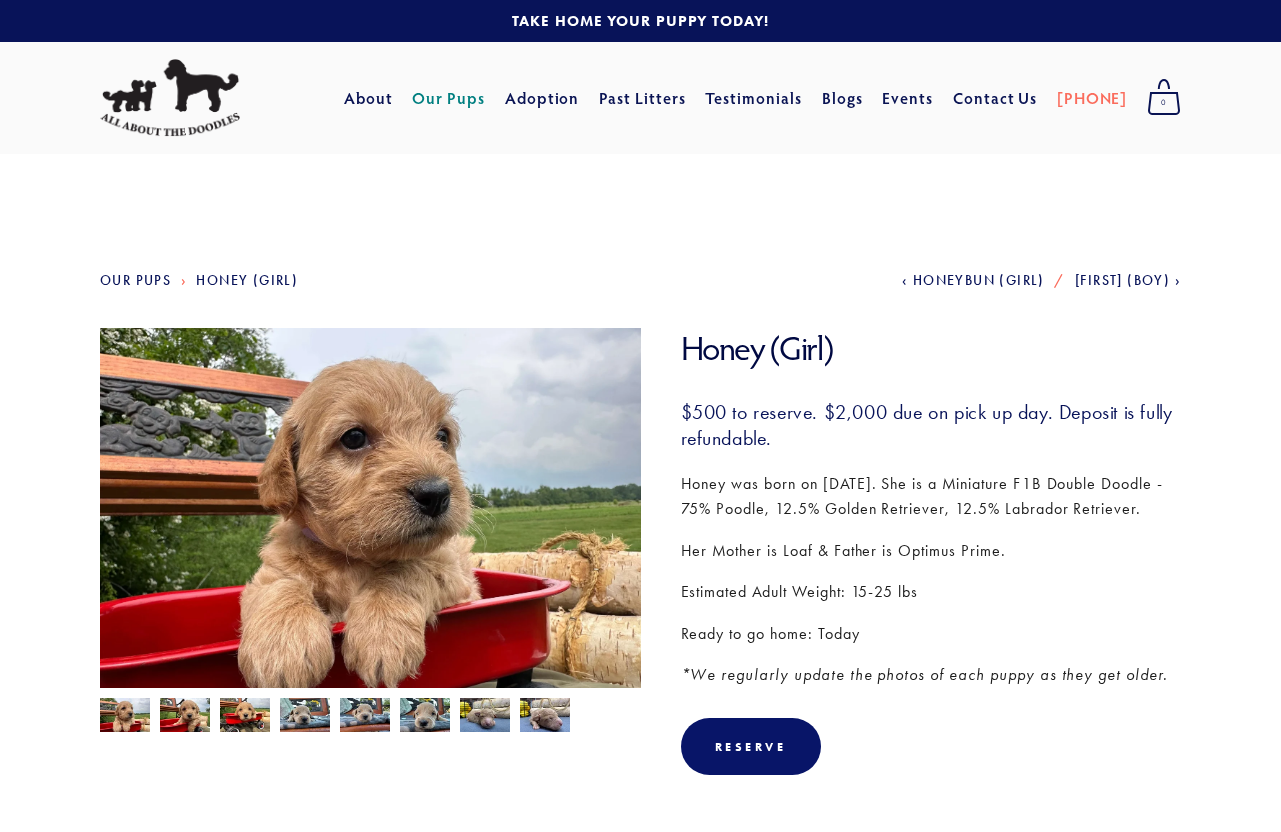 click at bounding box center [125, 717] 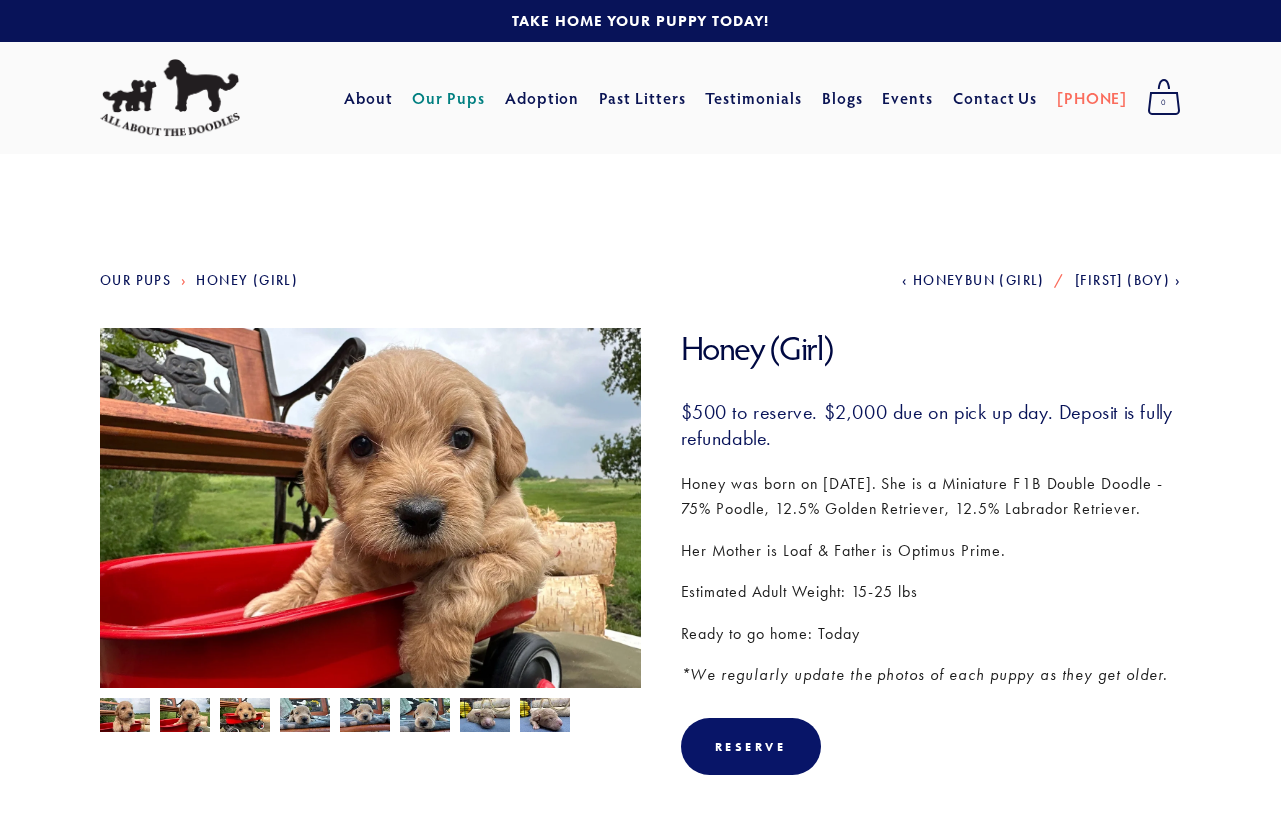 click at bounding box center [125, 717] 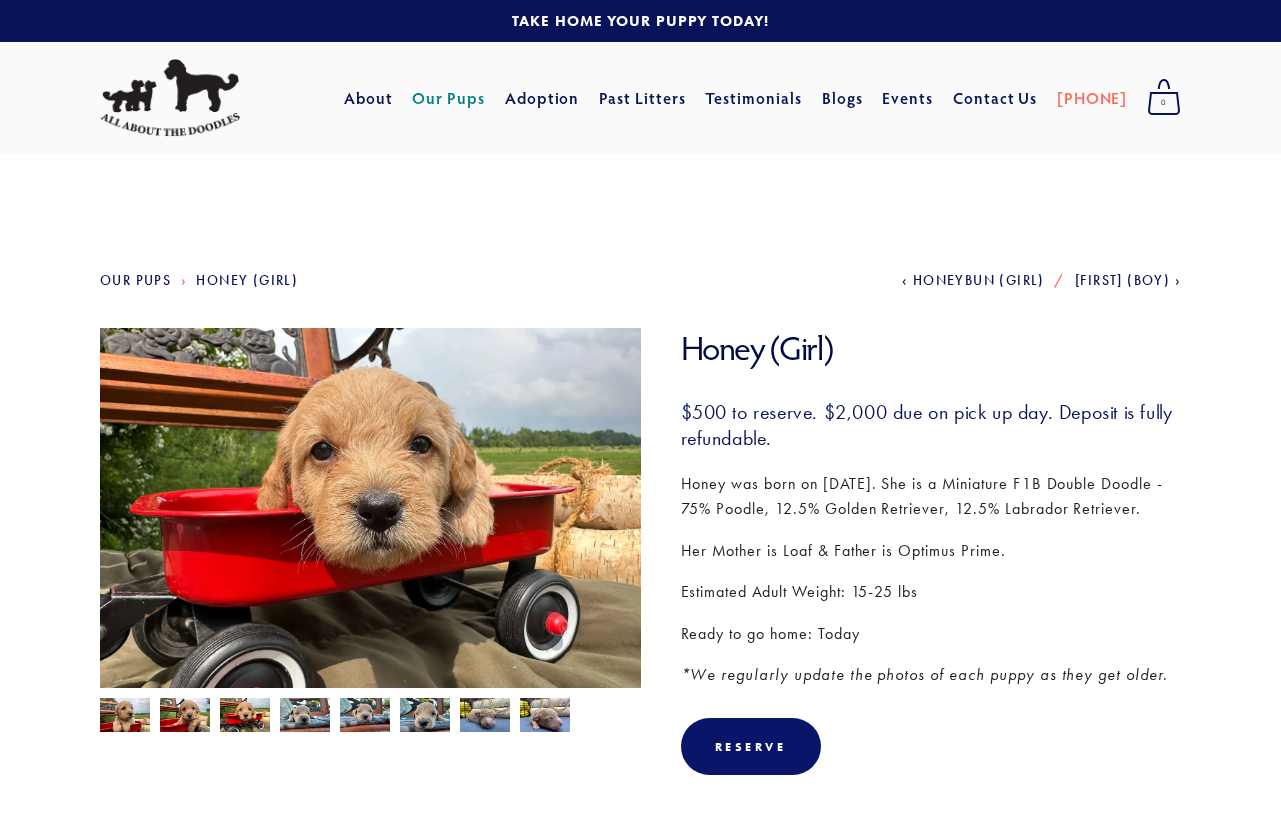 click at bounding box center (125, 717) 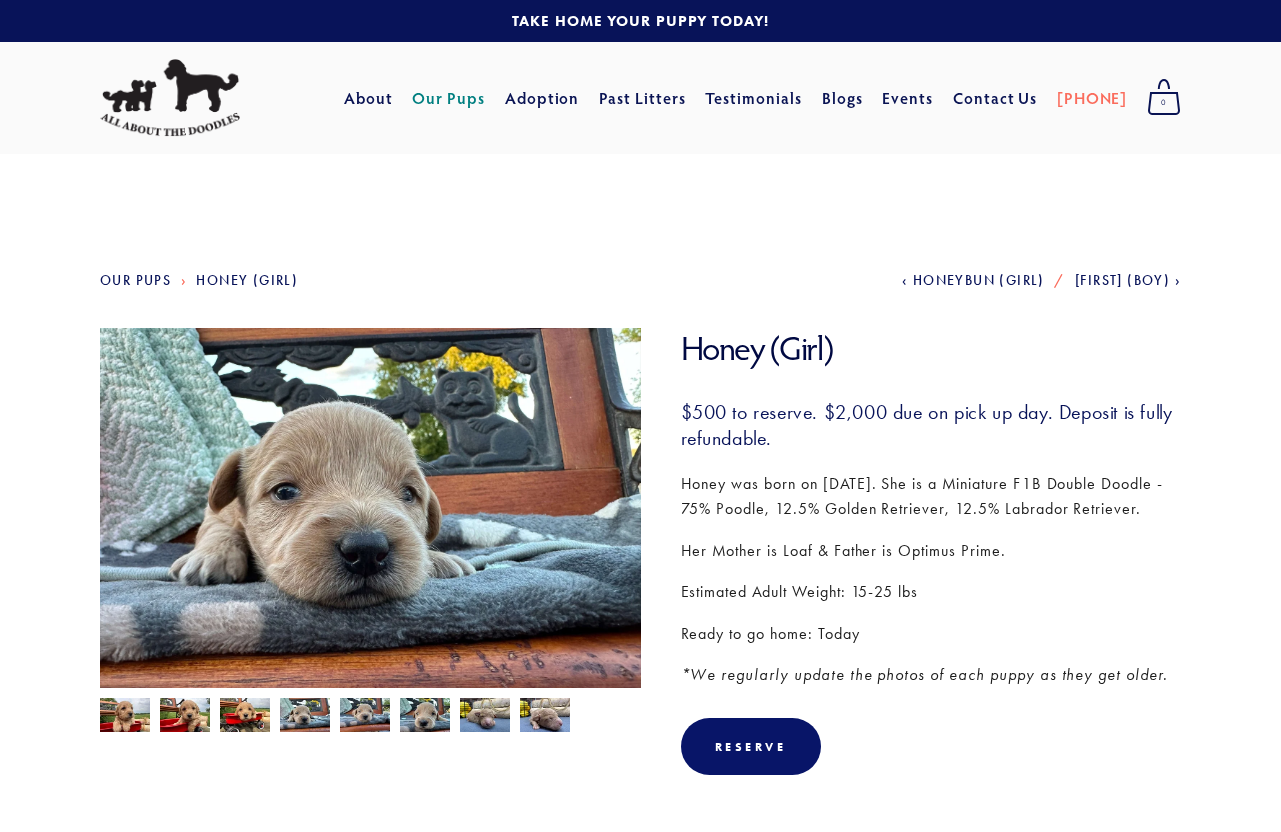 click at bounding box center [125, 717] 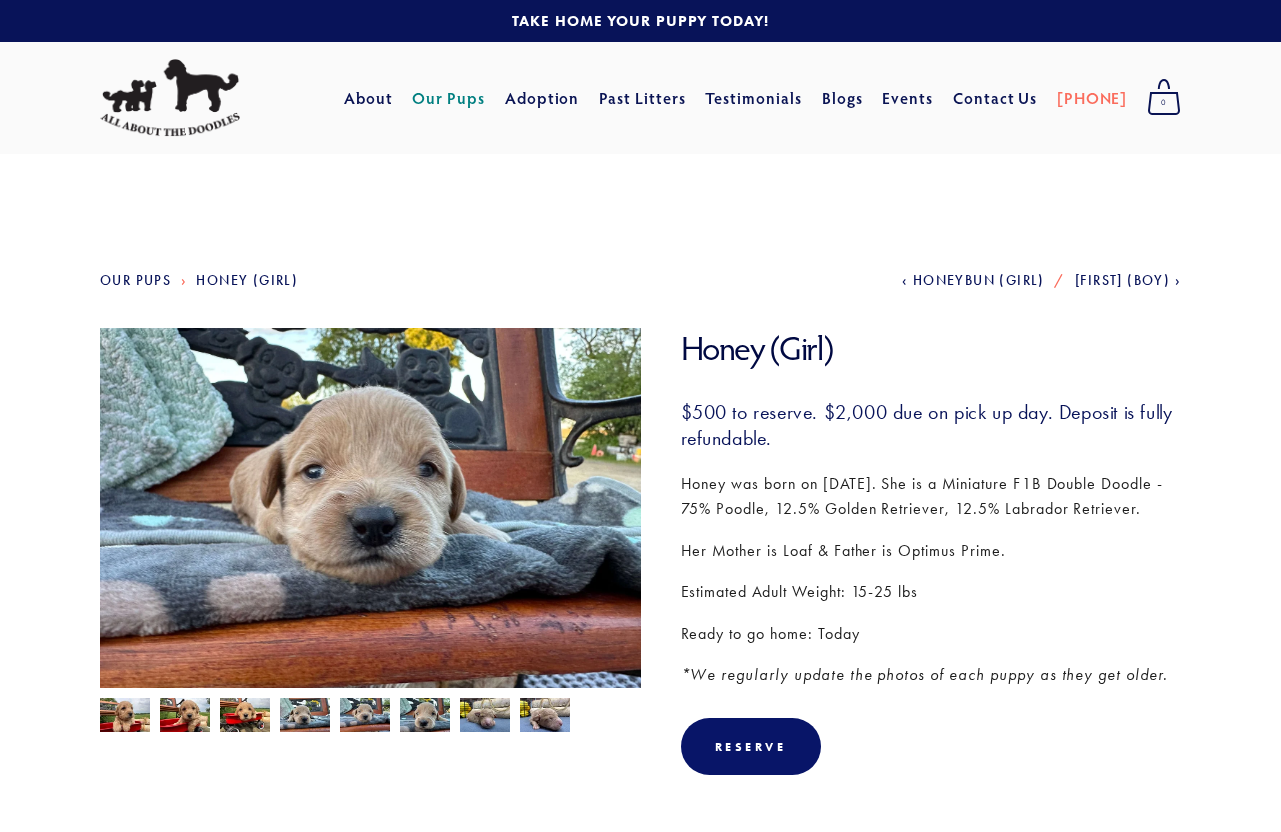 click at bounding box center [125, 717] 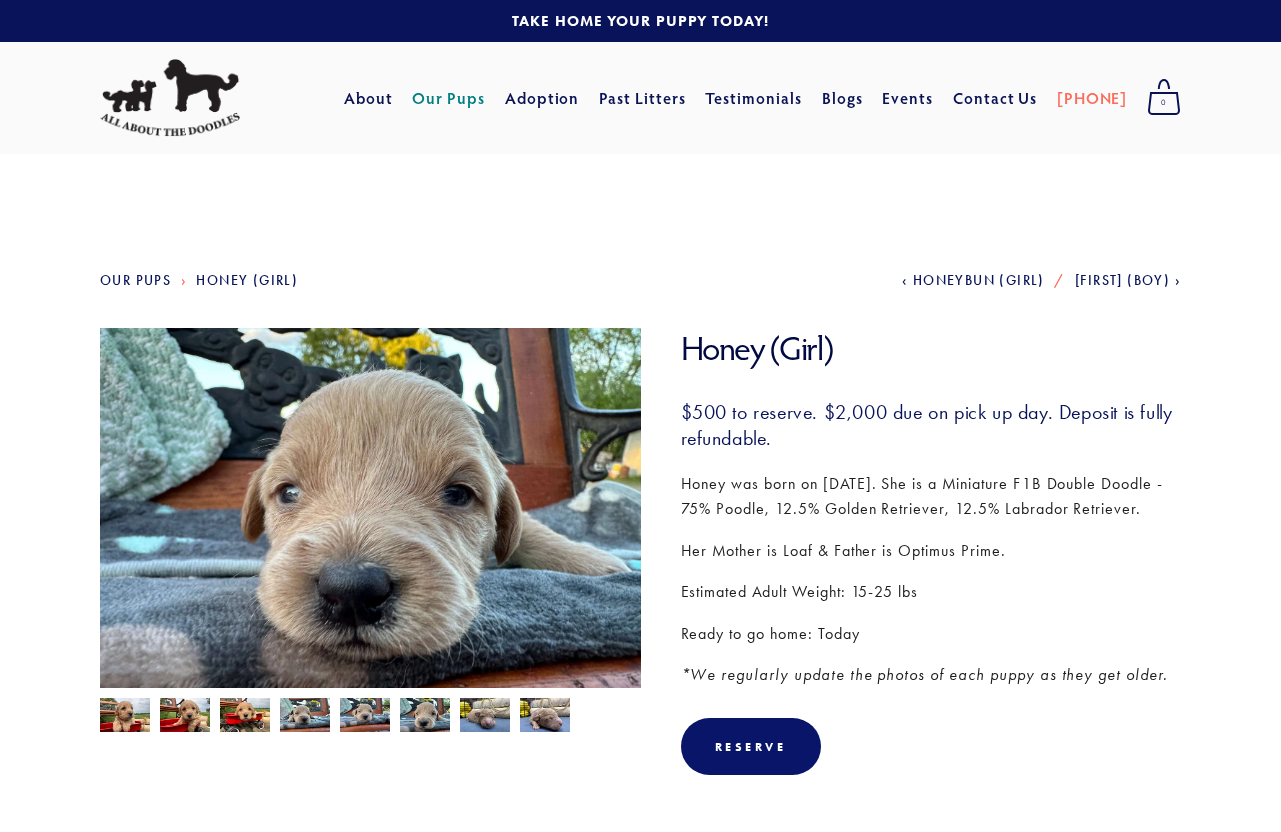 click at bounding box center (125, 717) 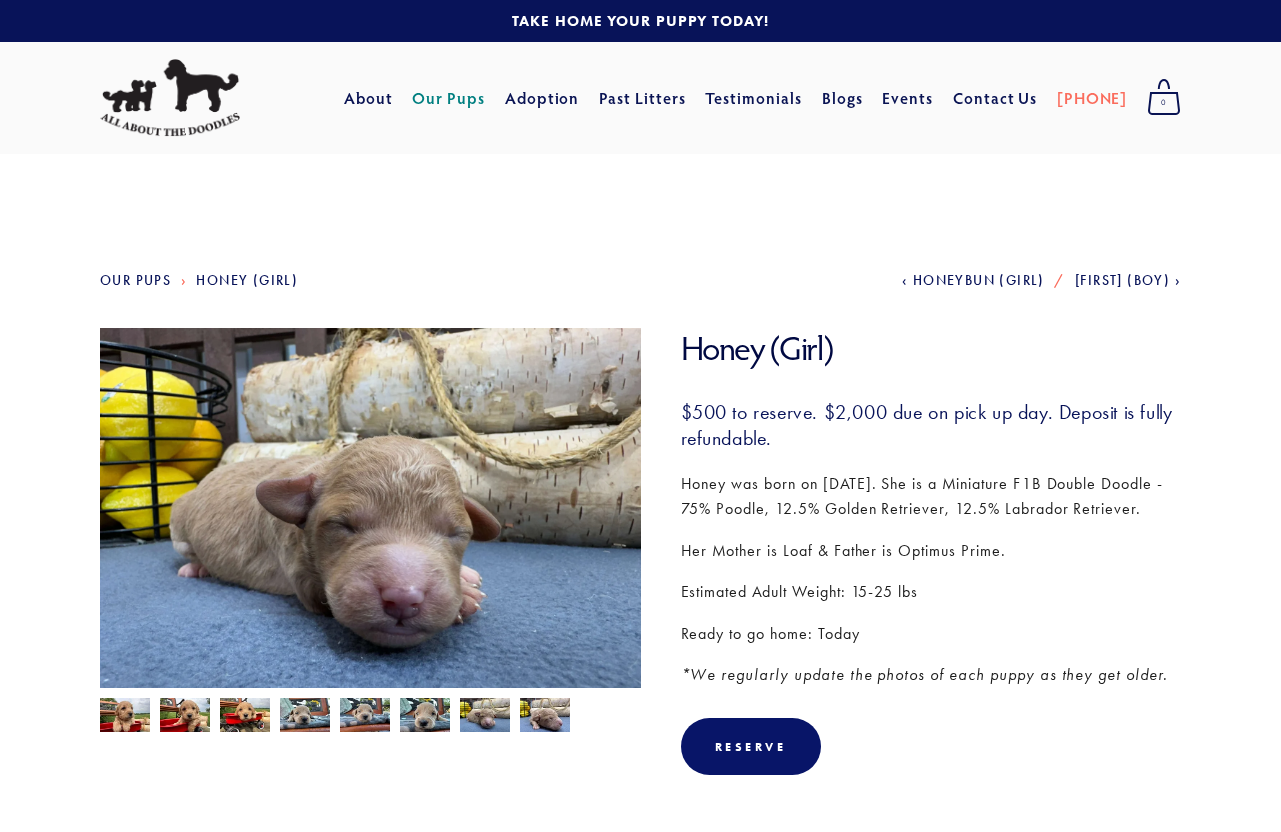 click at bounding box center [125, 717] 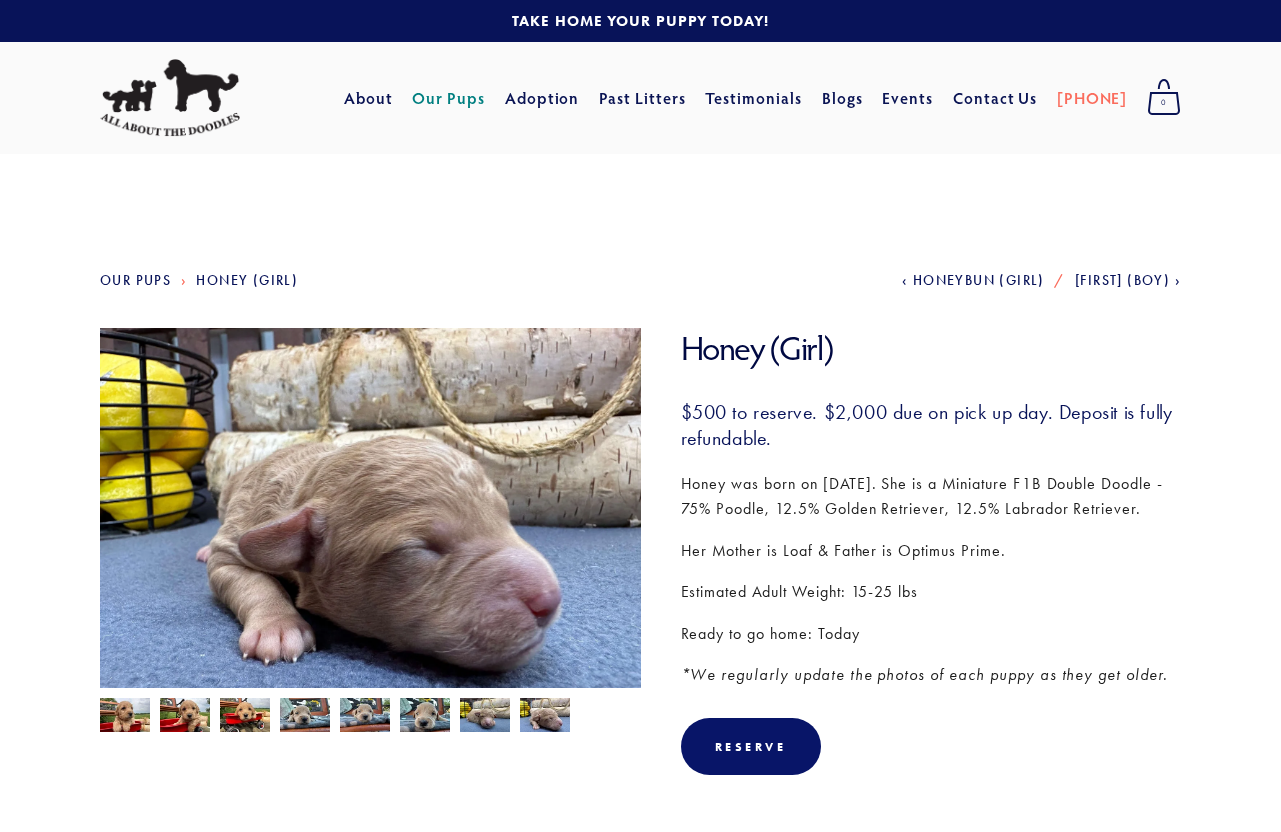 click at bounding box center [125, 717] 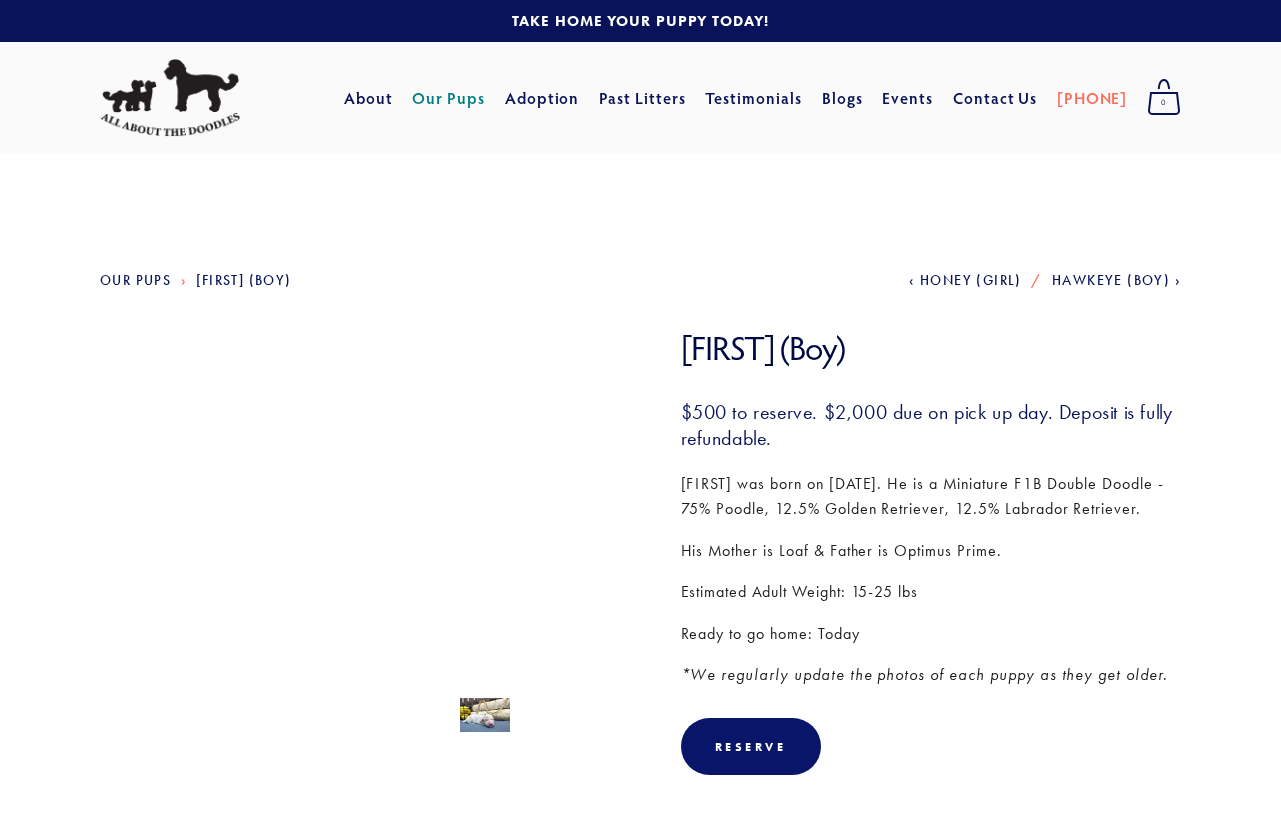 scroll, scrollTop: 0, scrollLeft: 0, axis: both 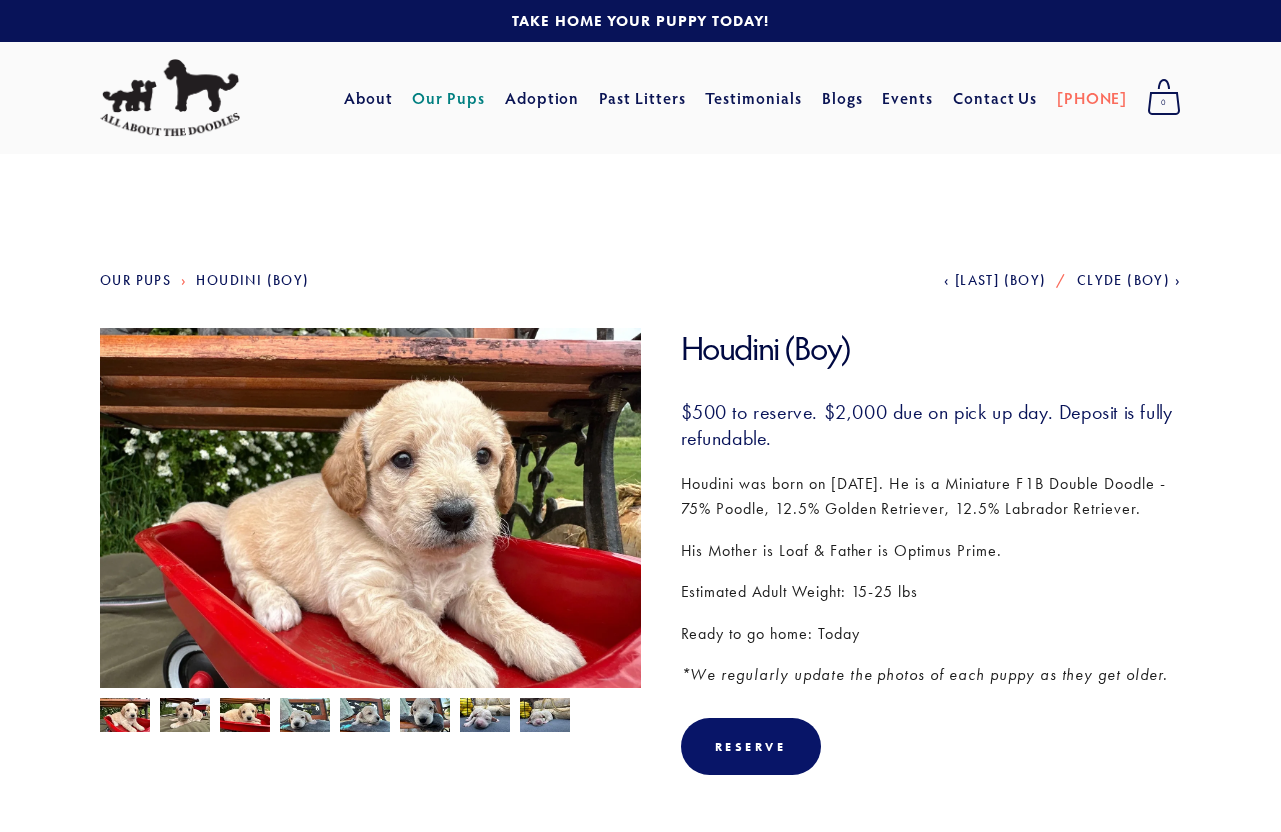 click at bounding box center (125, 717) 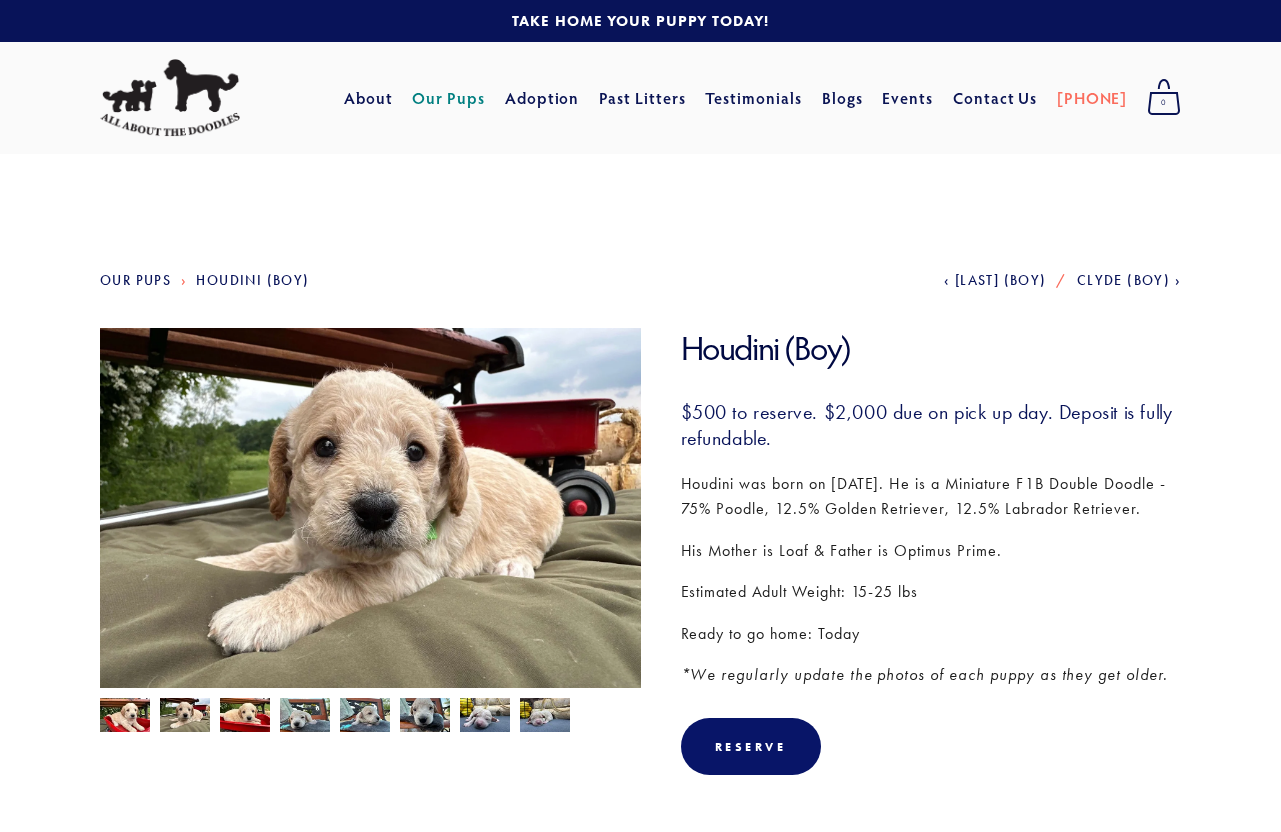 click at bounding box center (125, 717) 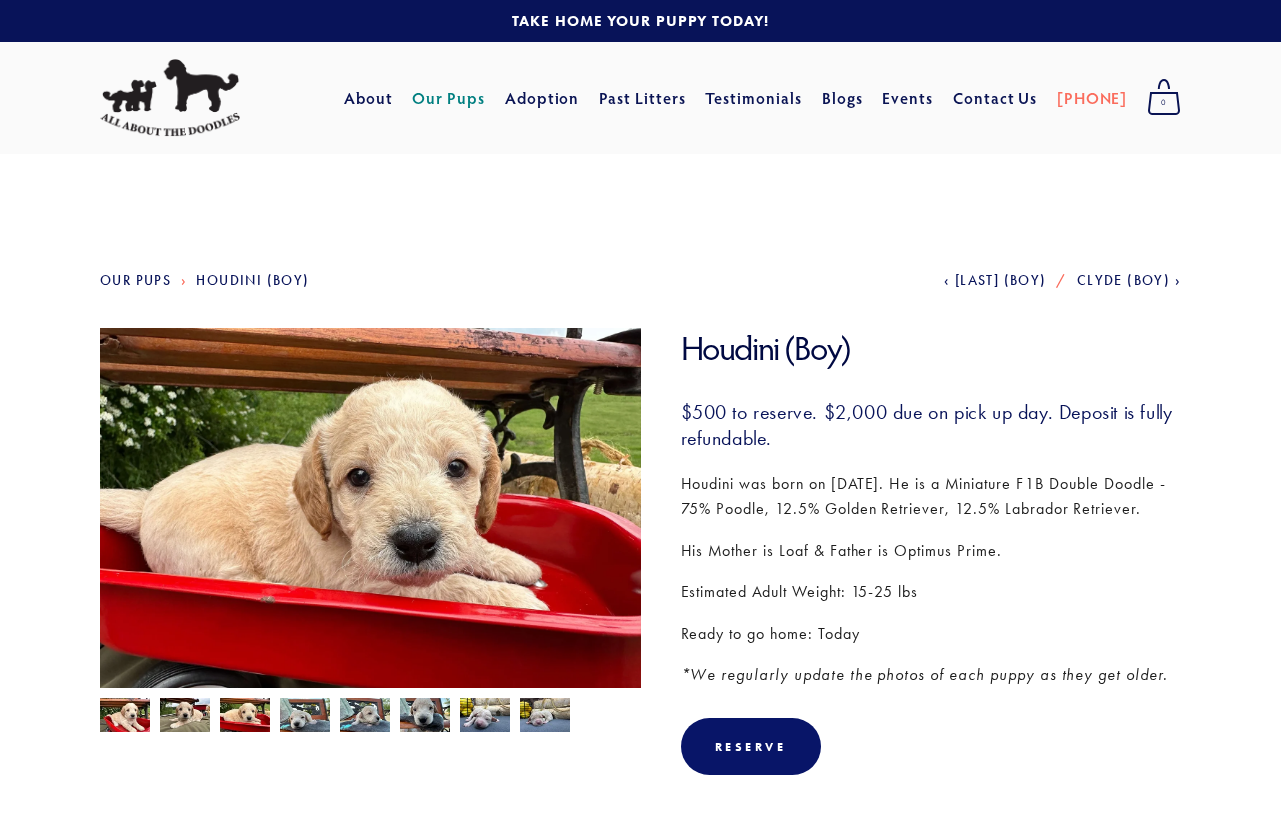 click at bounding box center (125, 717) 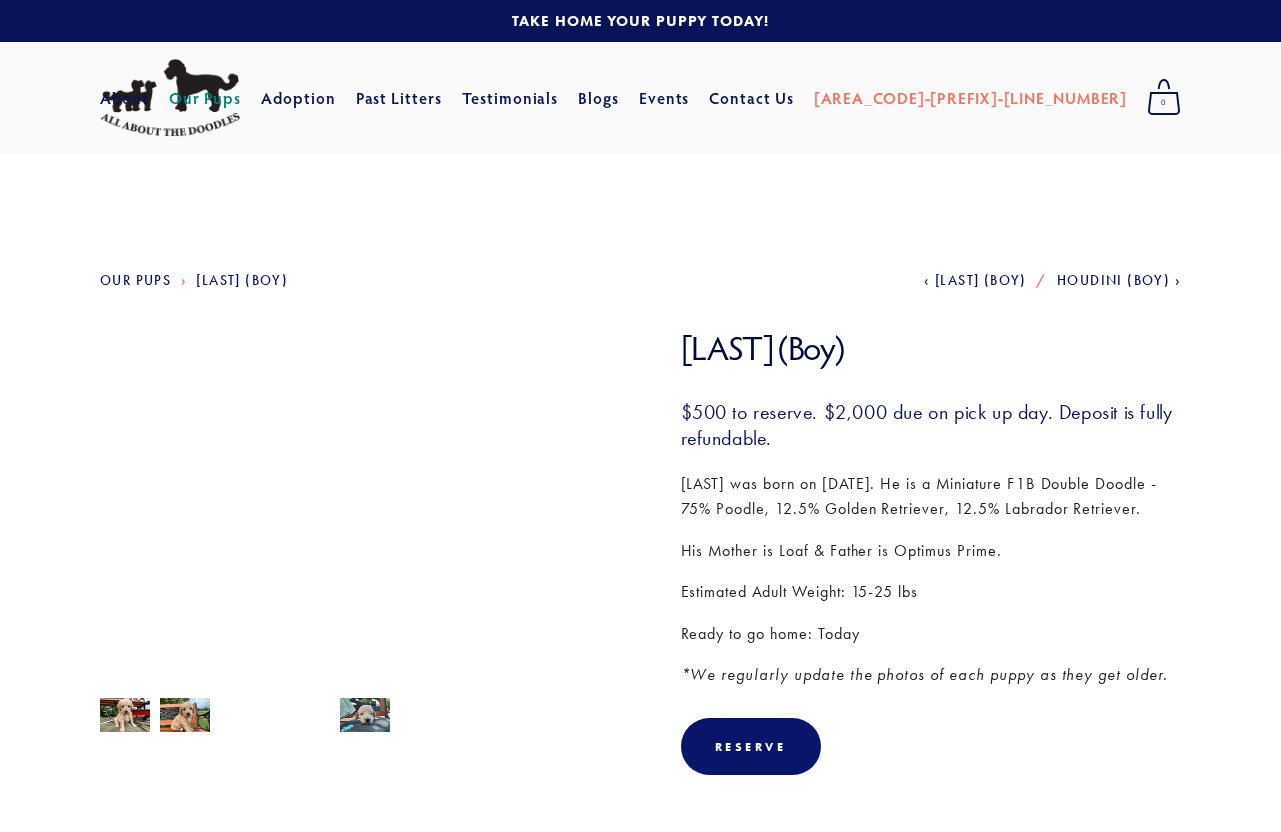 scroll, scrollTop: 0, scrollLeft: 0, axis: both 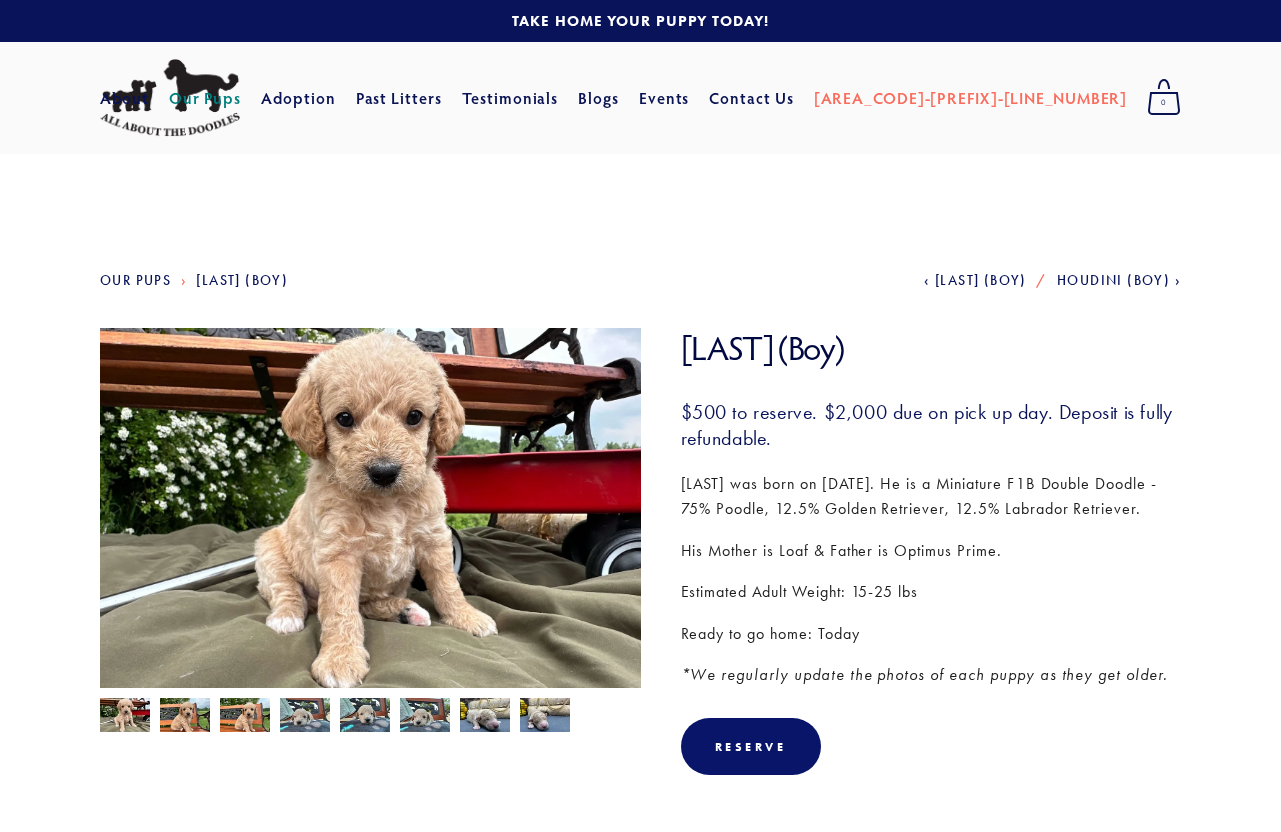 click at bounding box center [125, 717] 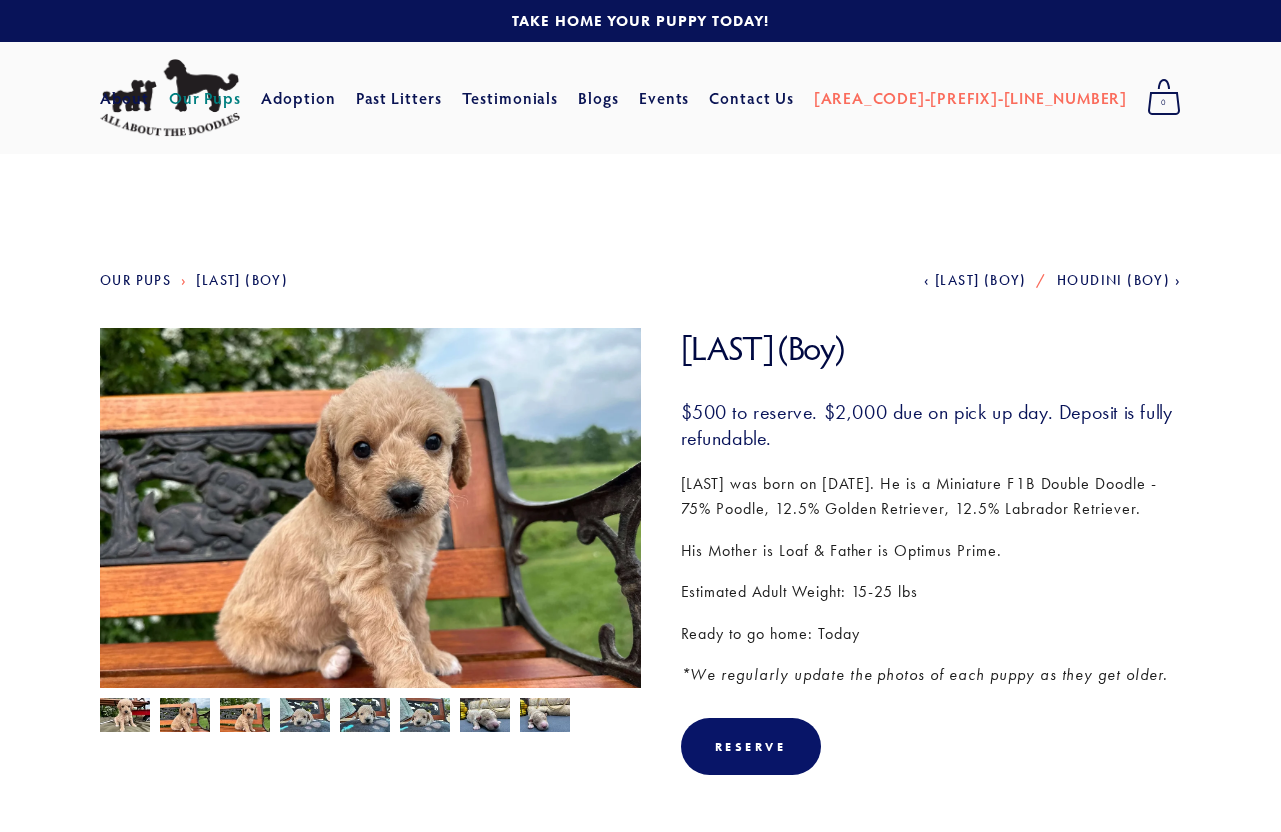 click at bounding box center (125, 717) 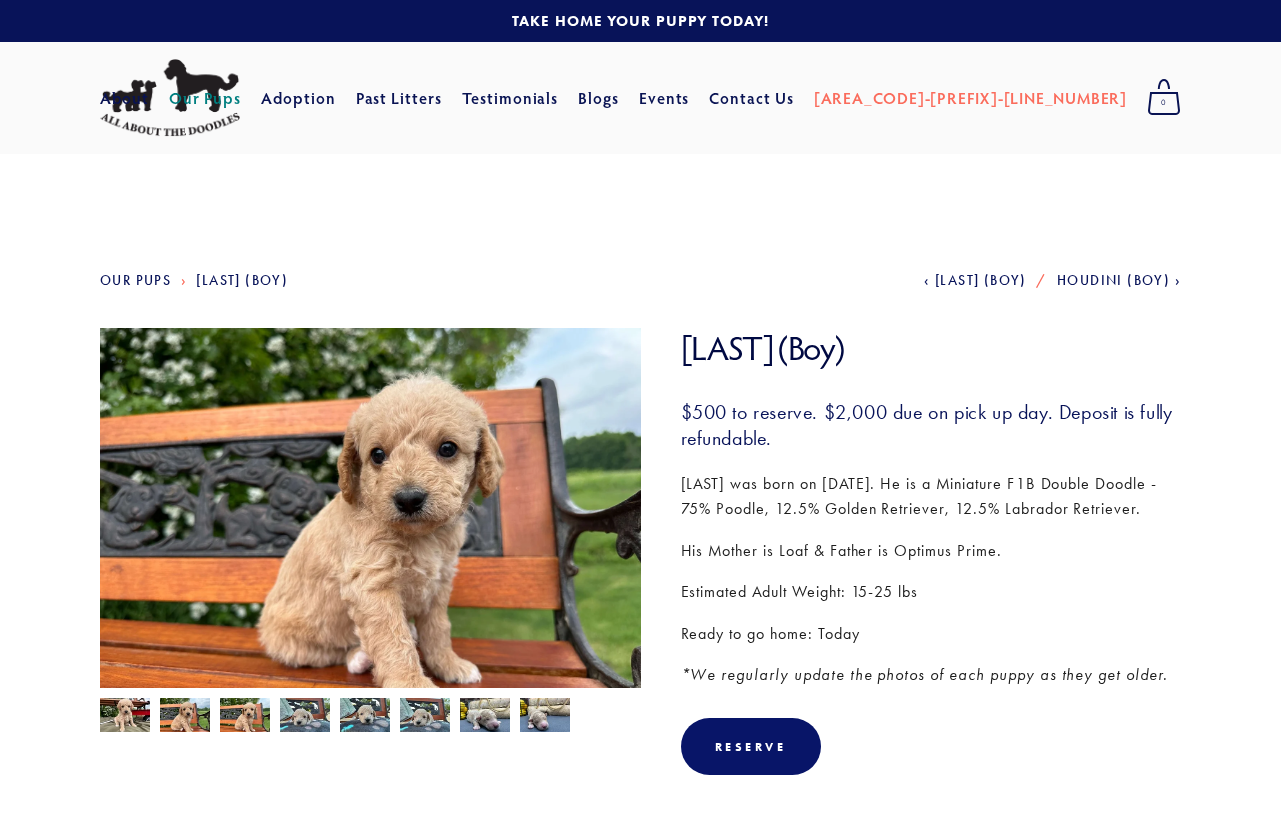 click at bounding box center [125, 717] 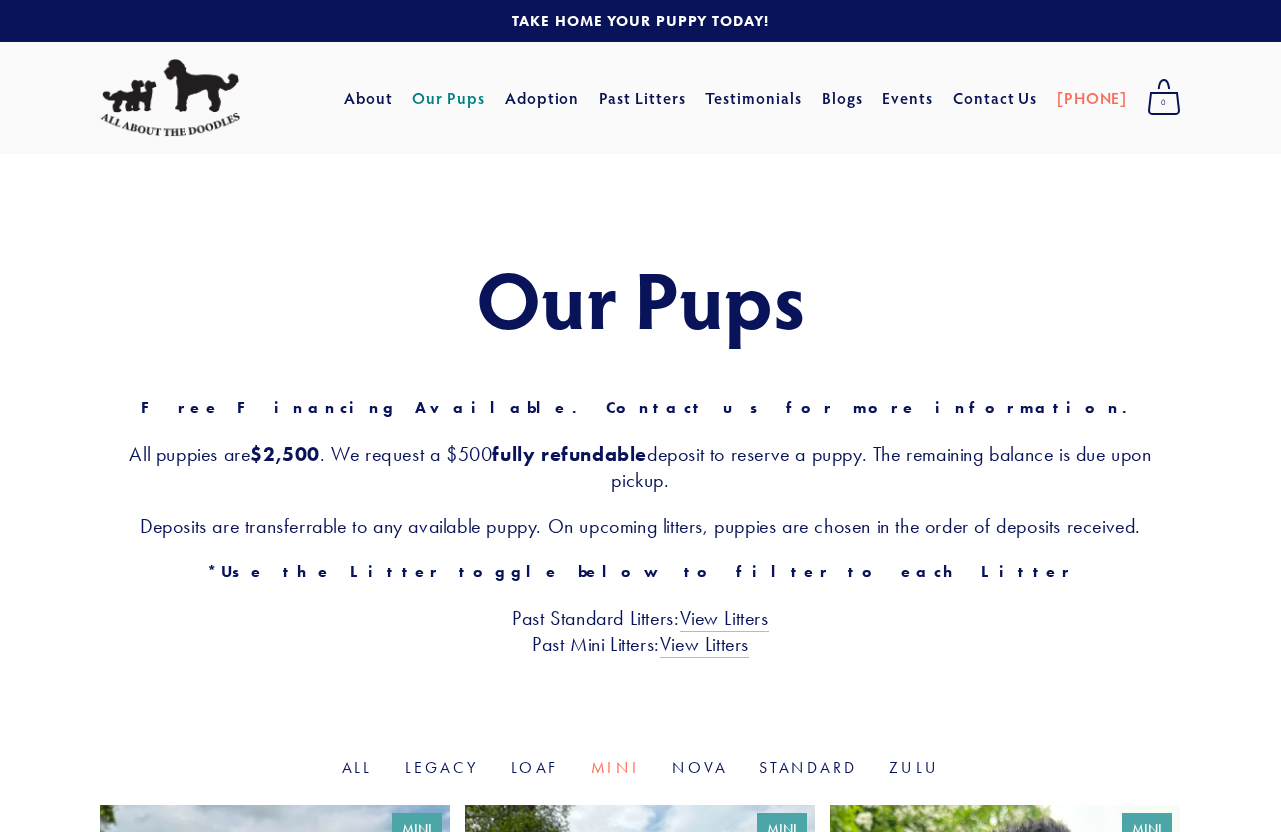 scroll, scrollTop: 0, scrollLeft: 0, axis: both 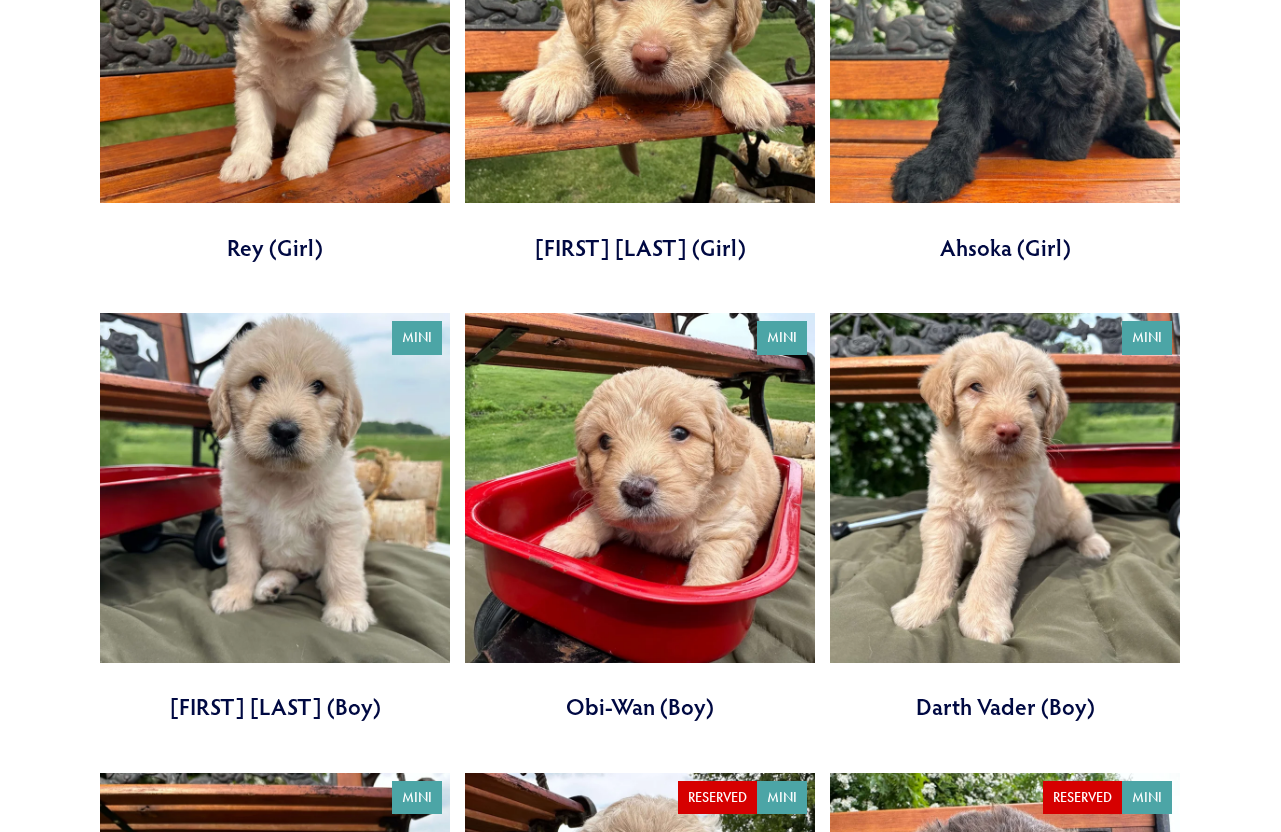 click at bounding box center (640, 518) 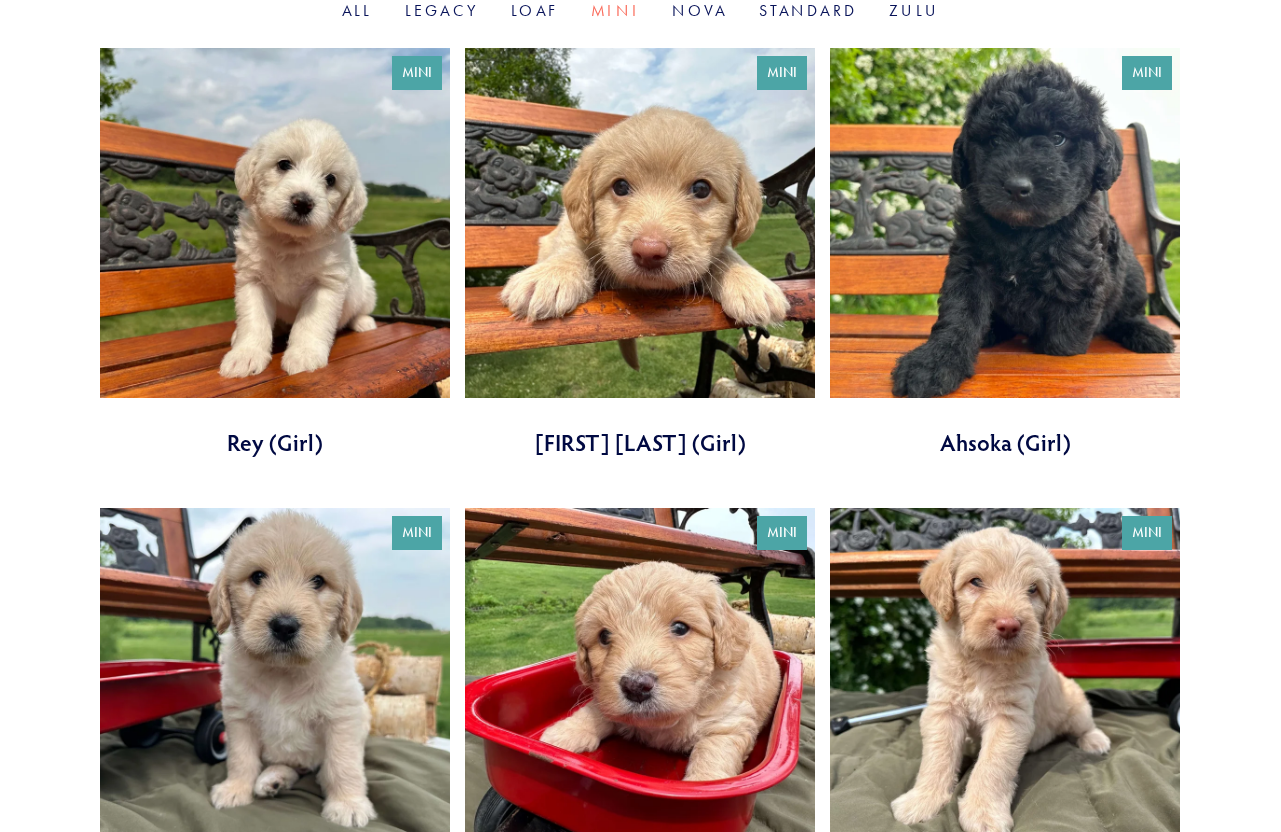 scroll, scrollTop: 759, scrollLeft: 0, axis: vertical 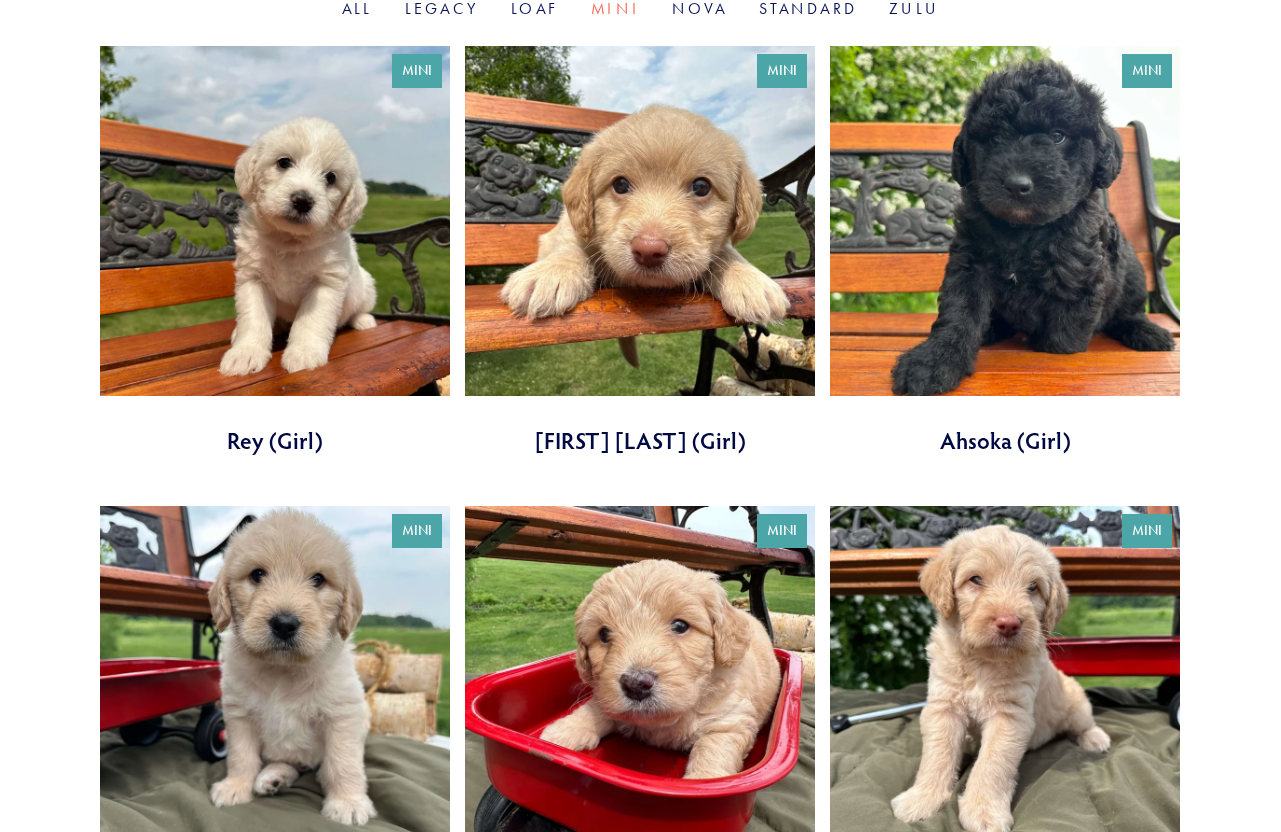 click at bounding box center [275, 251] 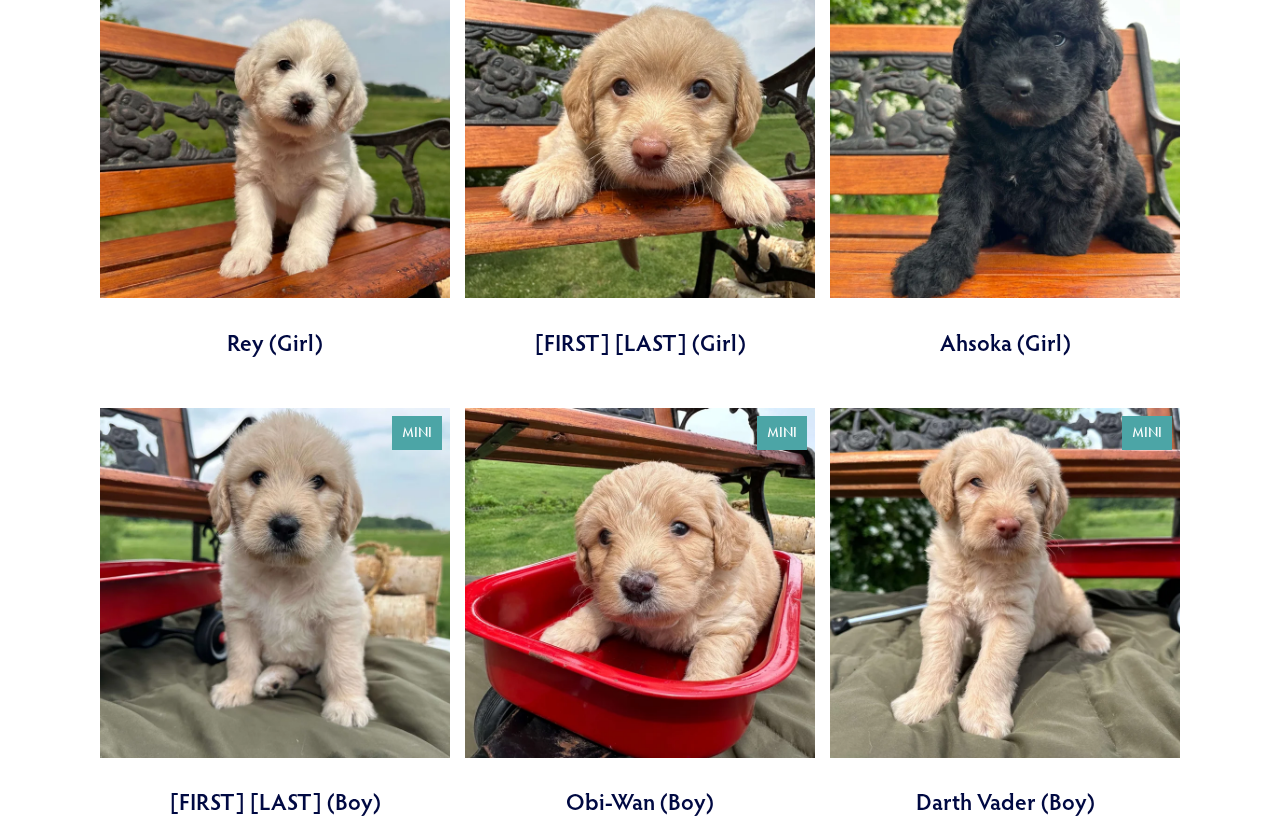 scroll, scrollTop: 859, scrollLeft: 0, axis: vertical 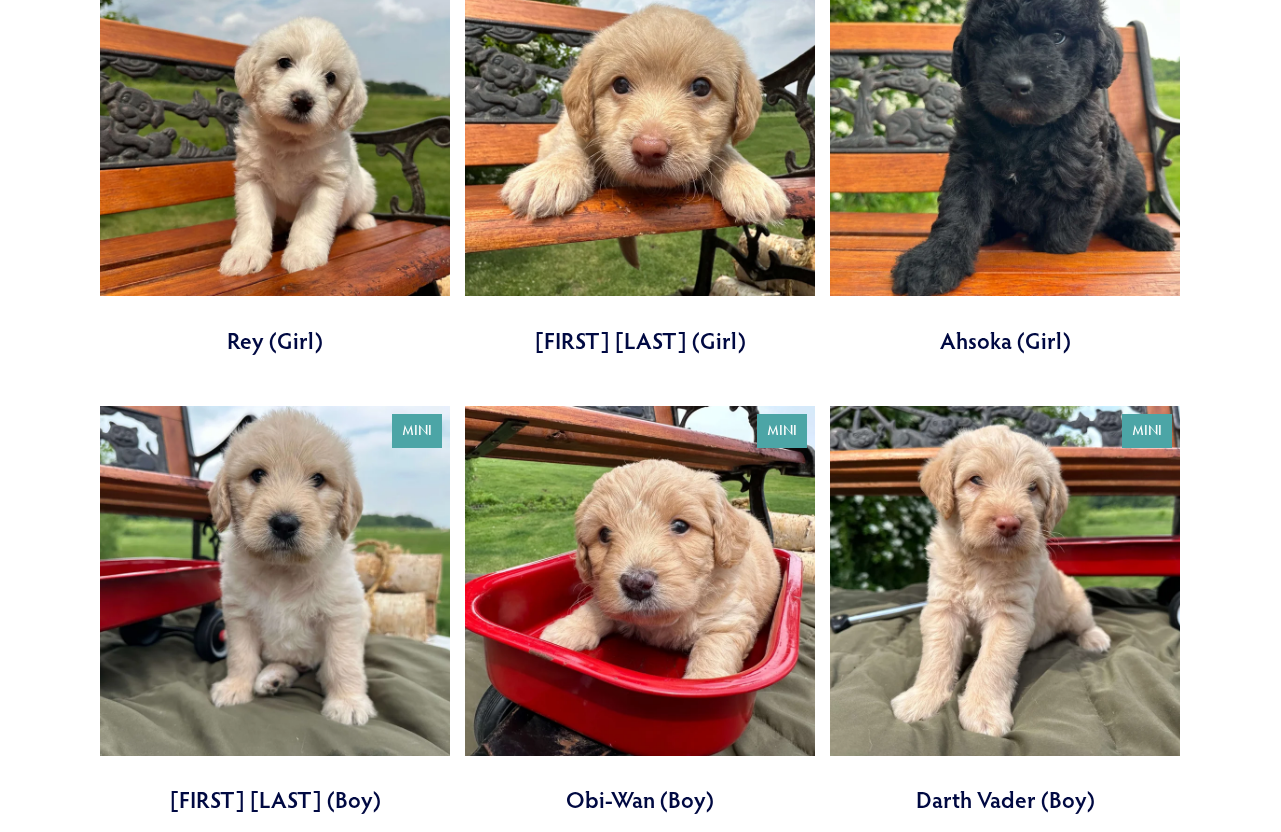 click at bounding box center [1005, 611] 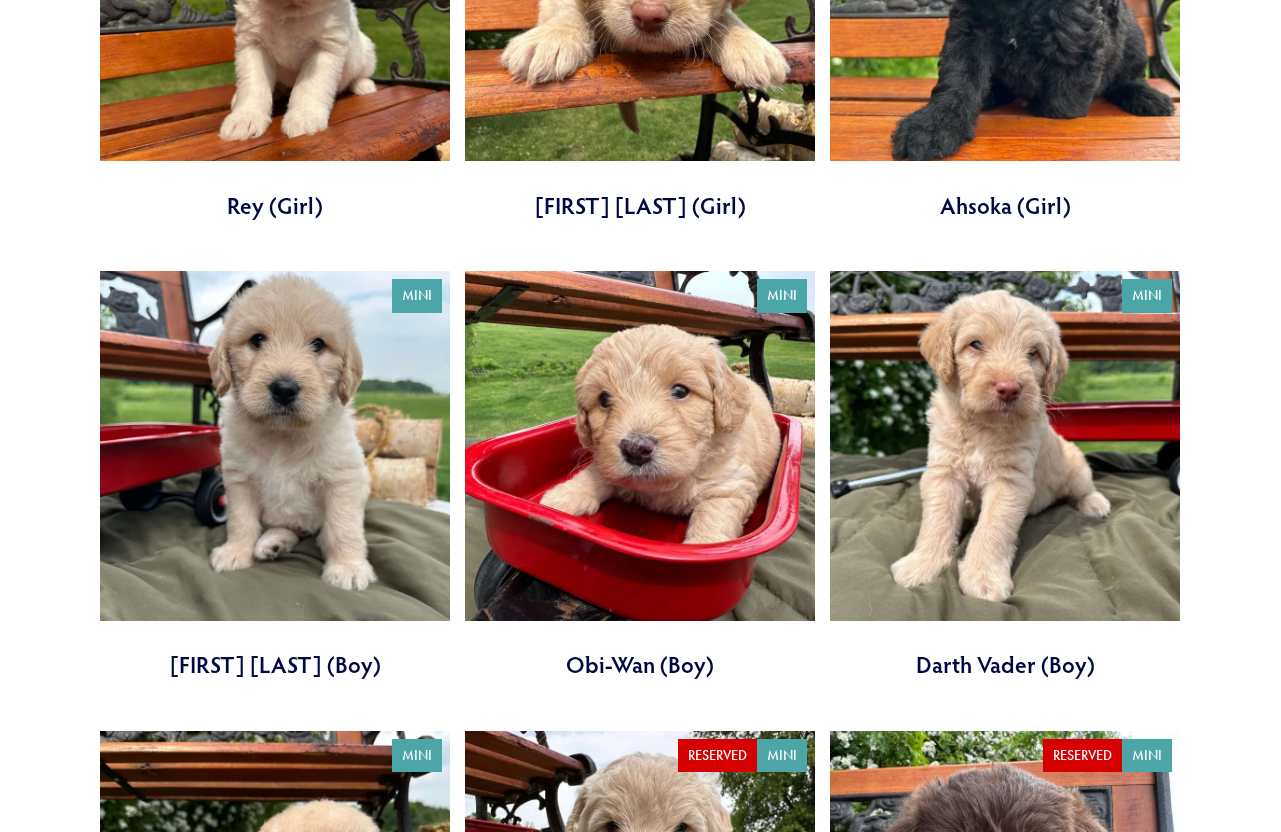 scroll, scrollTop: 996, scrollLeft: 0, axis: vertical 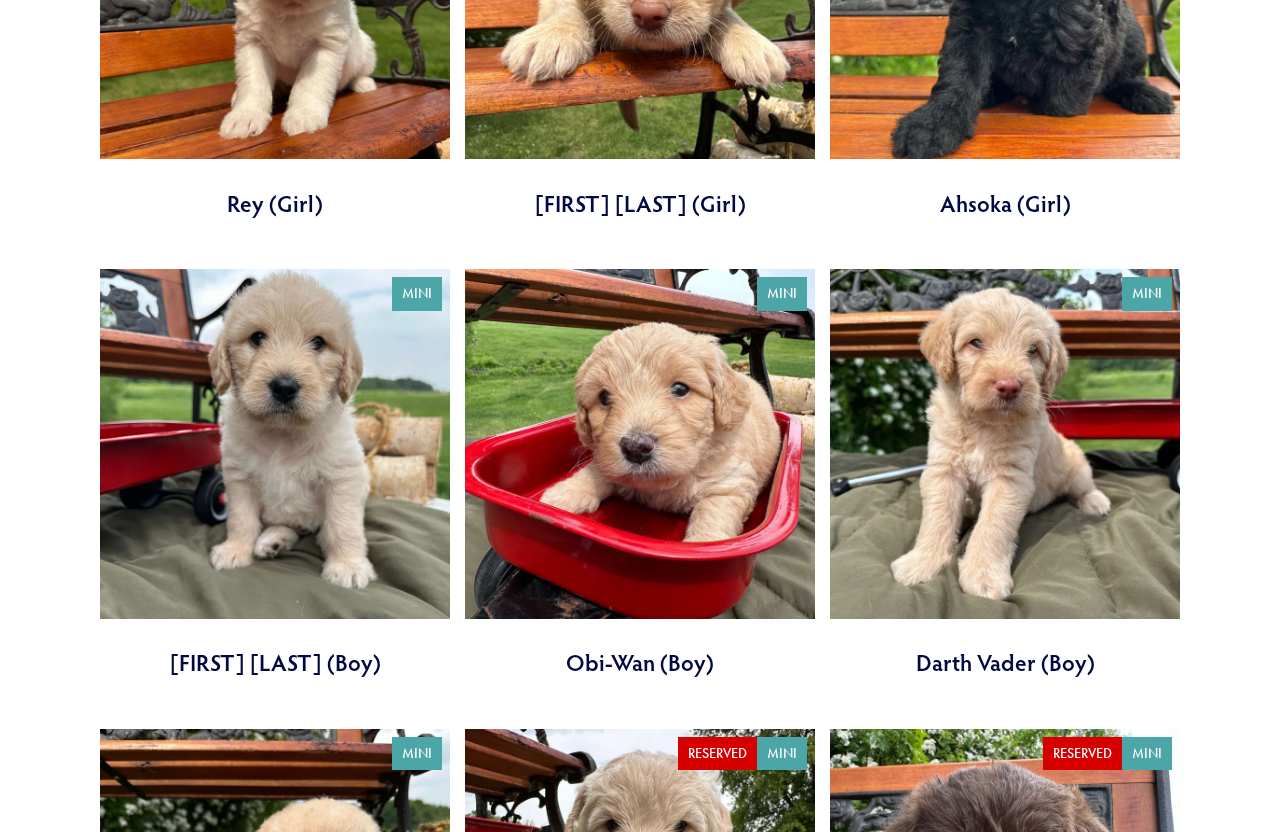 click at bounding box center [275, 474] 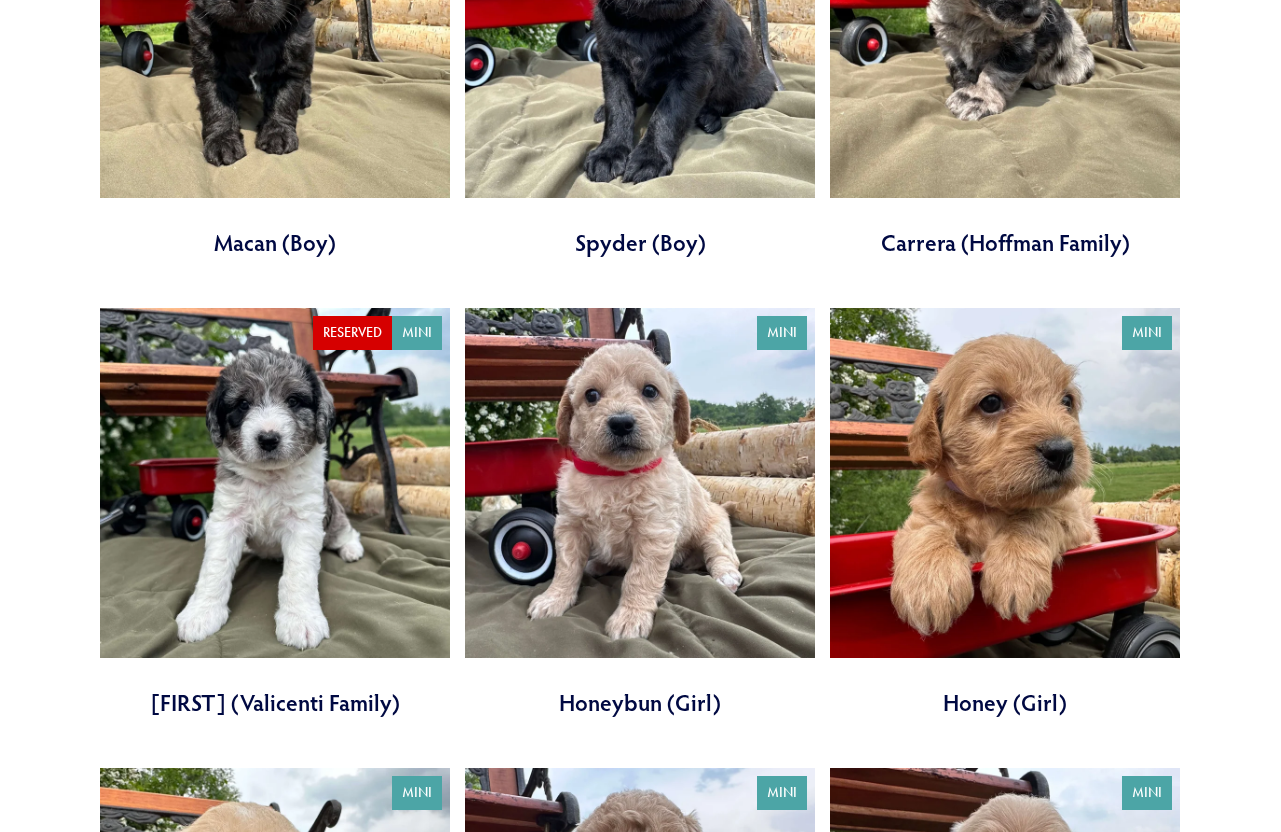 scroll, scrollTop: 2343, scrollLeft: 0, axis: vertical 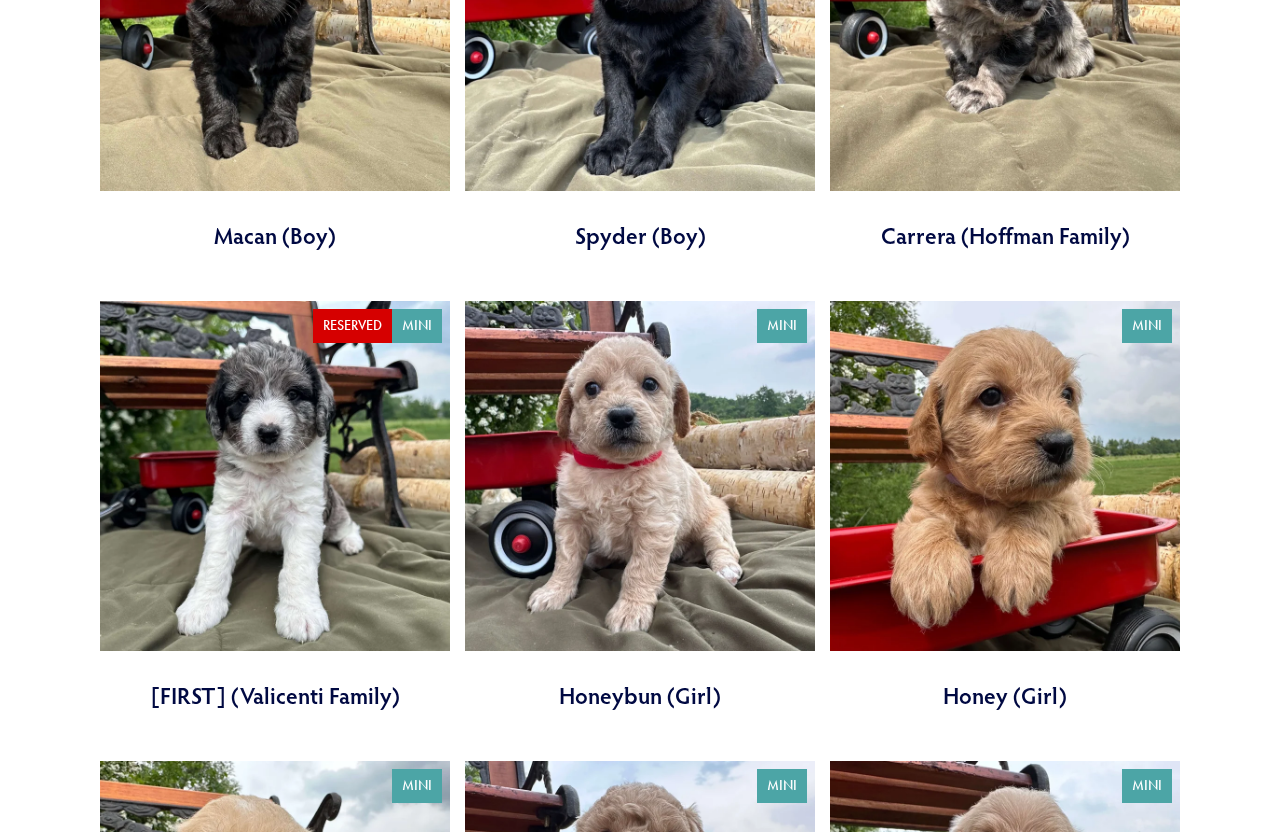 click at bounding box center [275, 506] 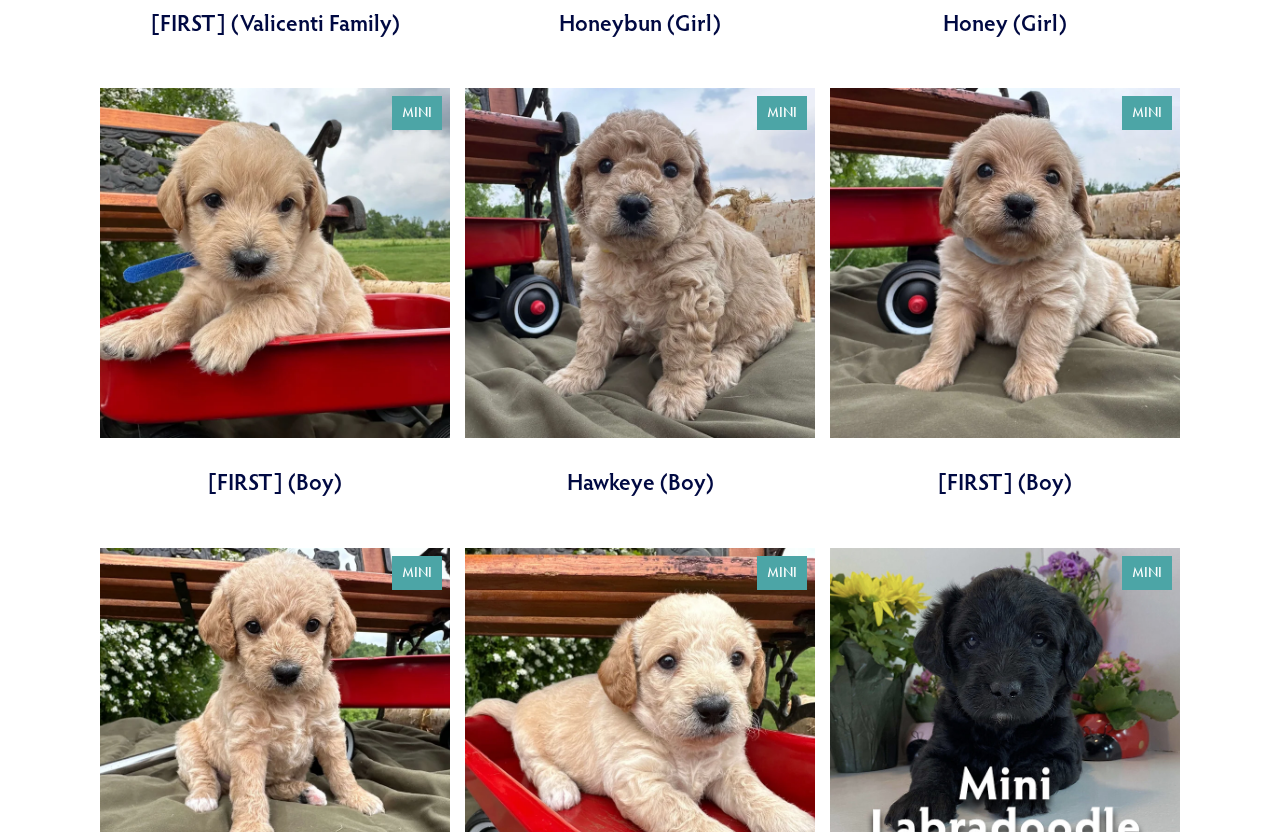 scroll, scrollTop: 3006, scrollLeft: 0, axis: vertical 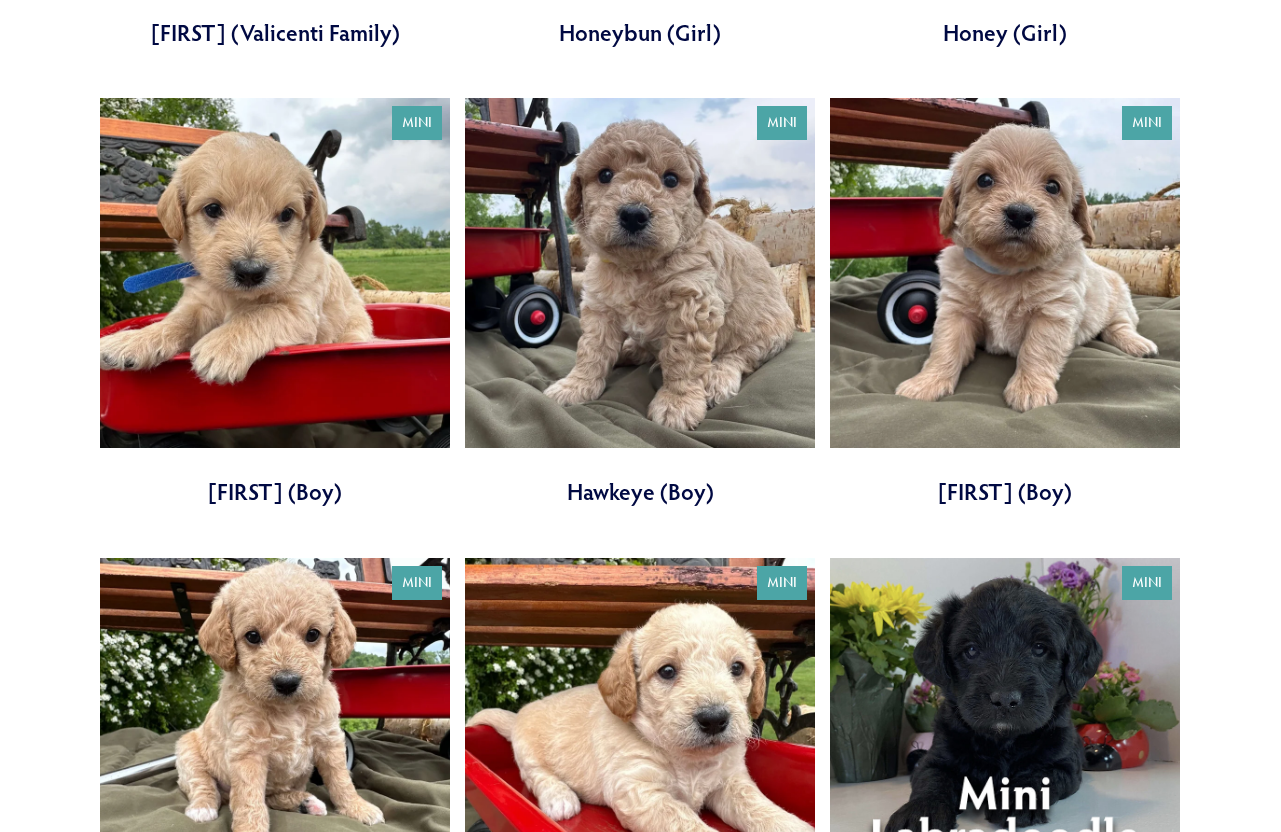 click at bounding box center (640, 303) 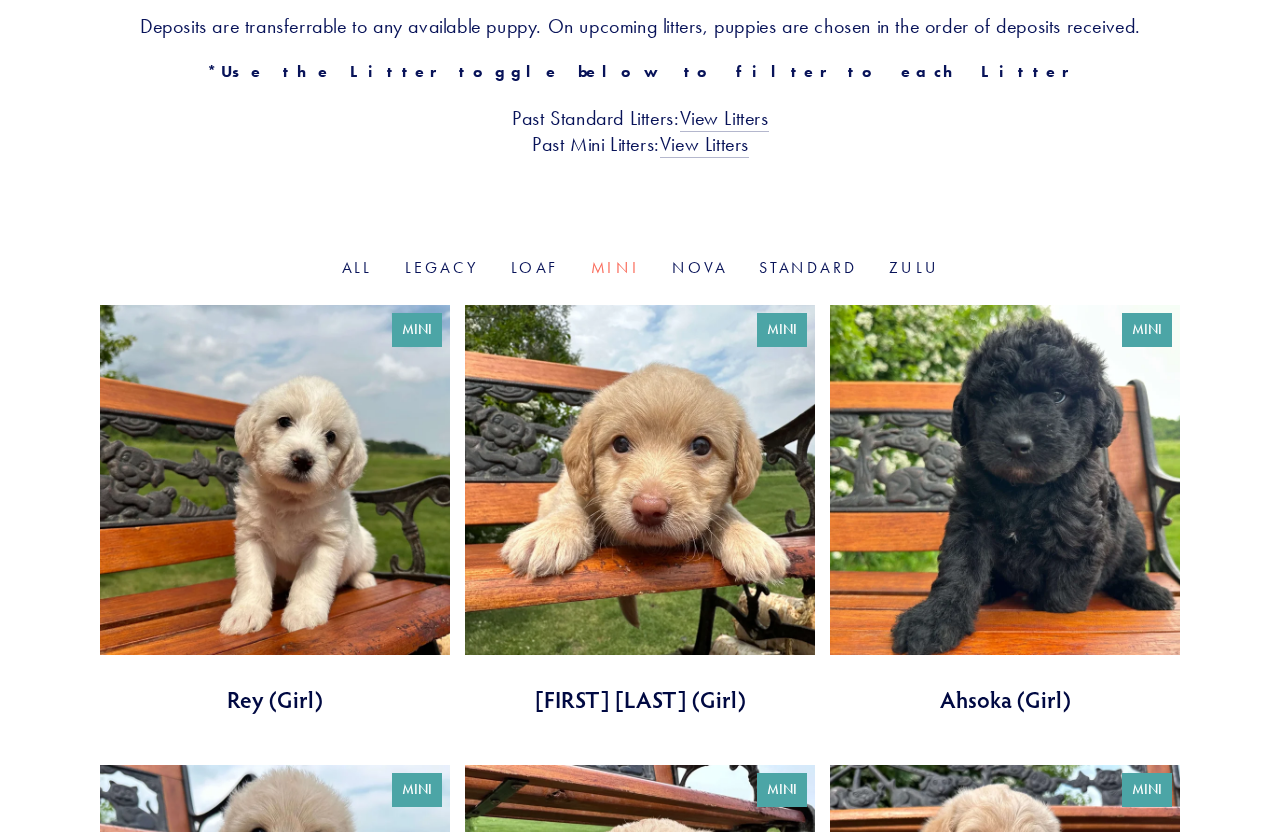scroll, scrollTop: 498, scrollLeft: 0, axis: vertical 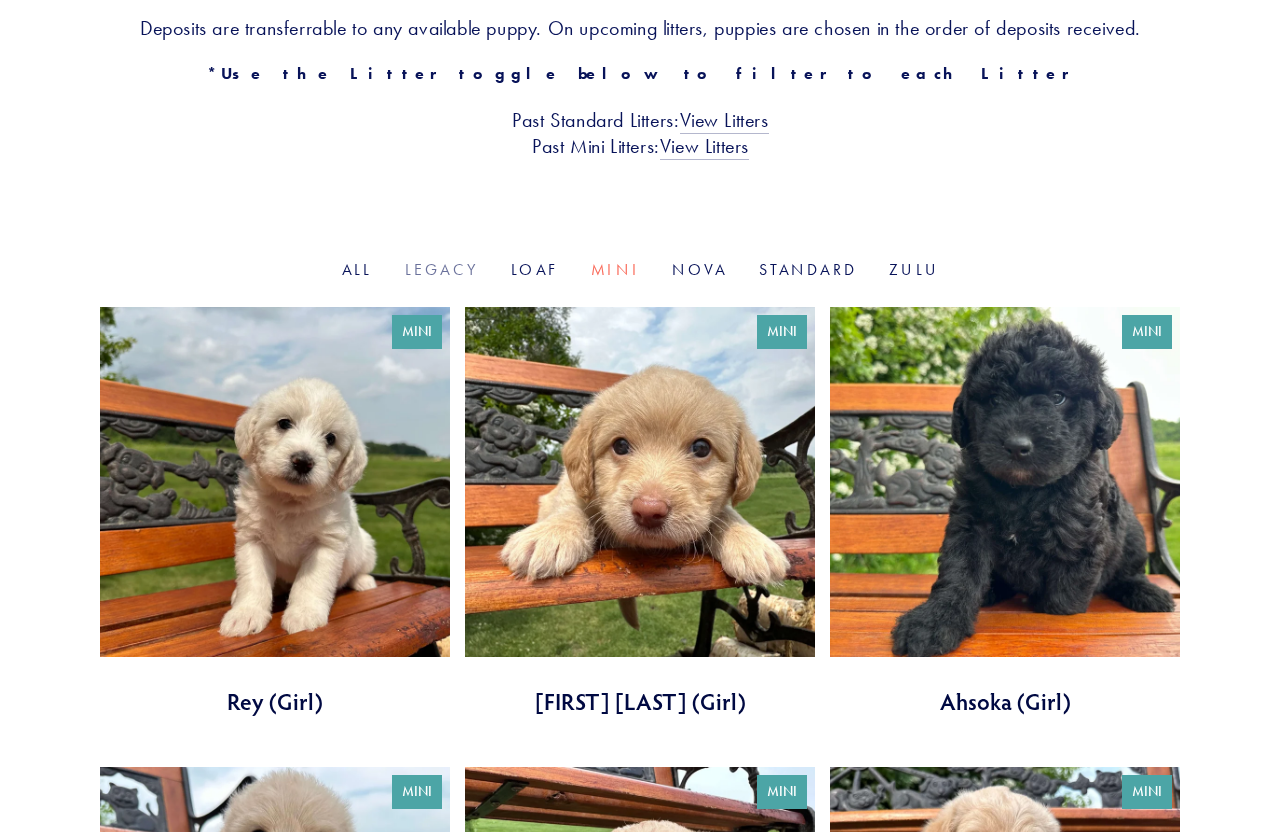 click on "Legacy" at bounding box center (442, 269) 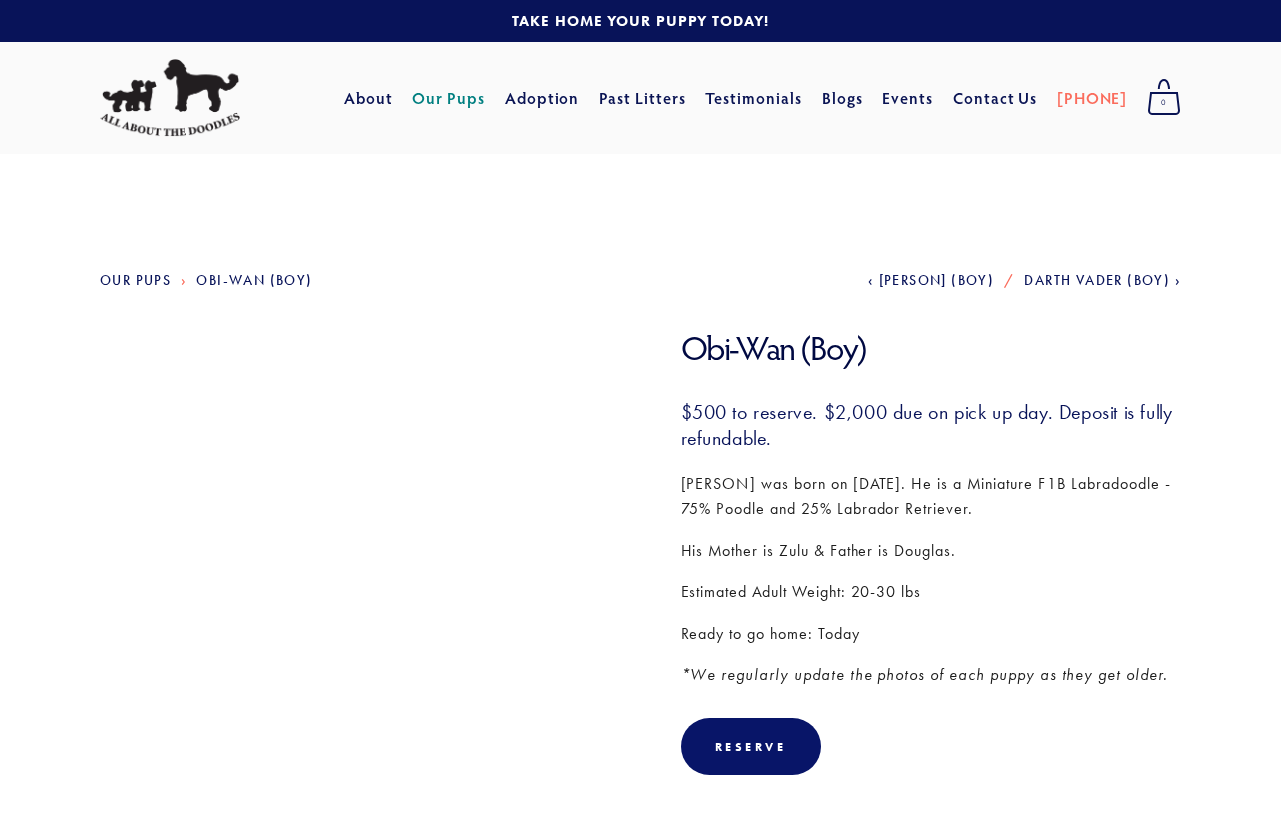 scroll, scrollTop: 0, scrollLeft: 0, axis: both 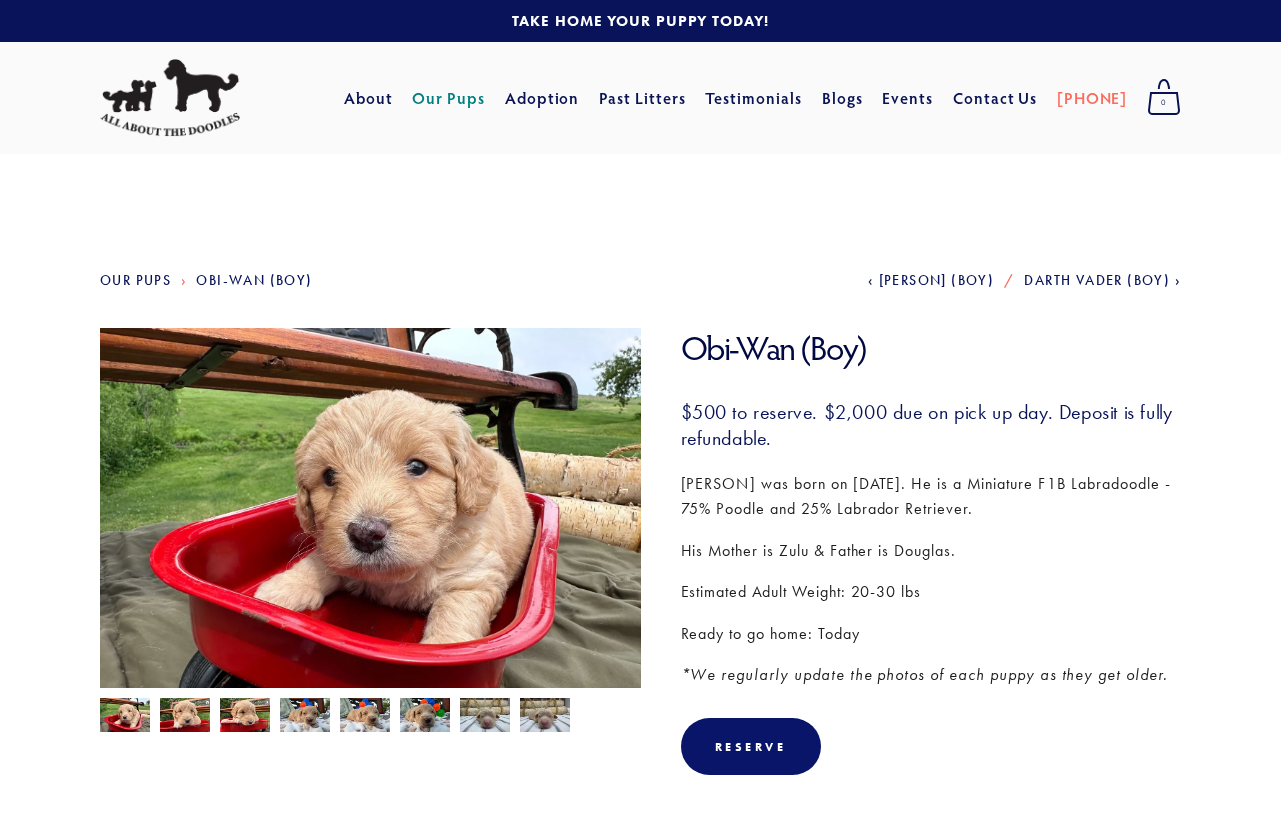 click at bounding box center (125, 717) 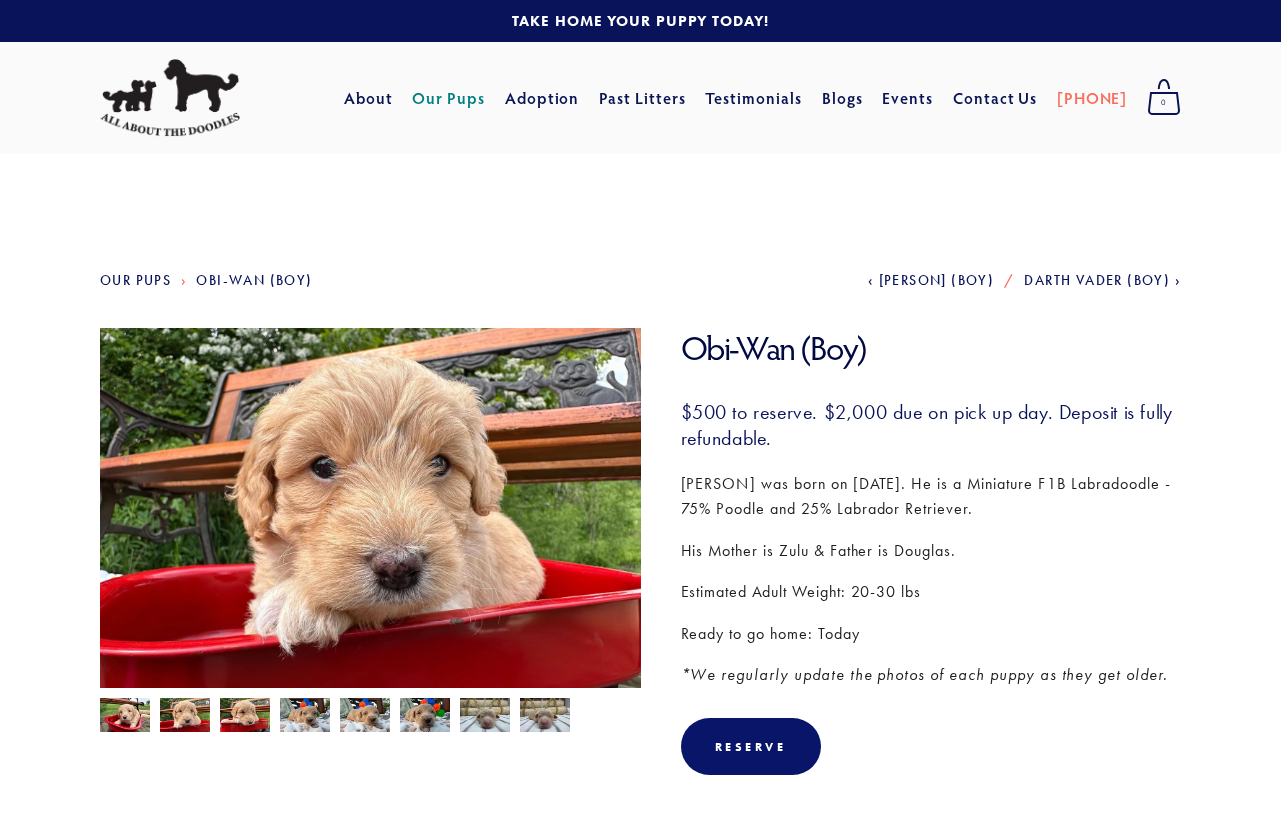 click at bounding box center (125, 717) 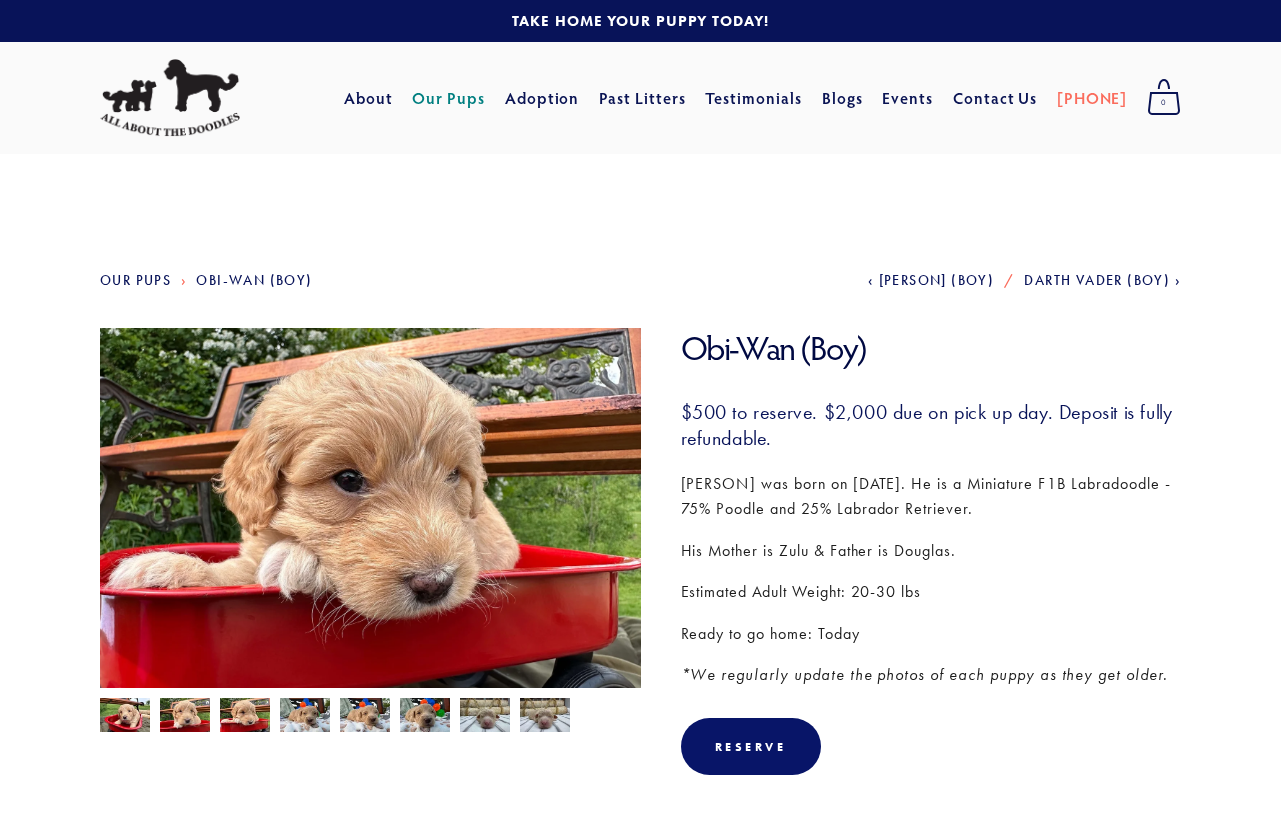 click at bounding box center (125, 717) 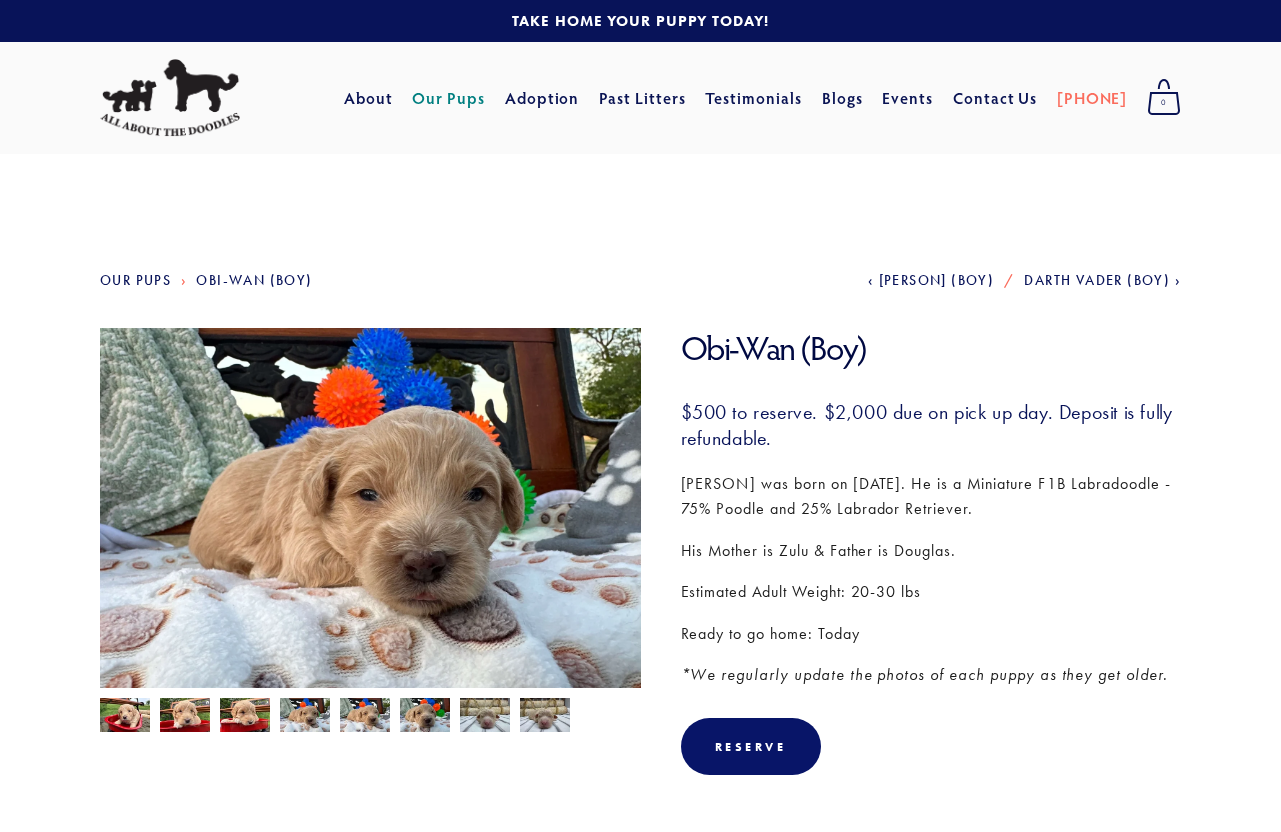 click at bounding box center [125, 717] 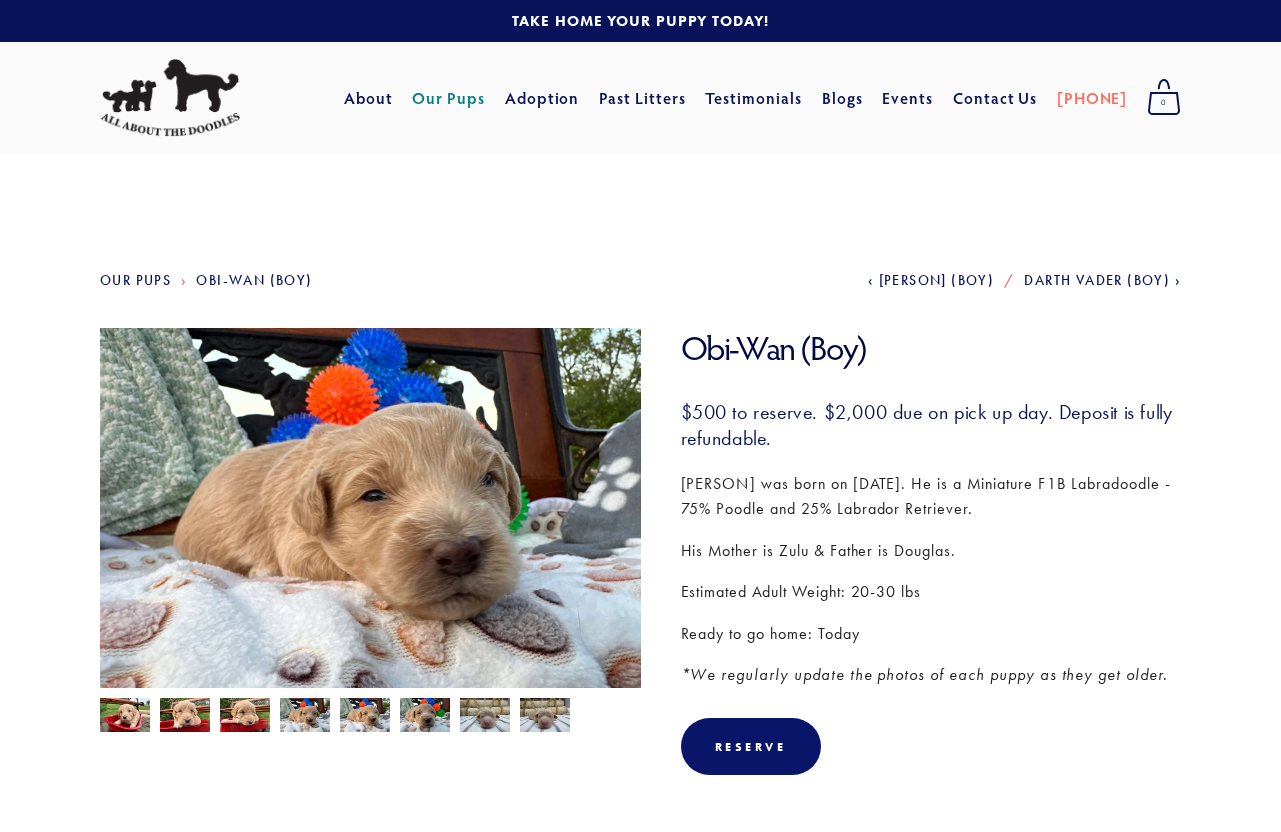 click at bounding box center [125, 717] 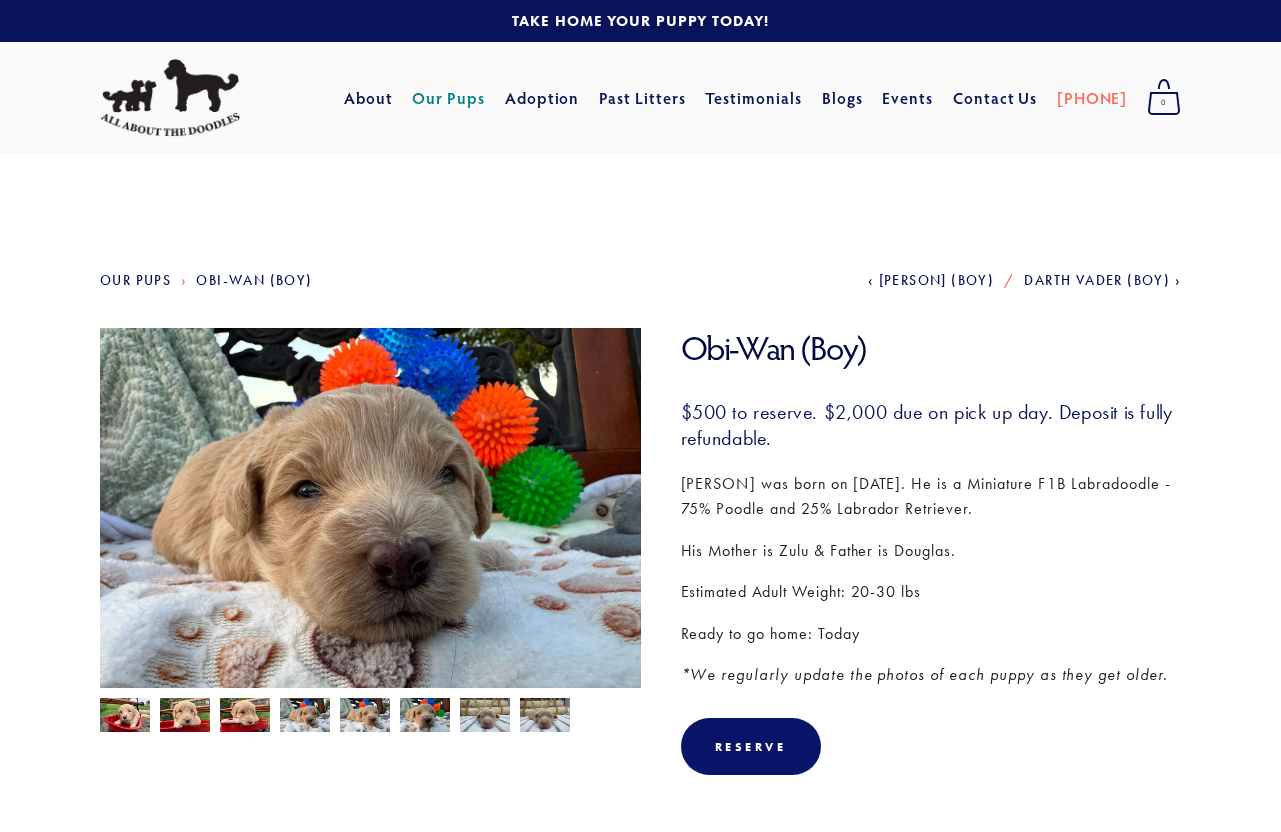 click at bounding box center [125, 717] 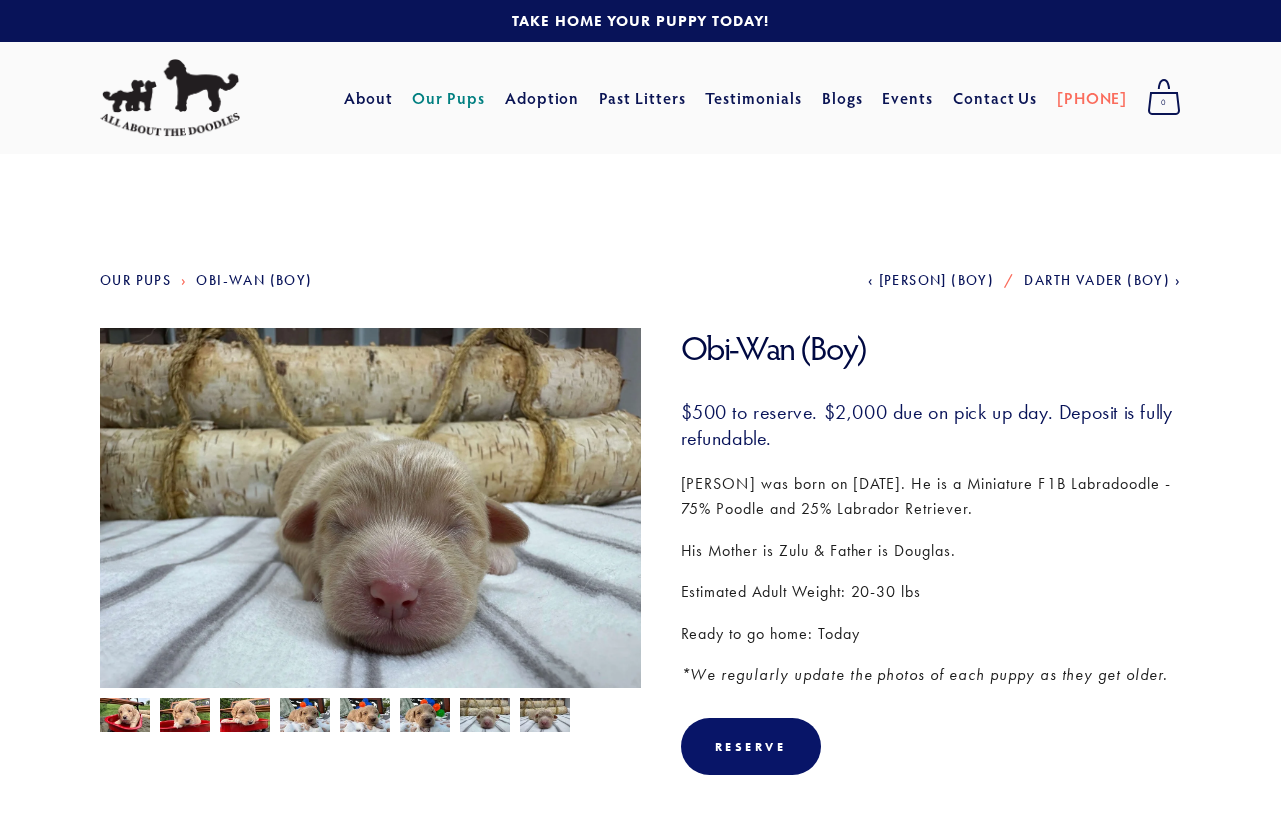 click at bounding box center [125, 717] 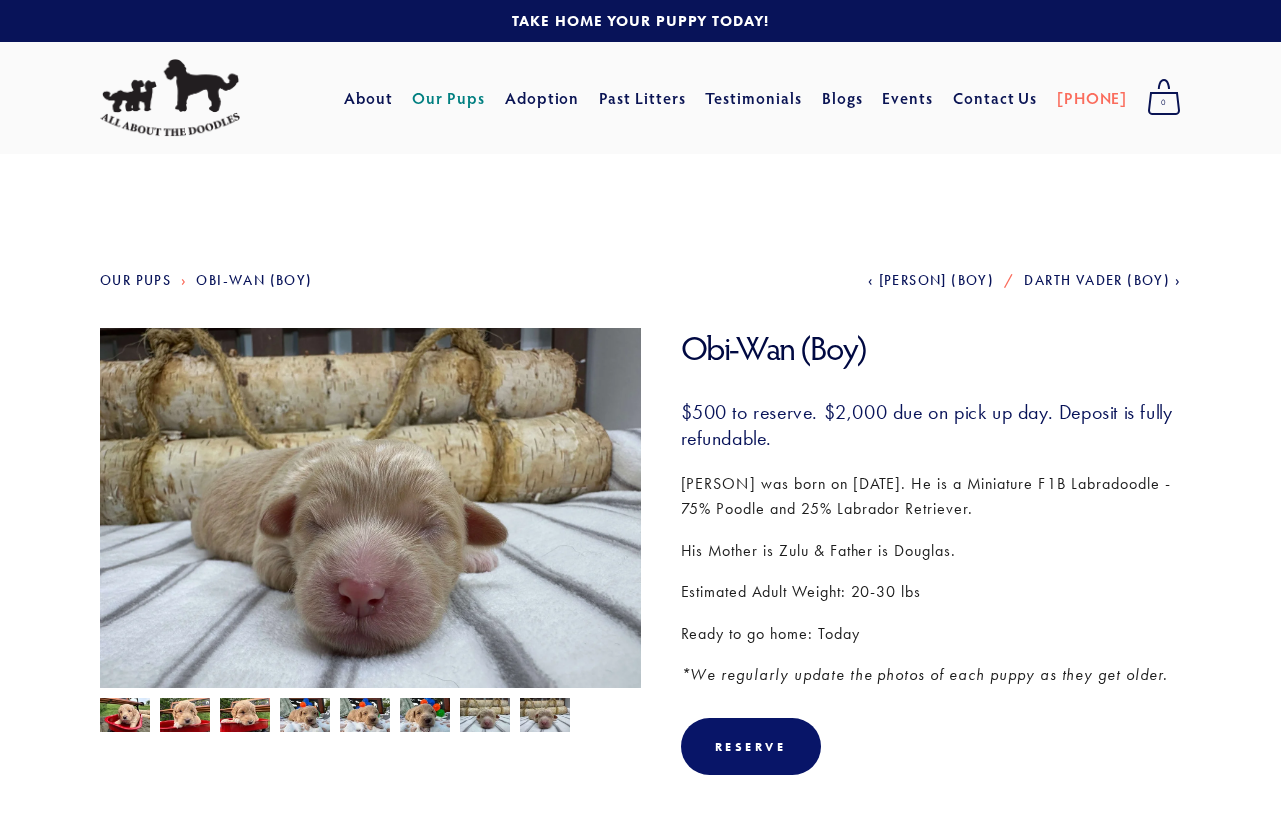click at bounding box center (125, 717) 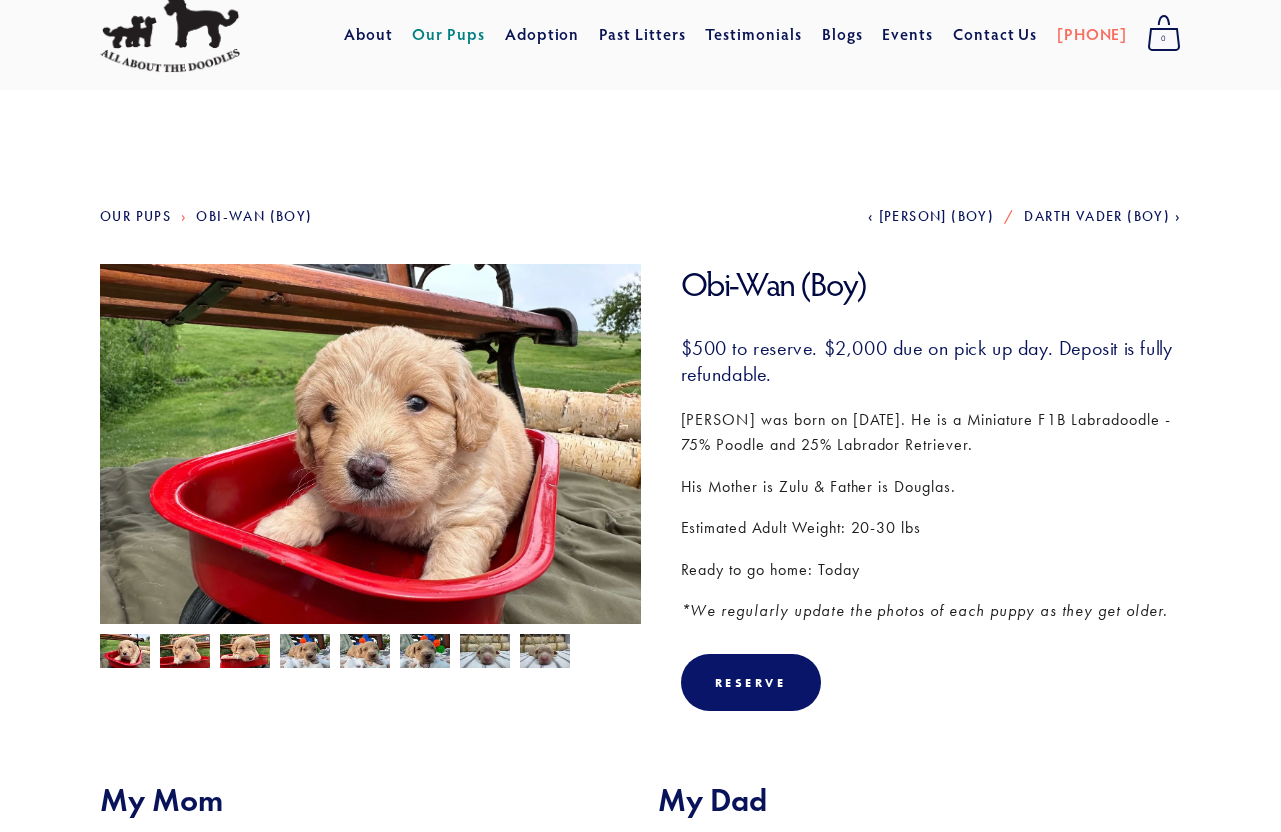 scroll, scrollTop: 70, scrollLeft: 0, axis: vertical 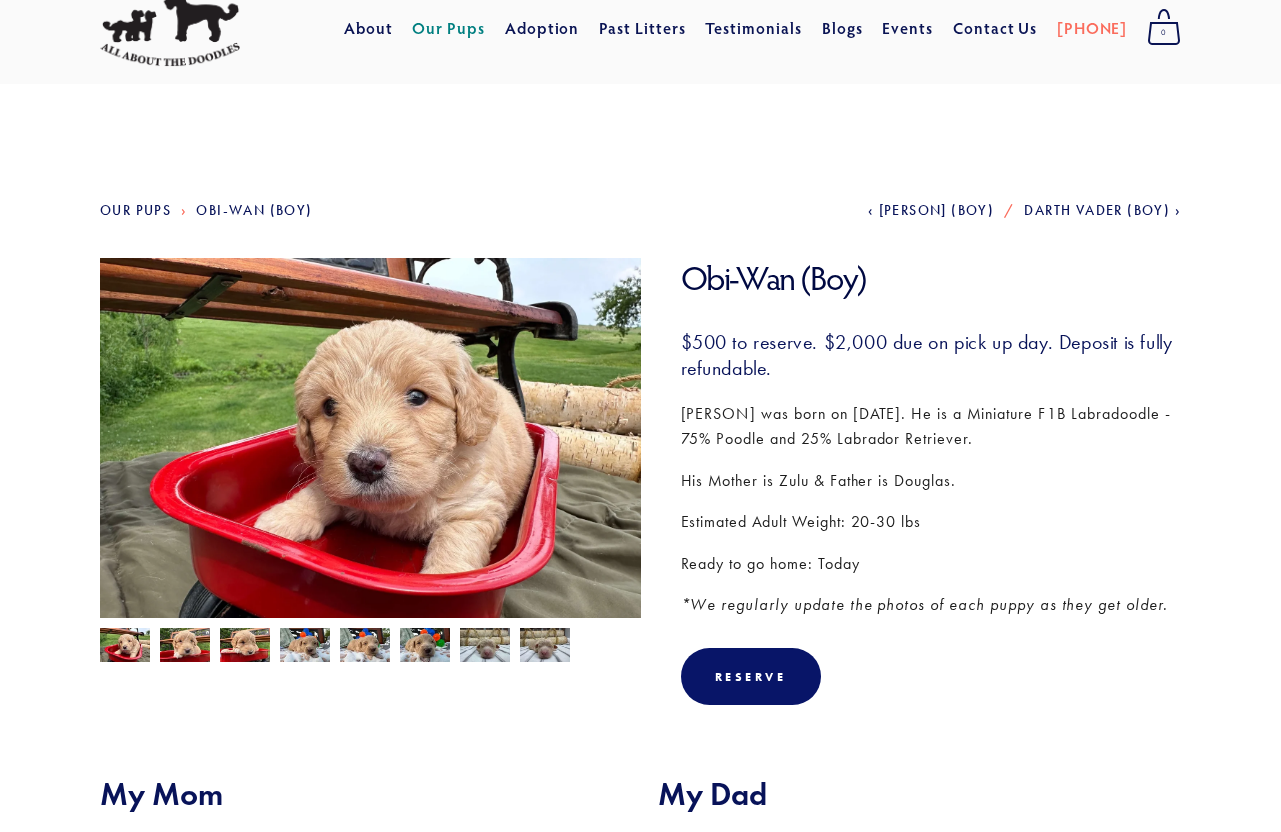 click at bounding box center [125, 647] 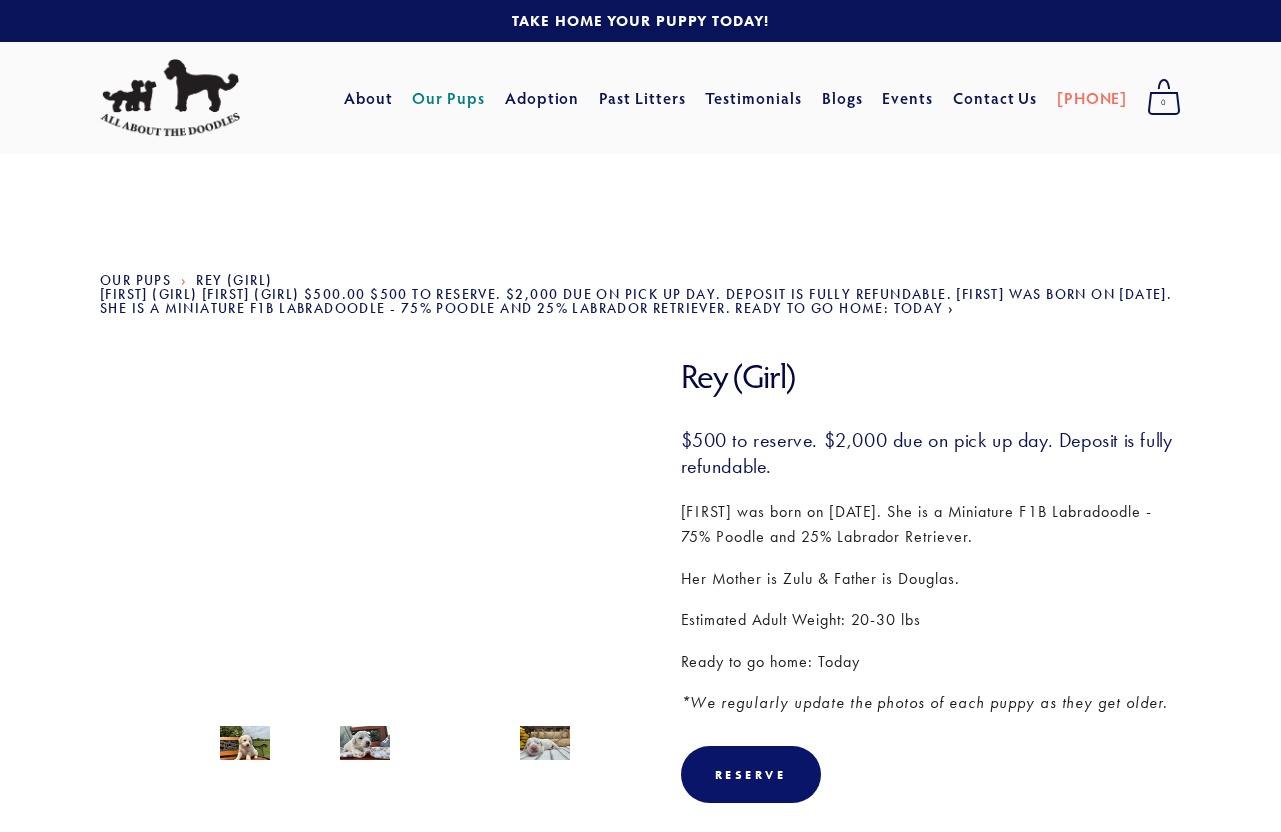 scroll, scrollTop: 0, scrollLeft: 0, axis: both 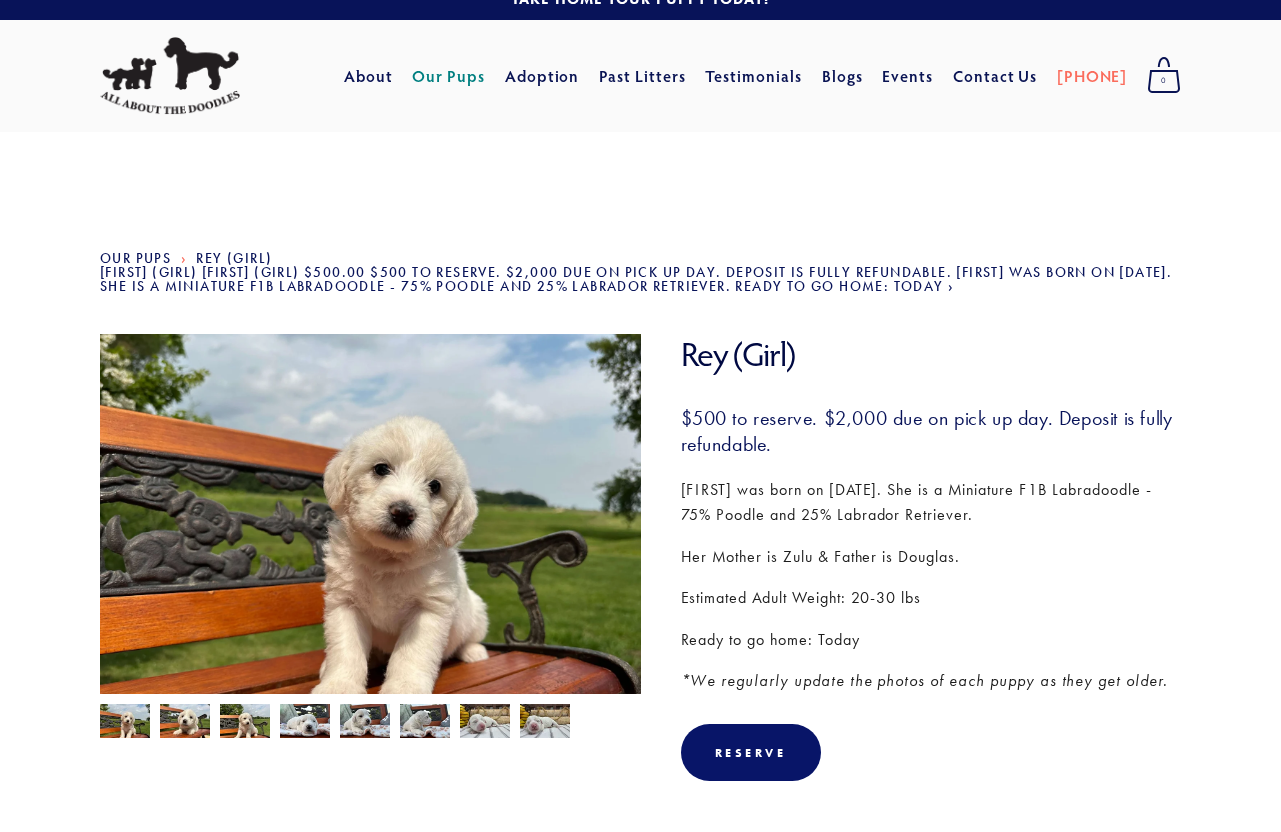 click at bounding box center [125, 723] 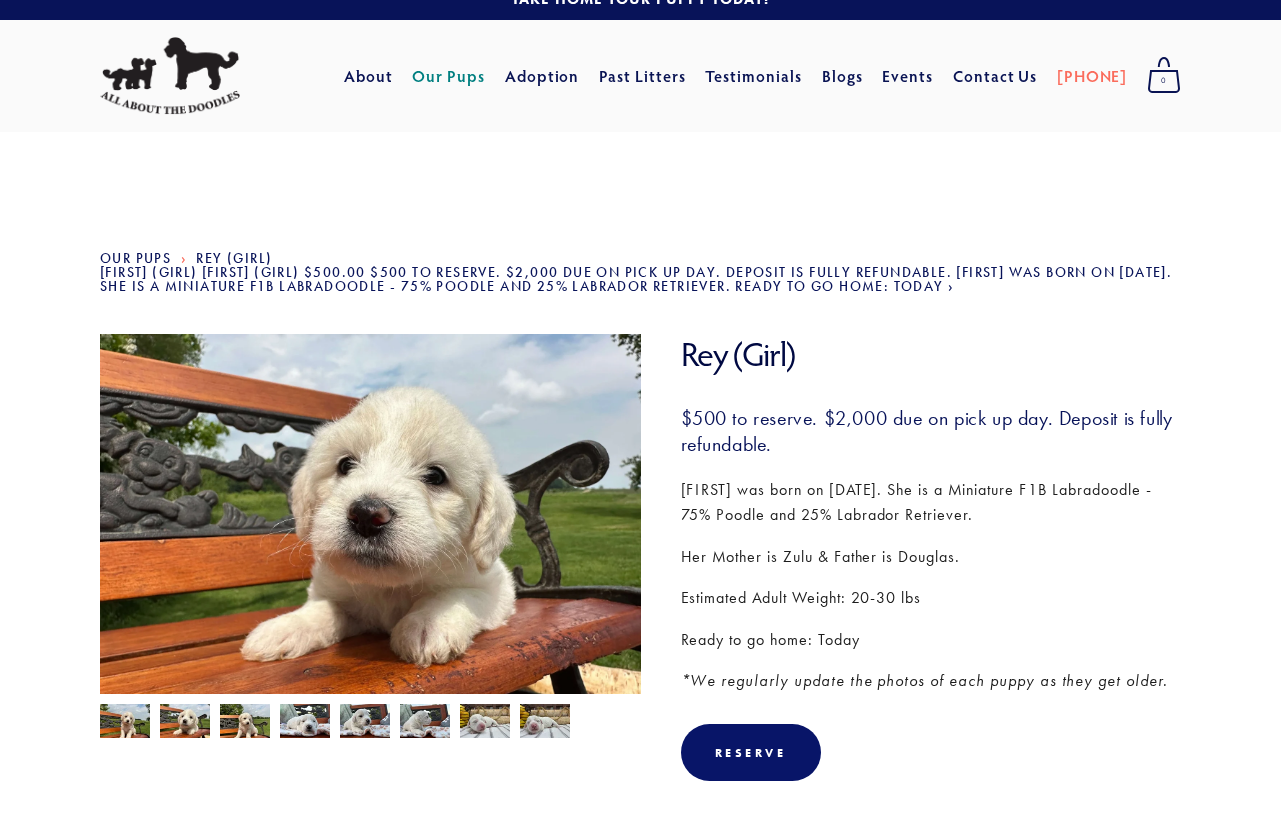 click at bounding box center (125, 723) 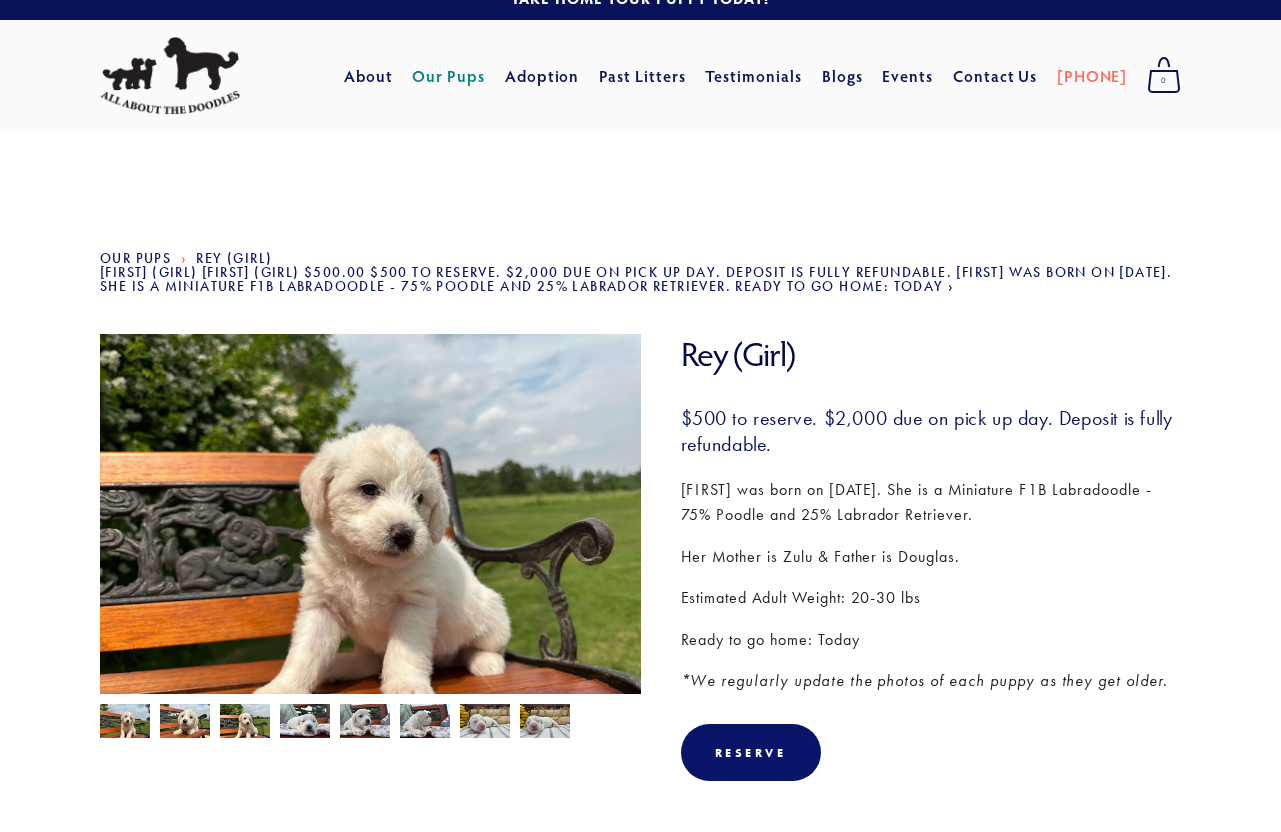 click at bounding box center [125, 723] 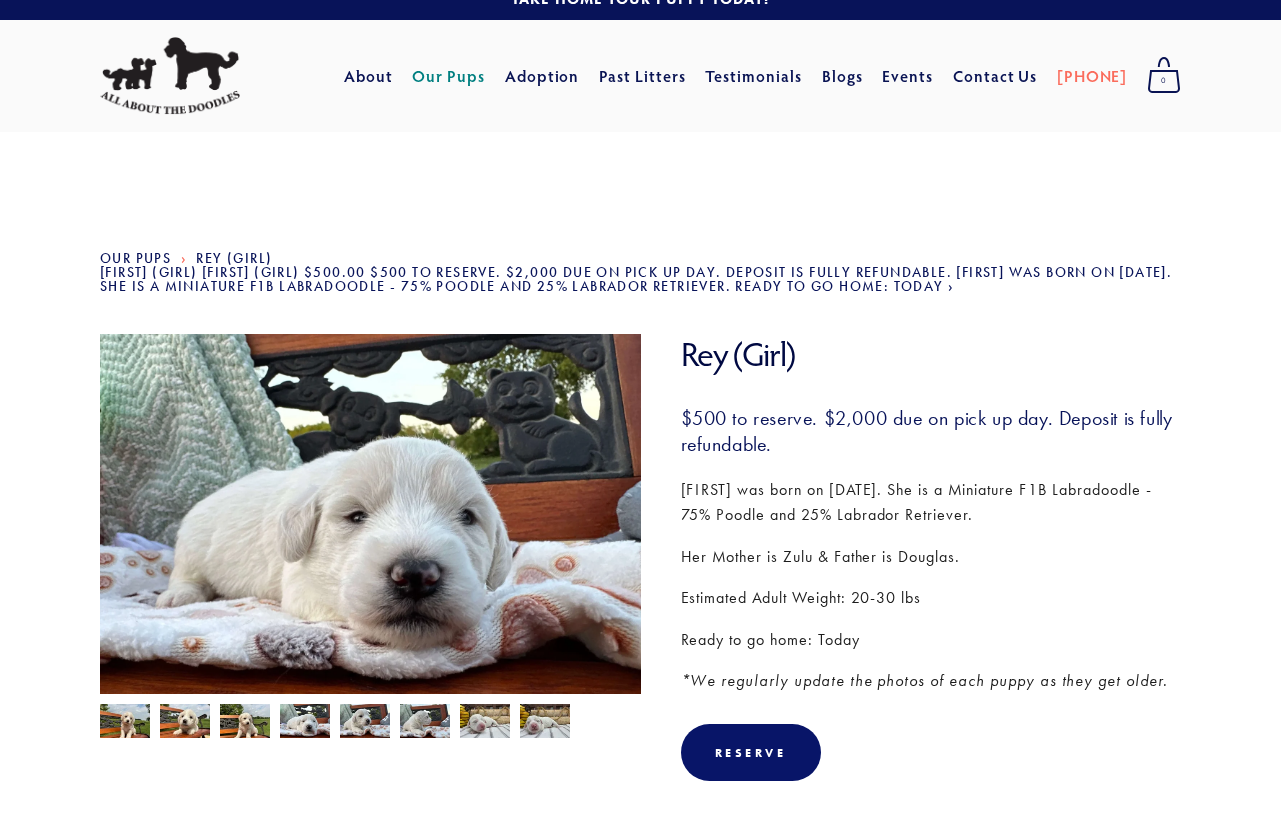 click at bounding box center (125, 723) 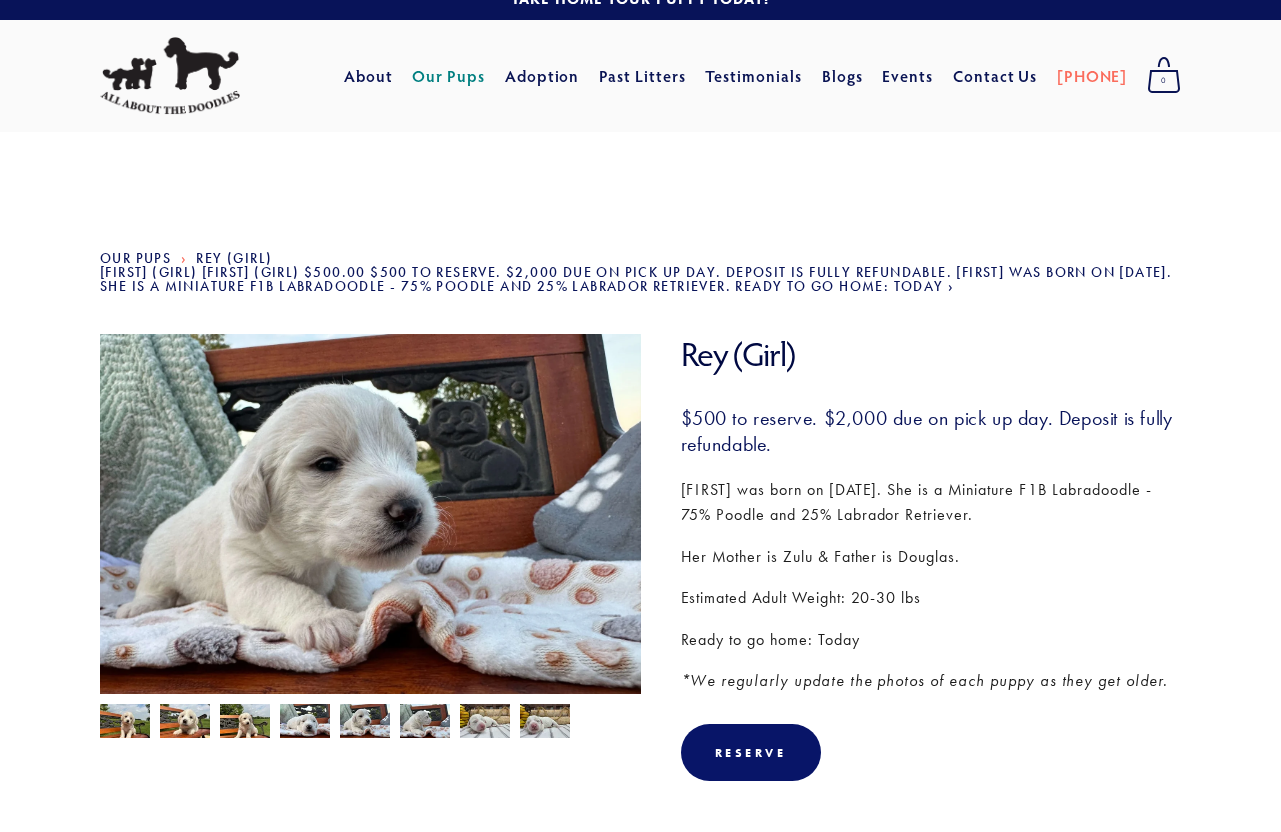 click on "Rey (Girl)
Rey (Girl)
$500.00
$500 to reserve. $2,000 due on pick up day. Deposit is fully refundable. Rey was born on May 7th. She is a Miniature F1B Labradoodle - 75% Poodle and 25% Labrador Retriever. Ready to go home: Today" at bounding box center [640, 572] 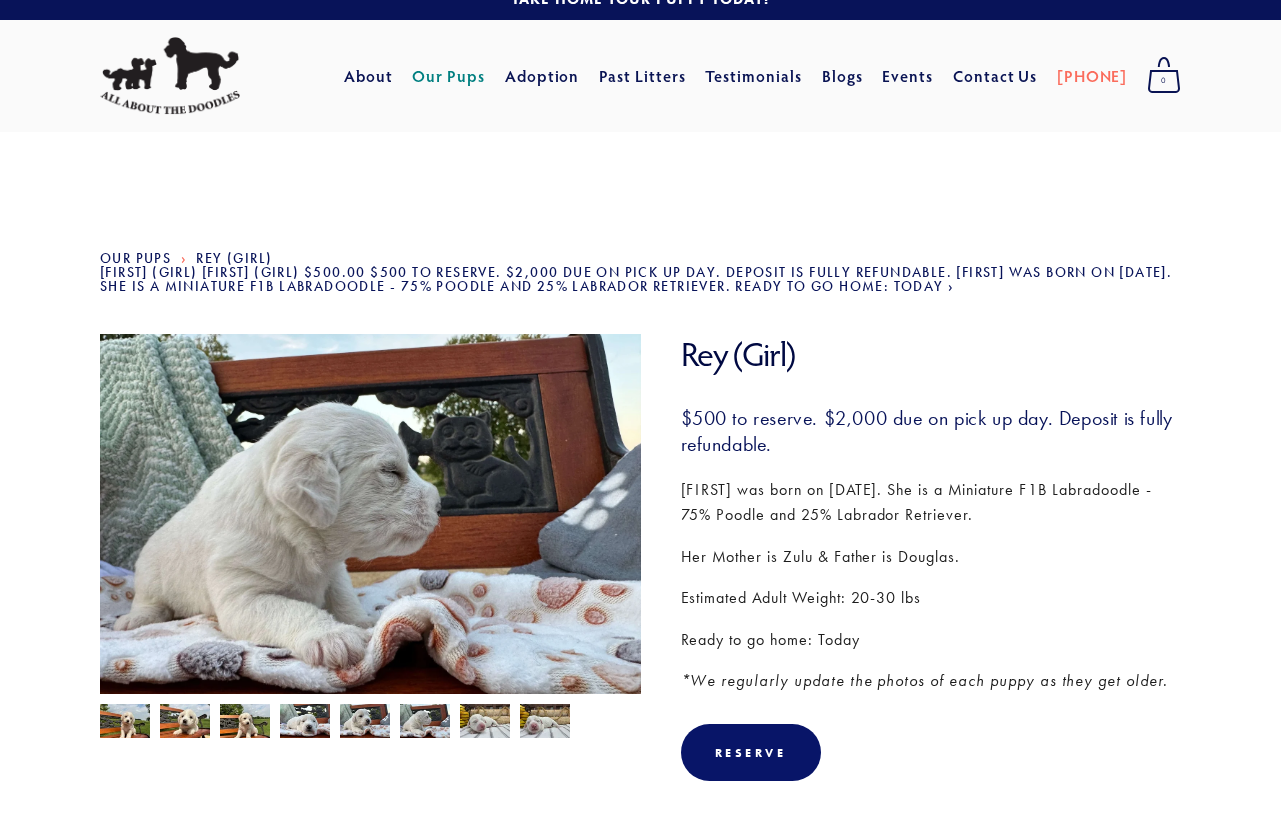 click at bounding box center [125, 723] 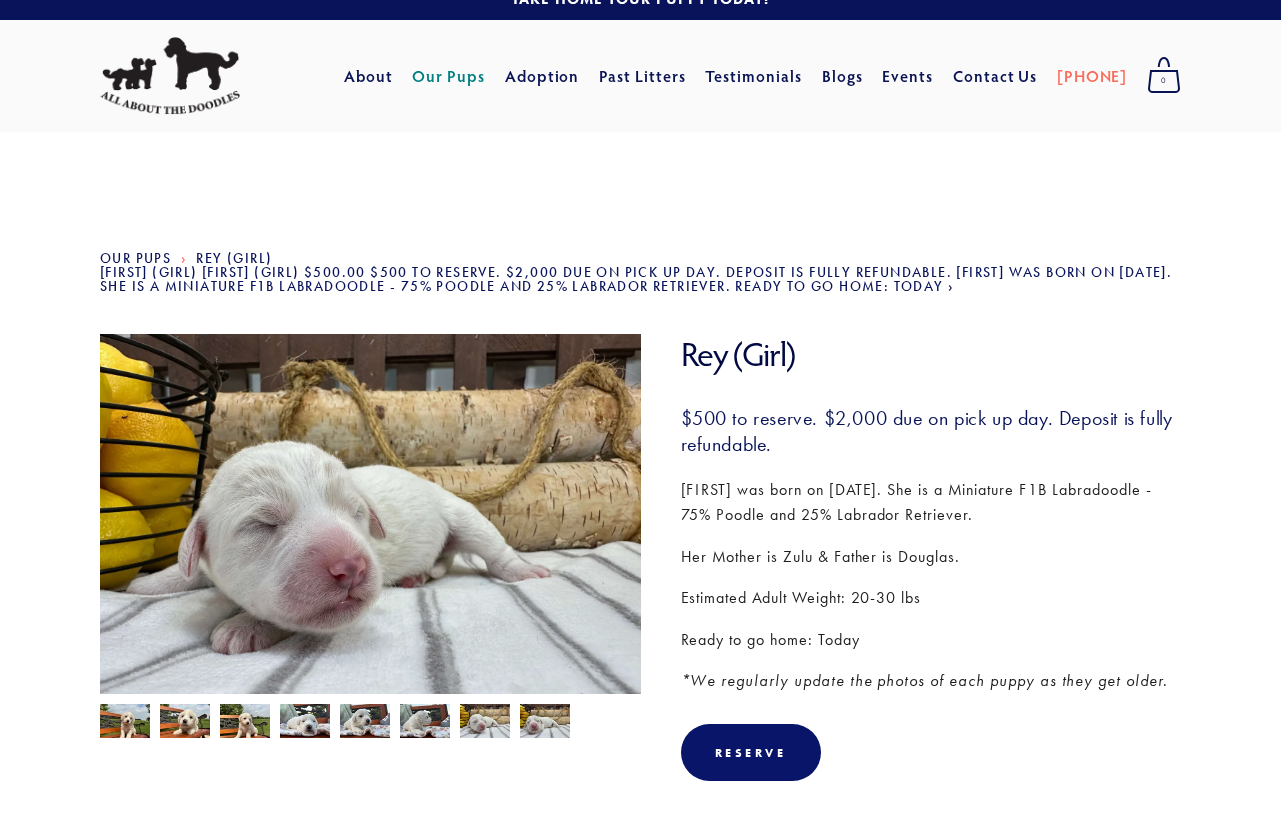 click at bounding box center [125, 723] 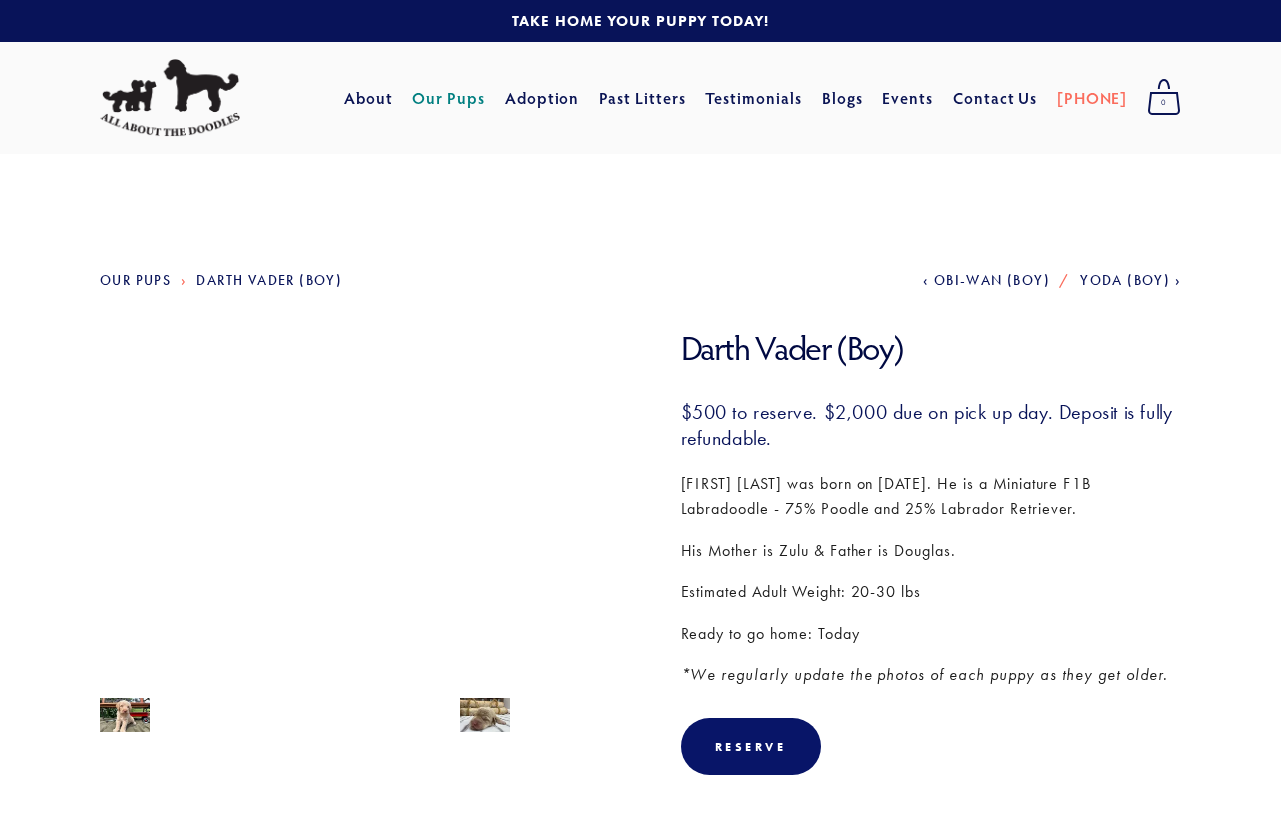 scroll, scrollTop: 0, scrollLeft: 0, axis: both 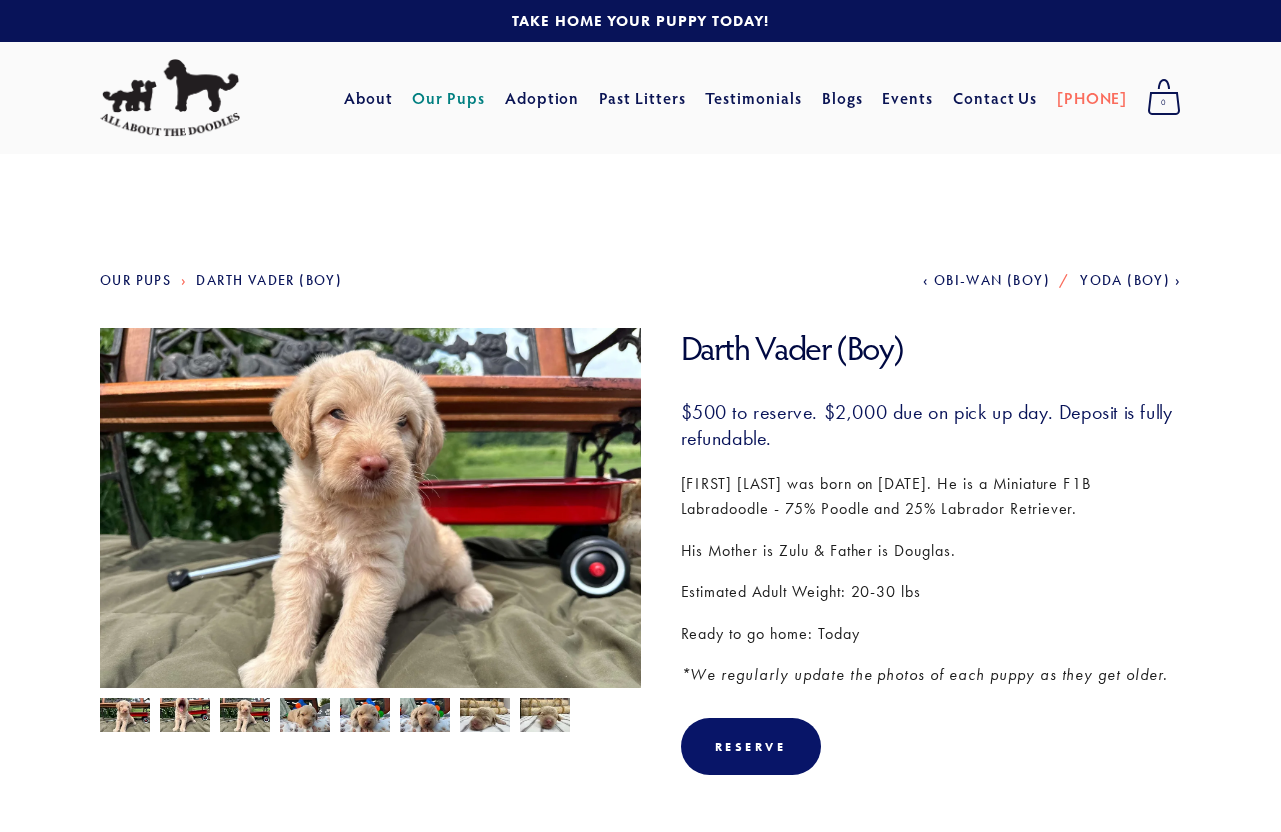 click at bounding box center [125, 717] 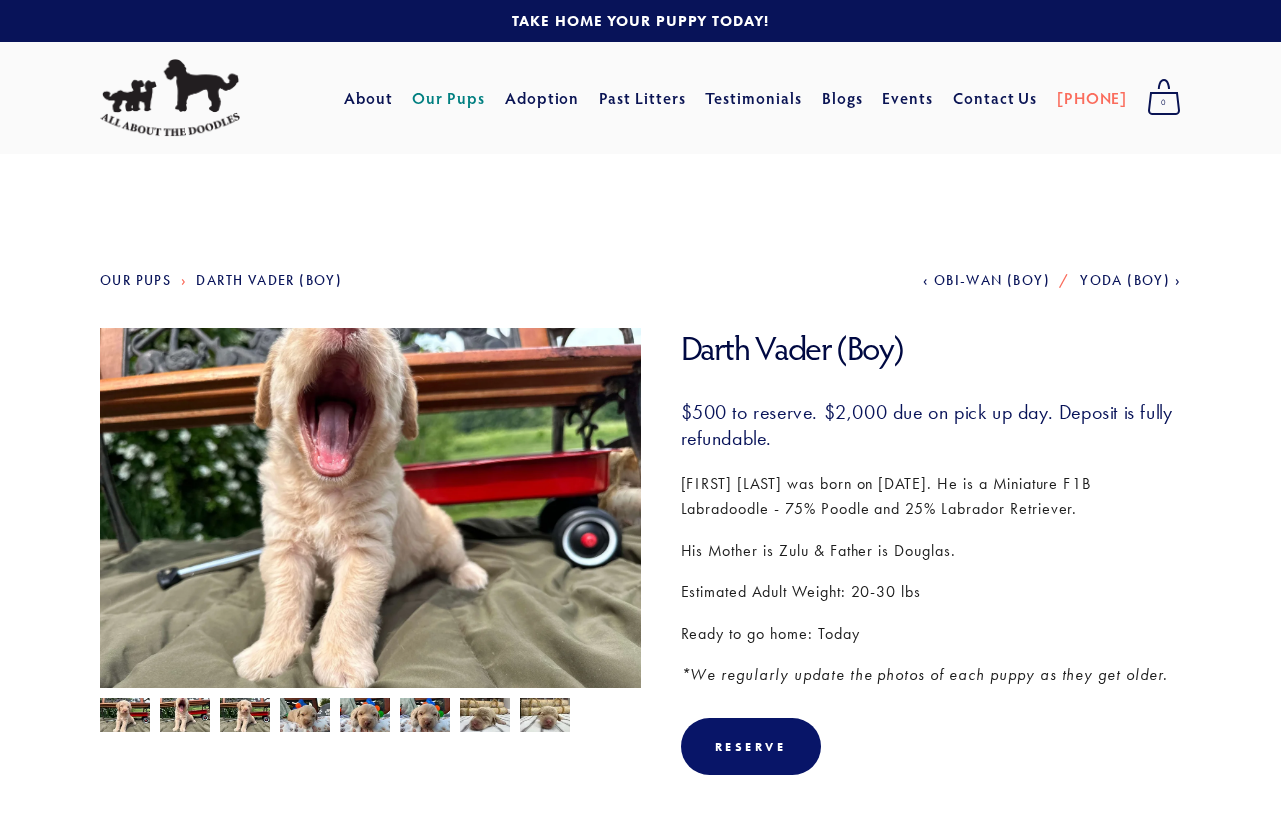 click at bounding box center (125, 717) 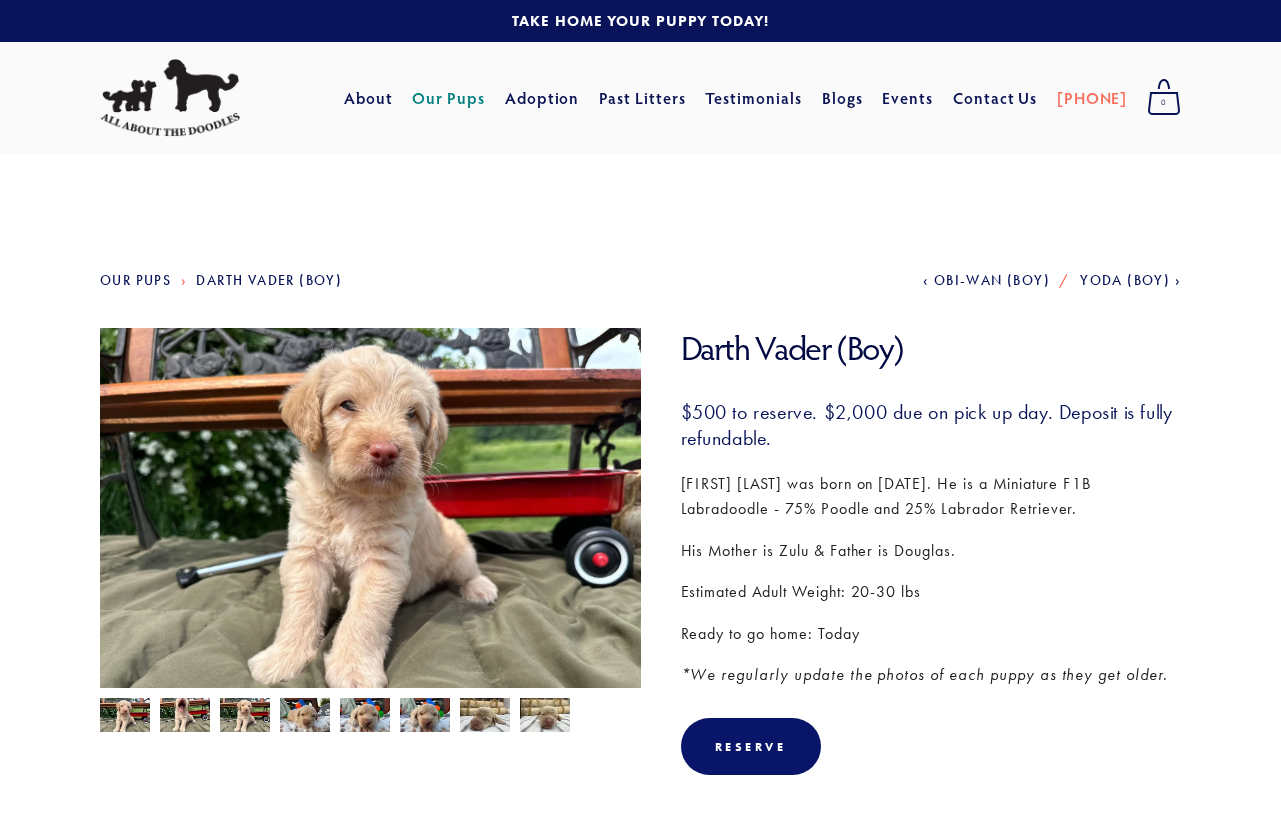 click at bounding box center (125, 717) 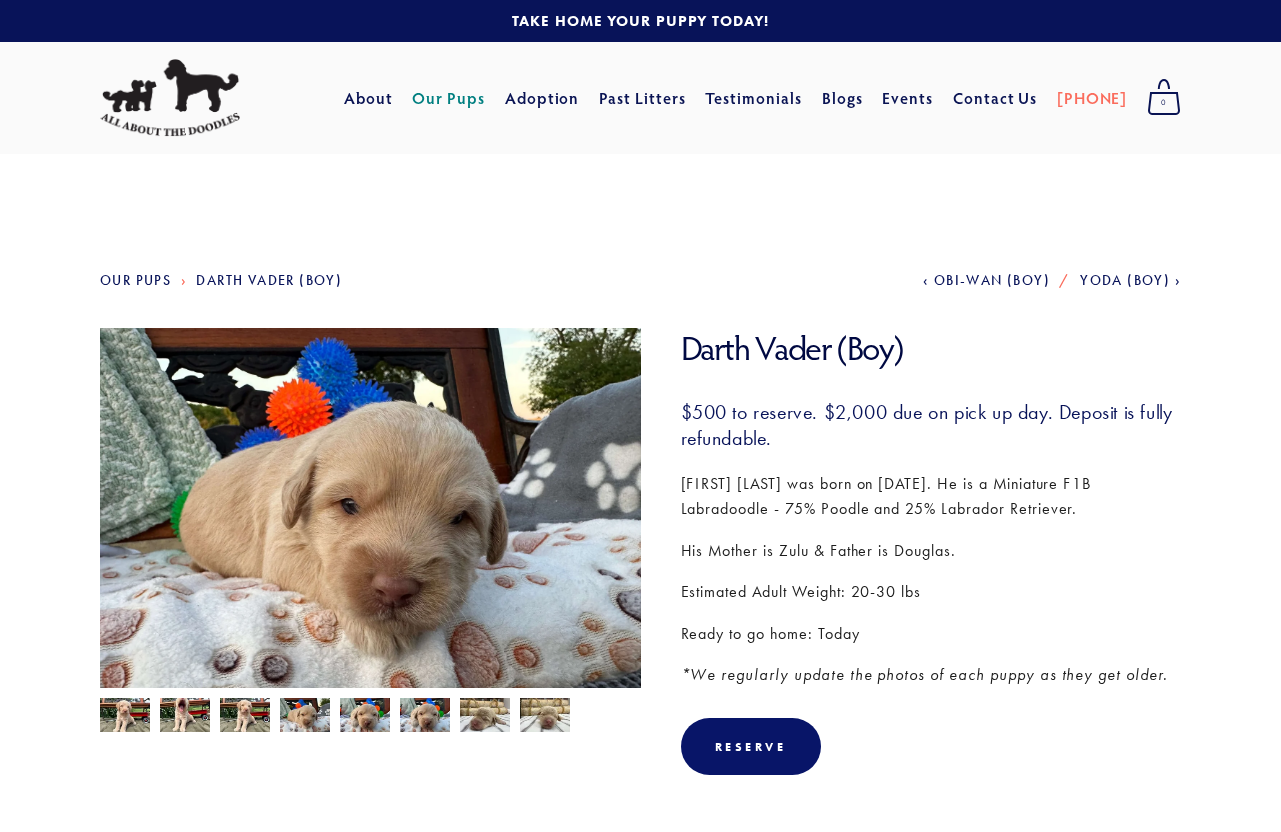 click at bounding box center (125, 717) 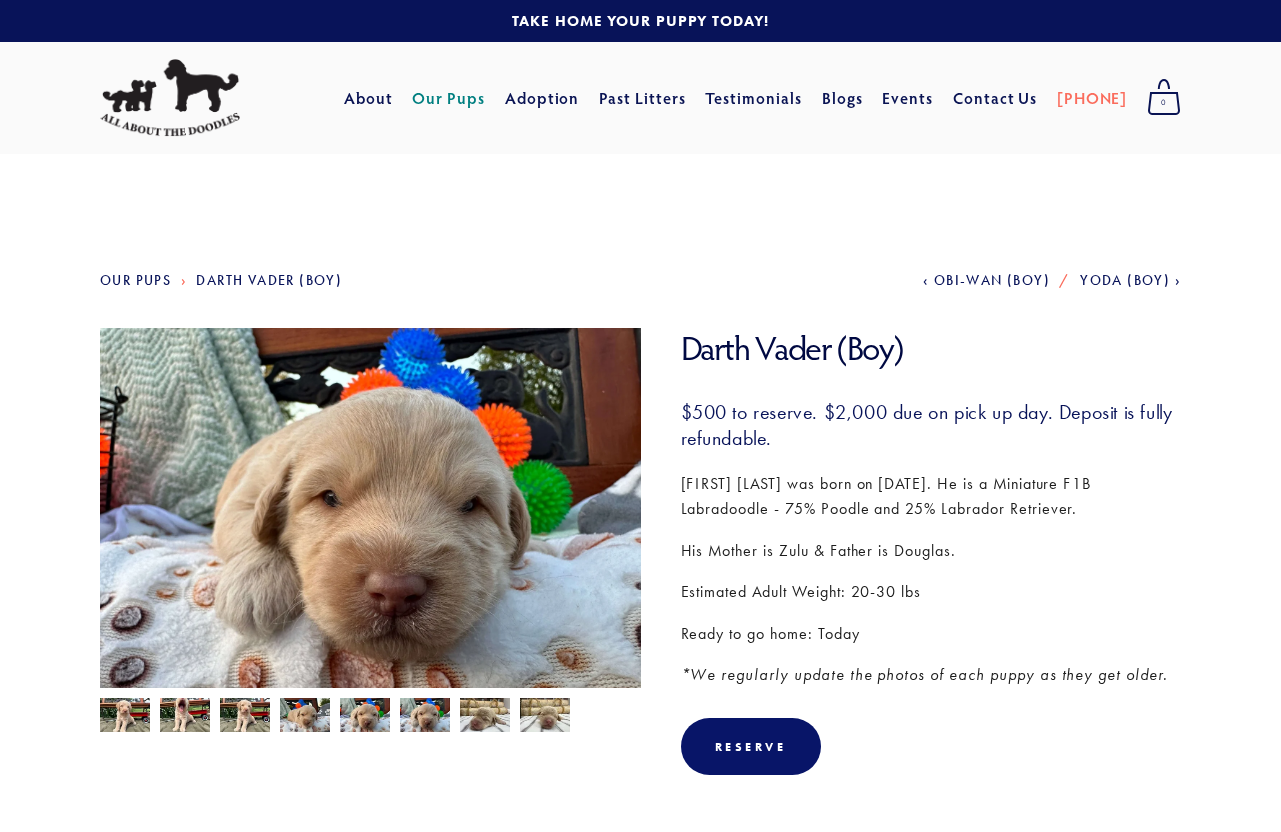 click at bounding box center [125, 717] 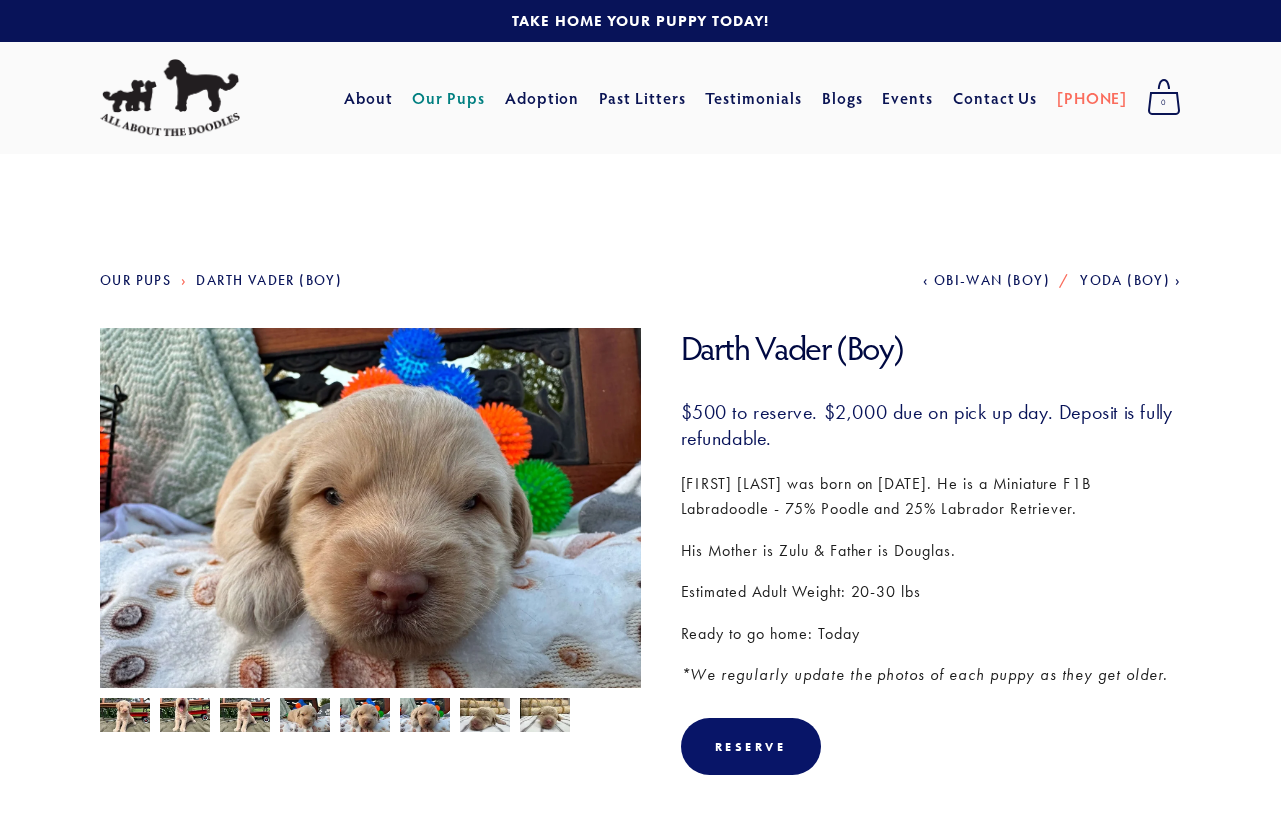 click at bounding box center (125, 717) 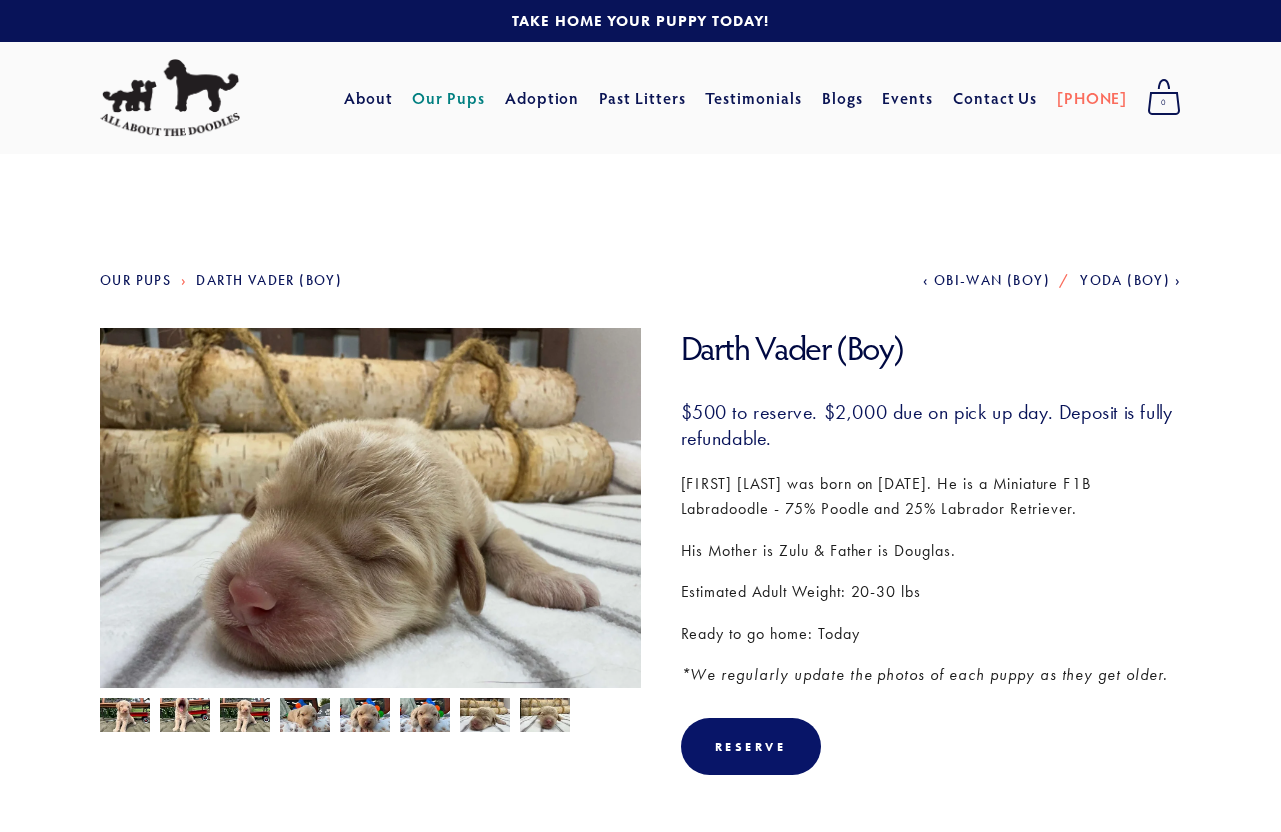 click at bounding box center [125, 717] 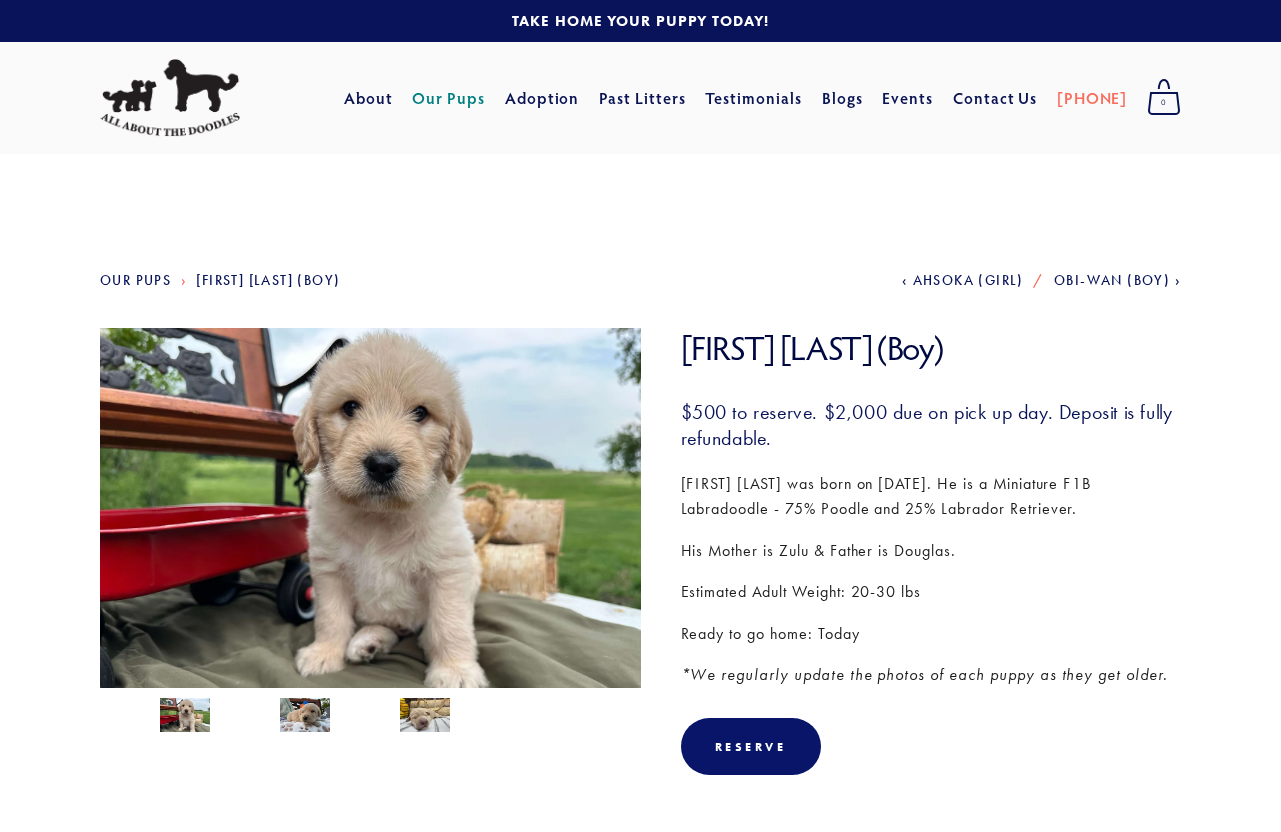 scroll, scrollTop: 0, scrollLeft: 0, axis: both 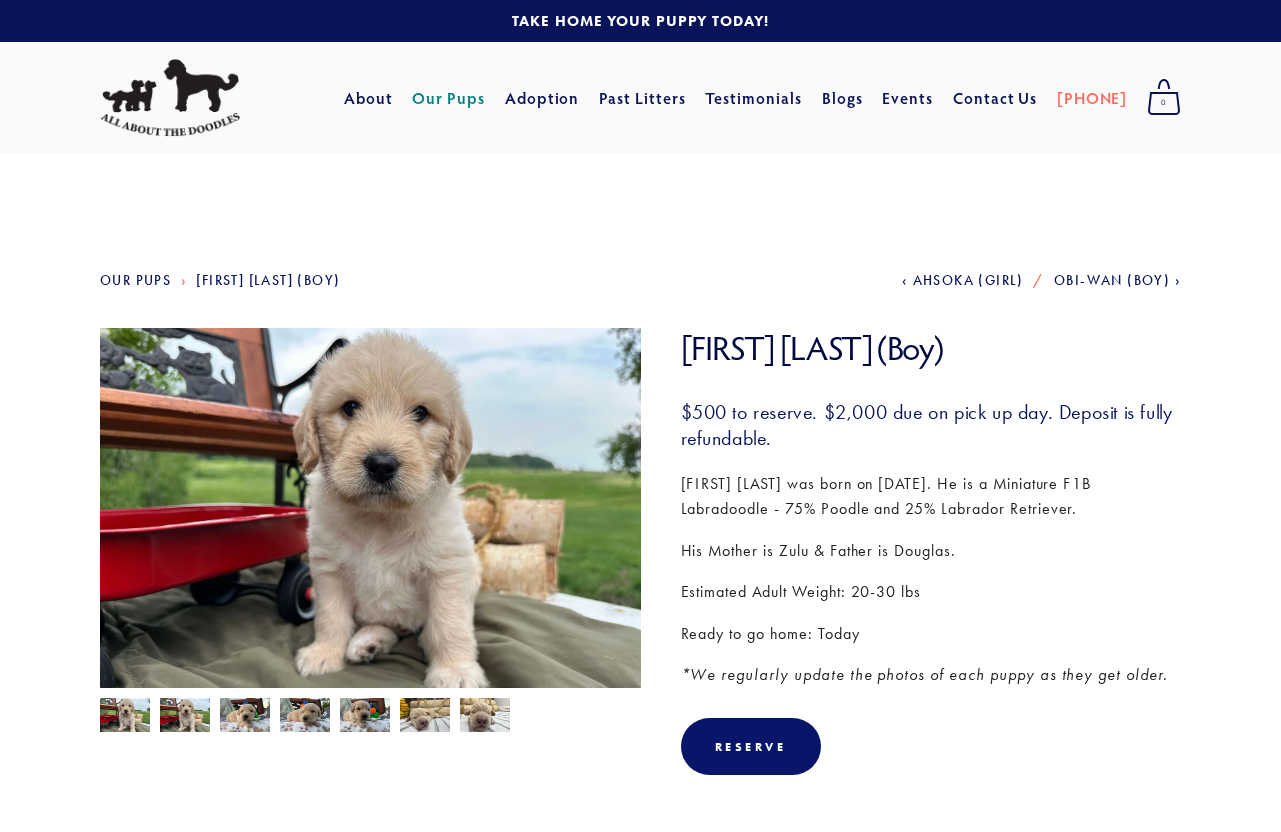 click at bounding box center (125, 717) 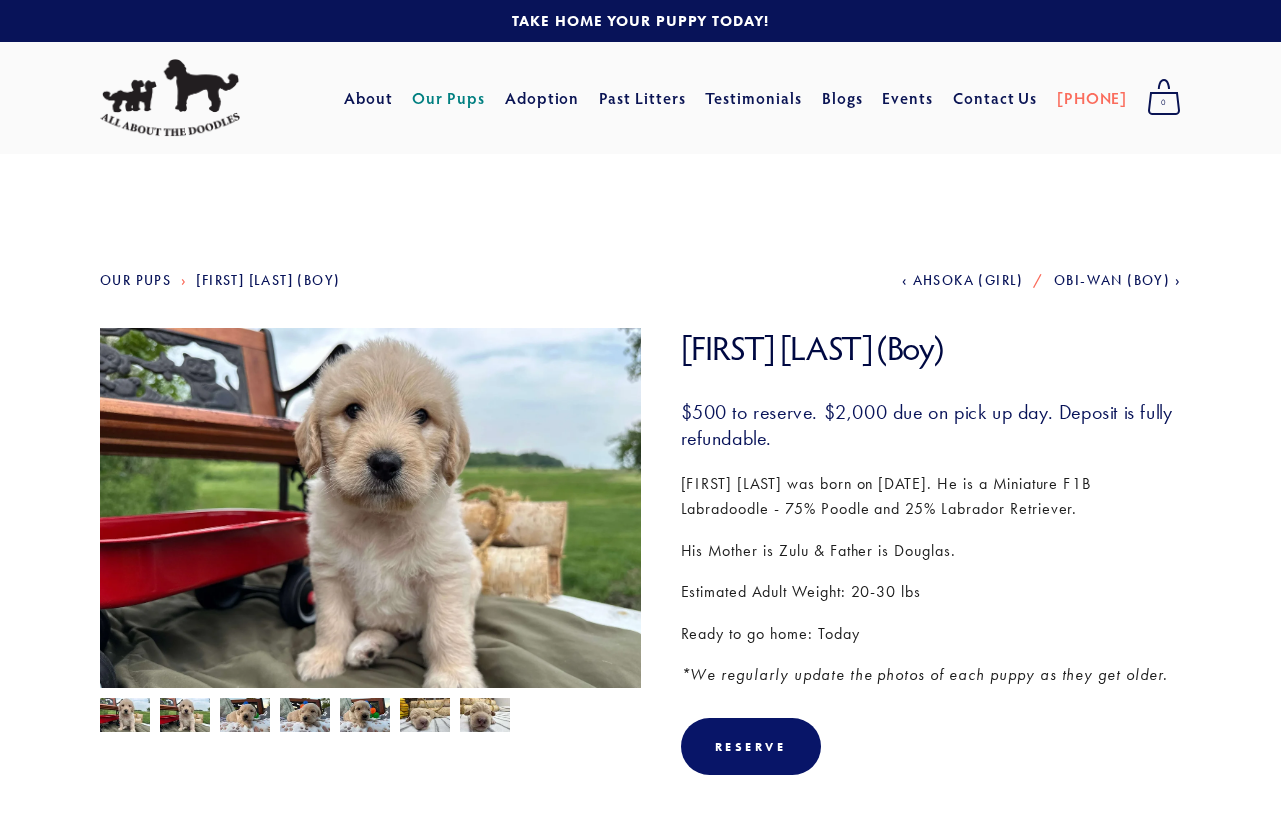 click at bounding box center (125, 717) 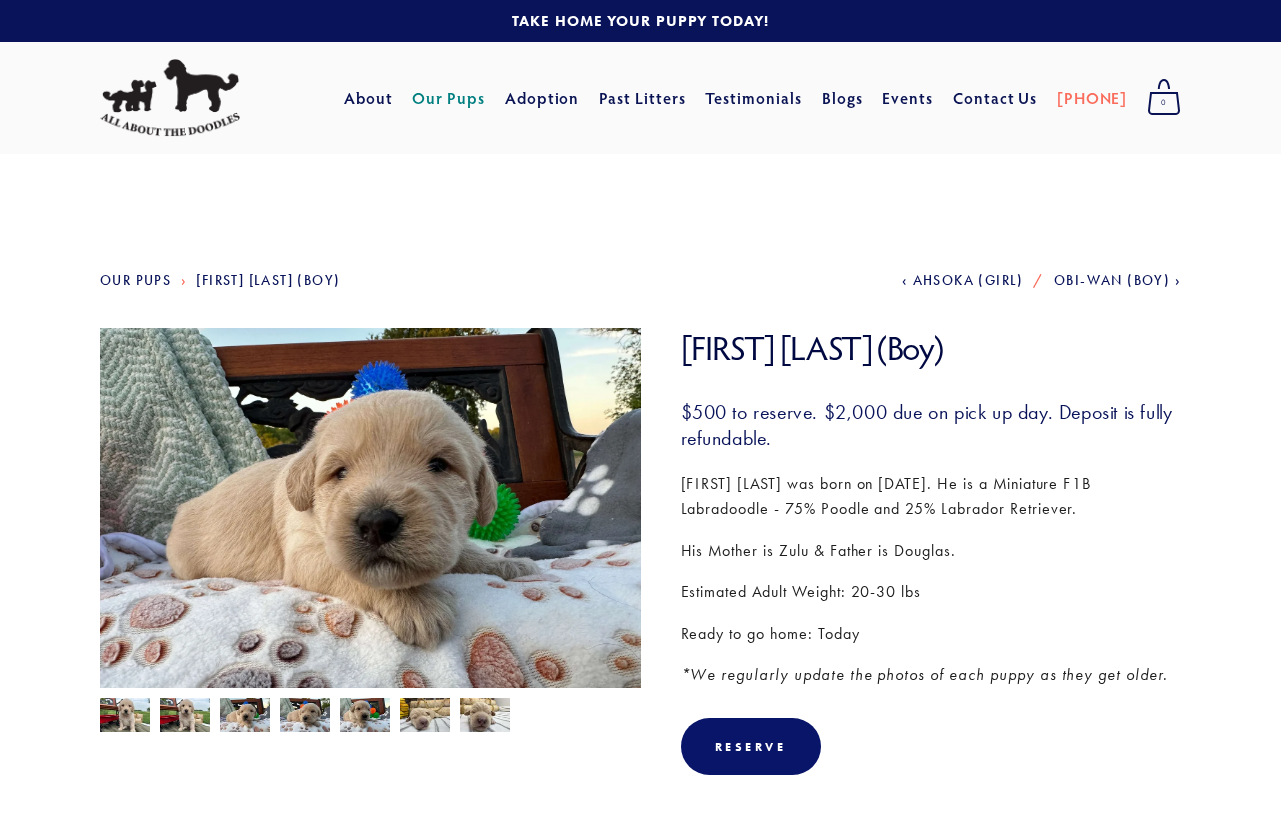 click at bounding box center (125, 717) 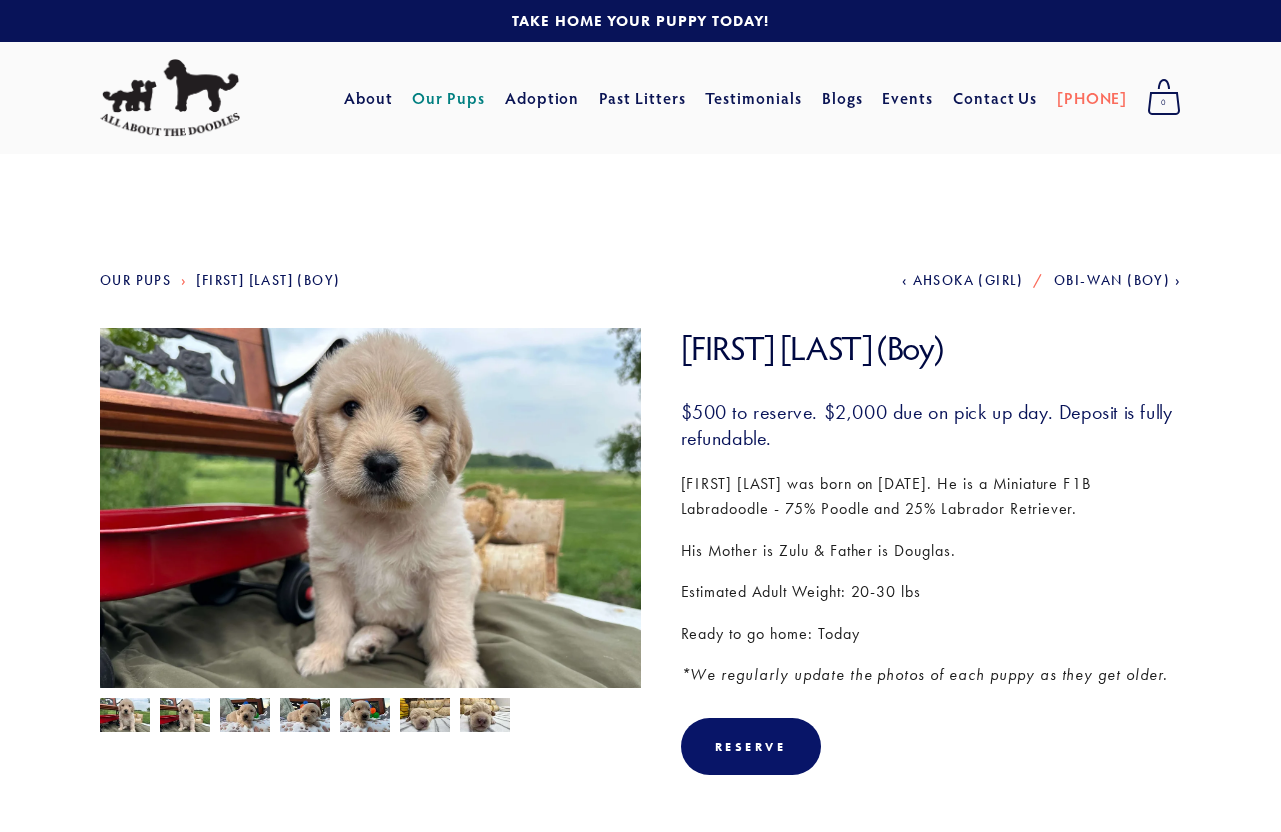 click at bounding box center [125, 717] 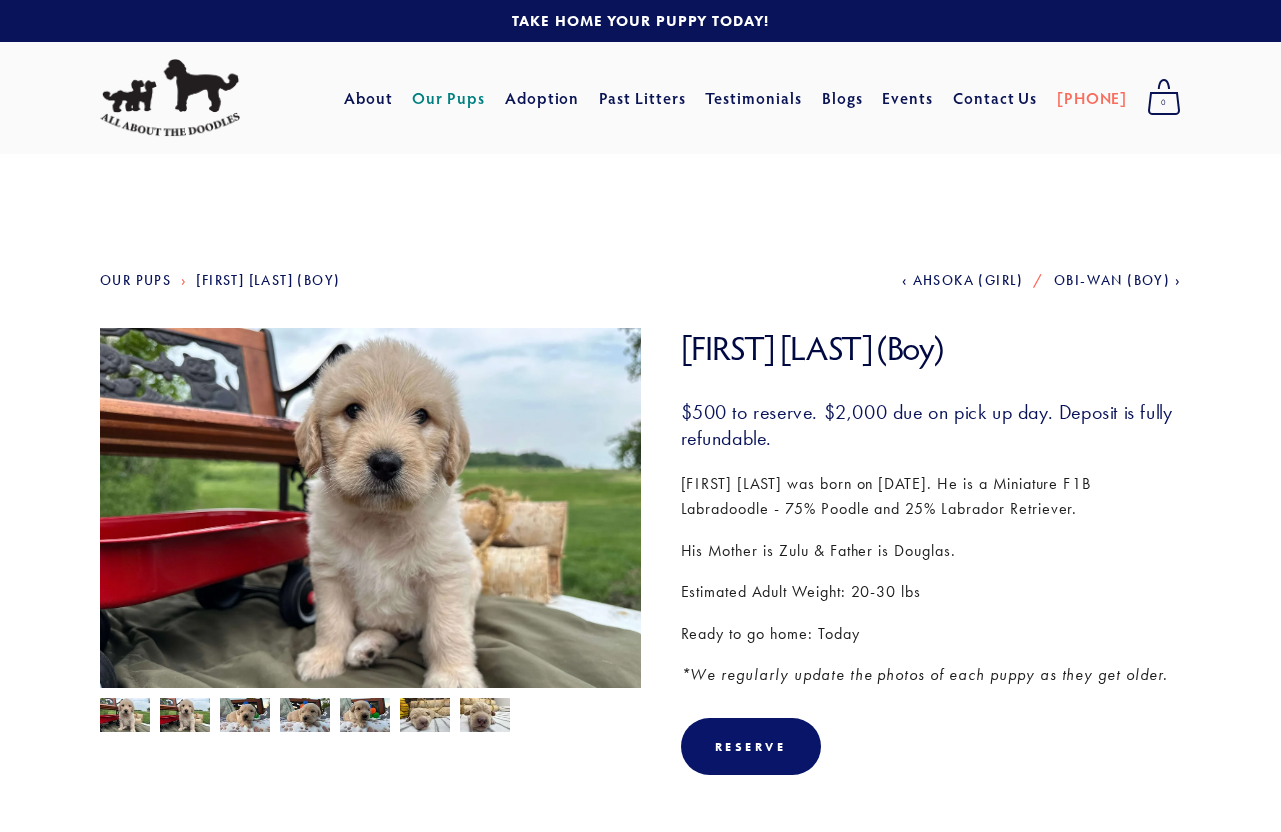 click at bounding box center [125, 717] 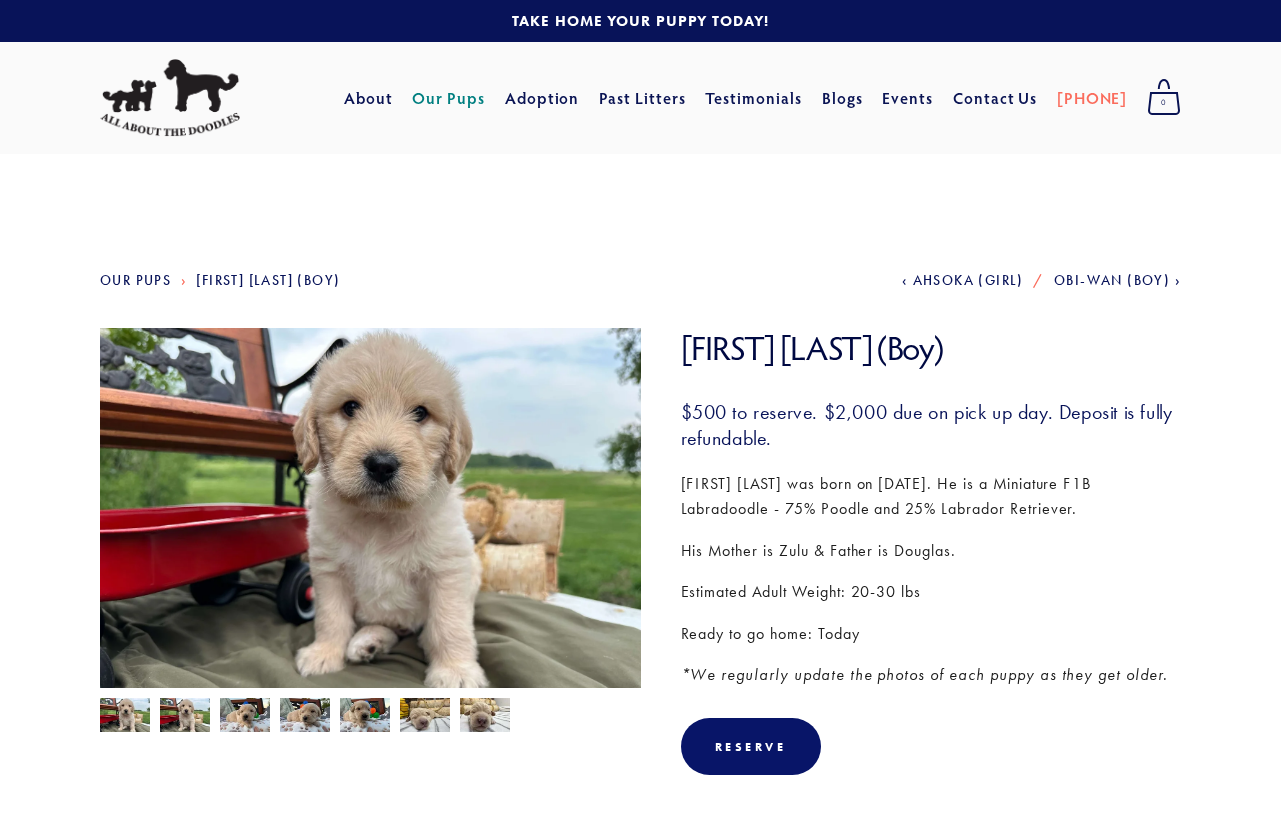 click at bounding box center (125, 717) 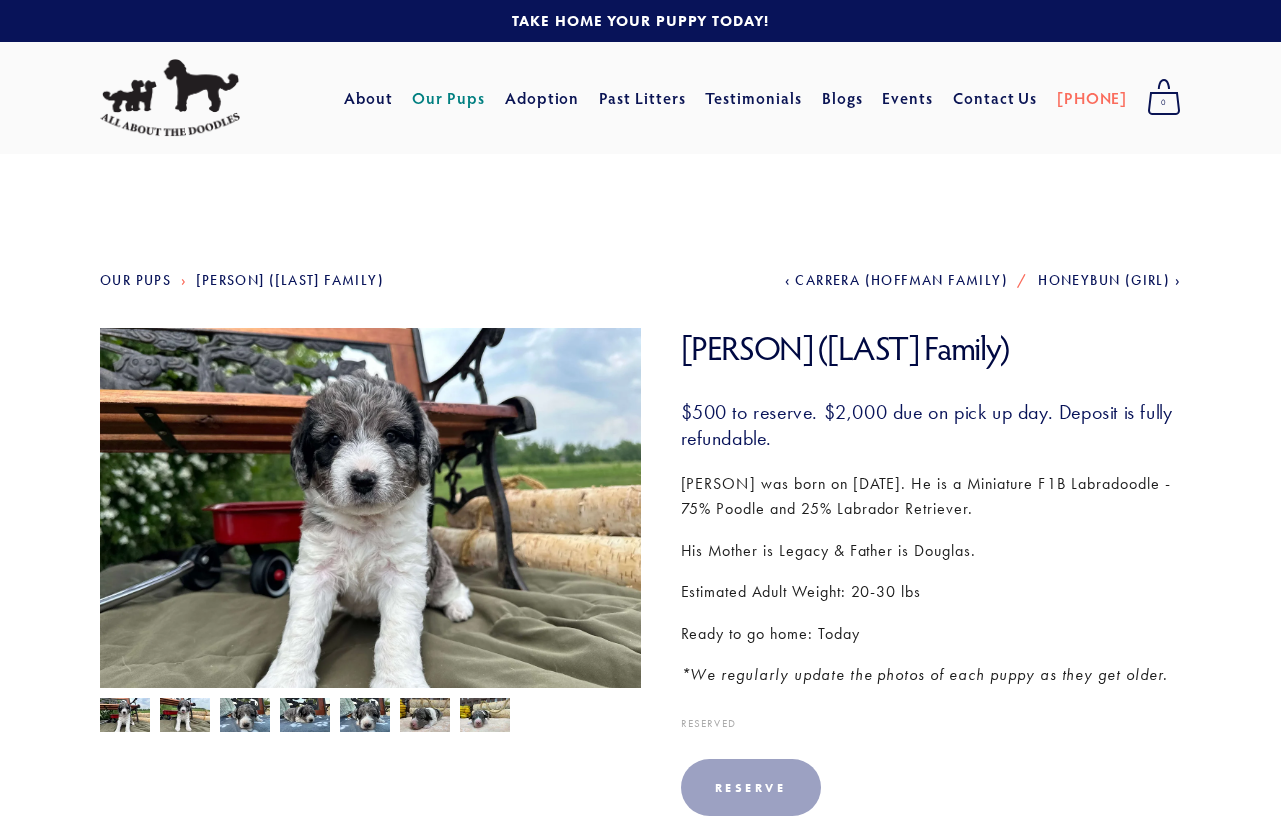 scroll, scrollTop: 0, scrollLeft: 0, axis: both 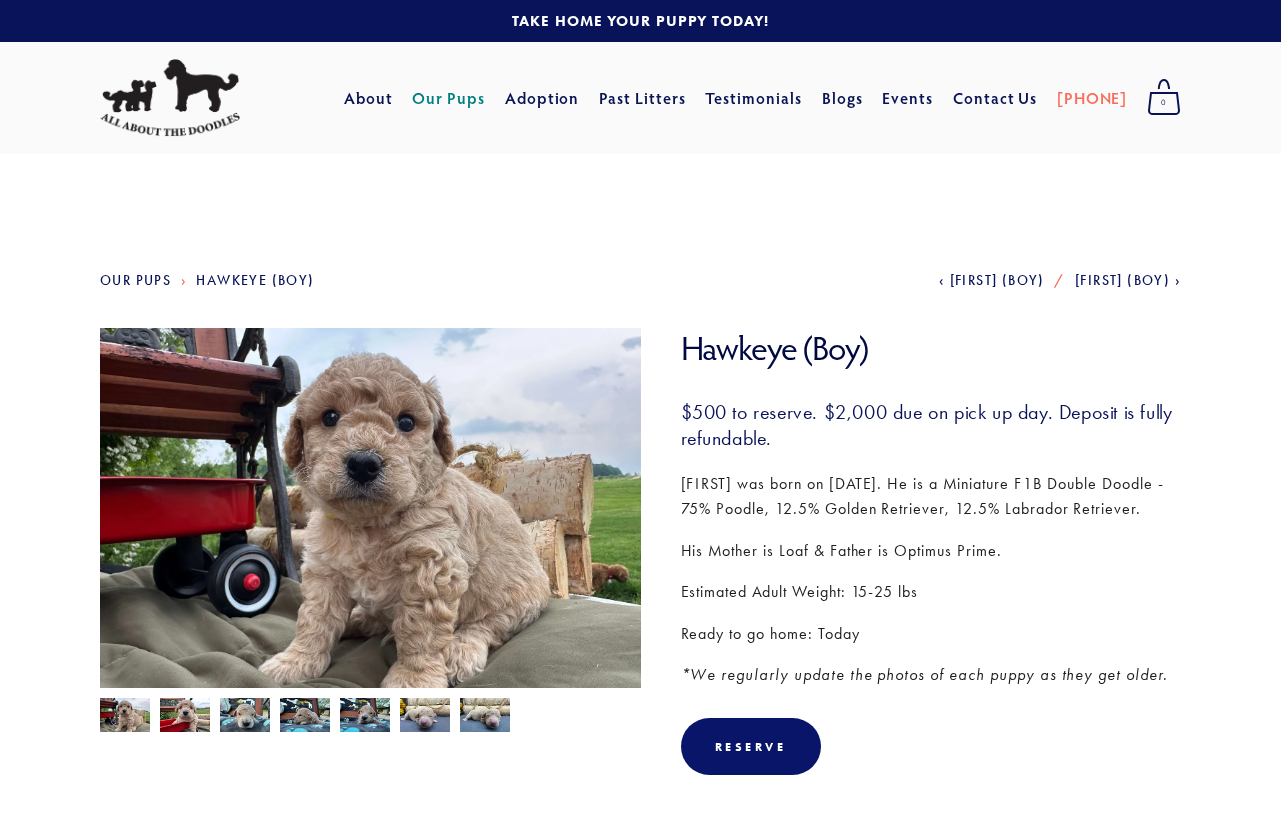 click at bounding box center (125, 717) 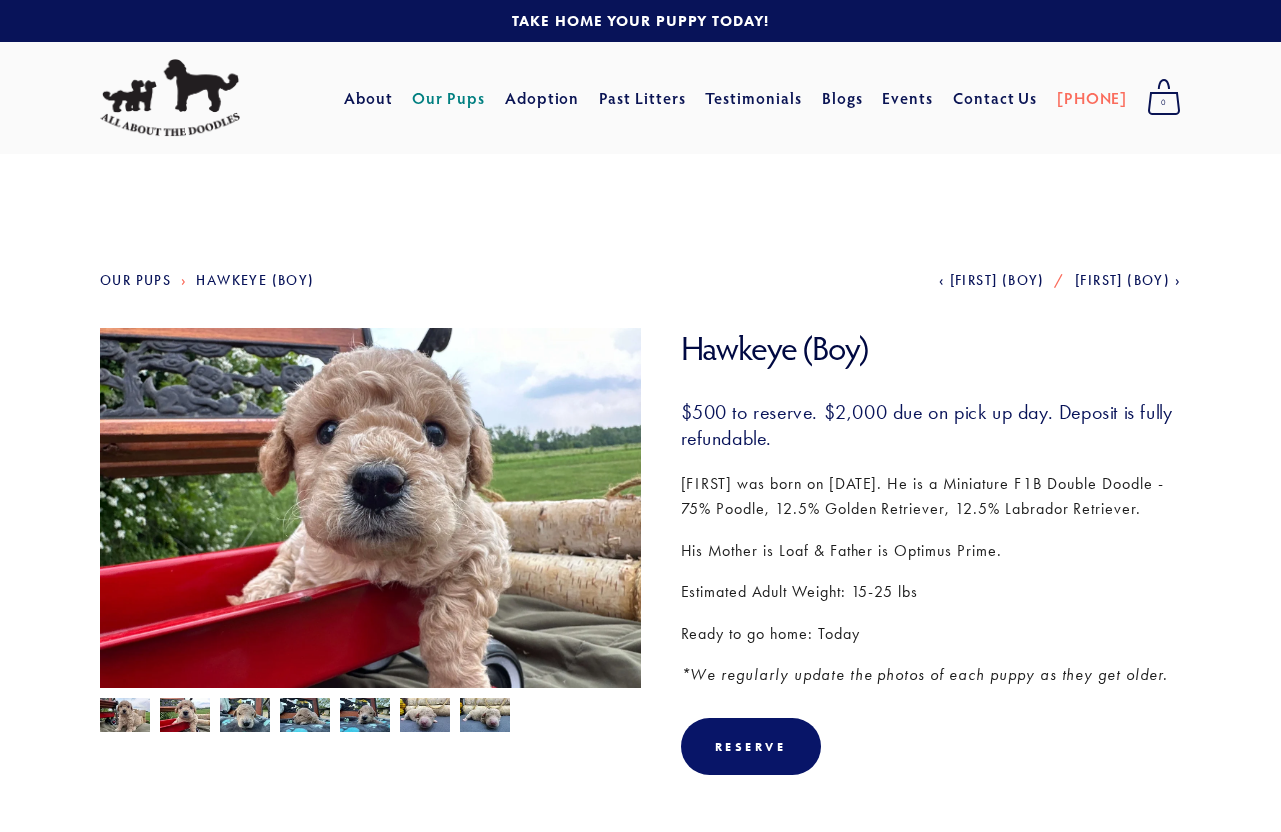 click at bounding box center (125, 717) 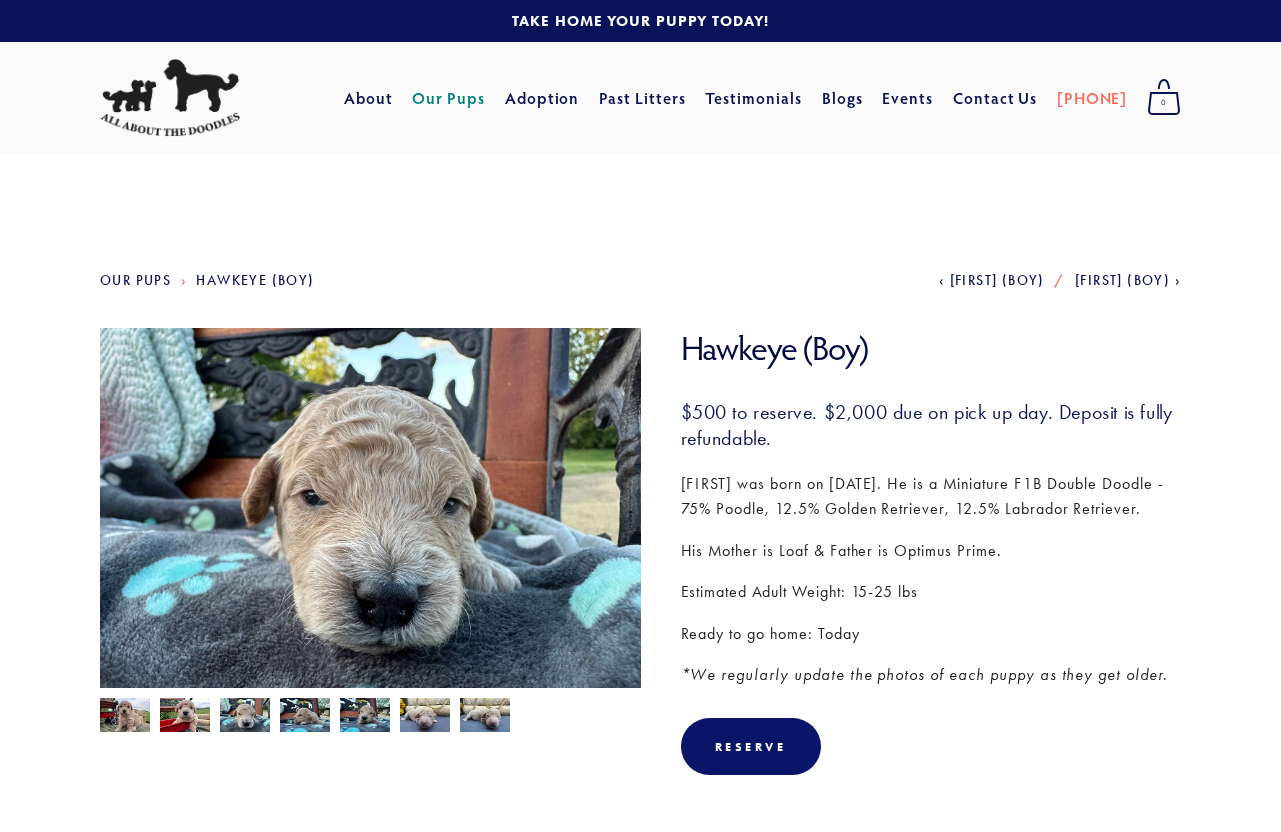 click at bounding box center (125, 717) 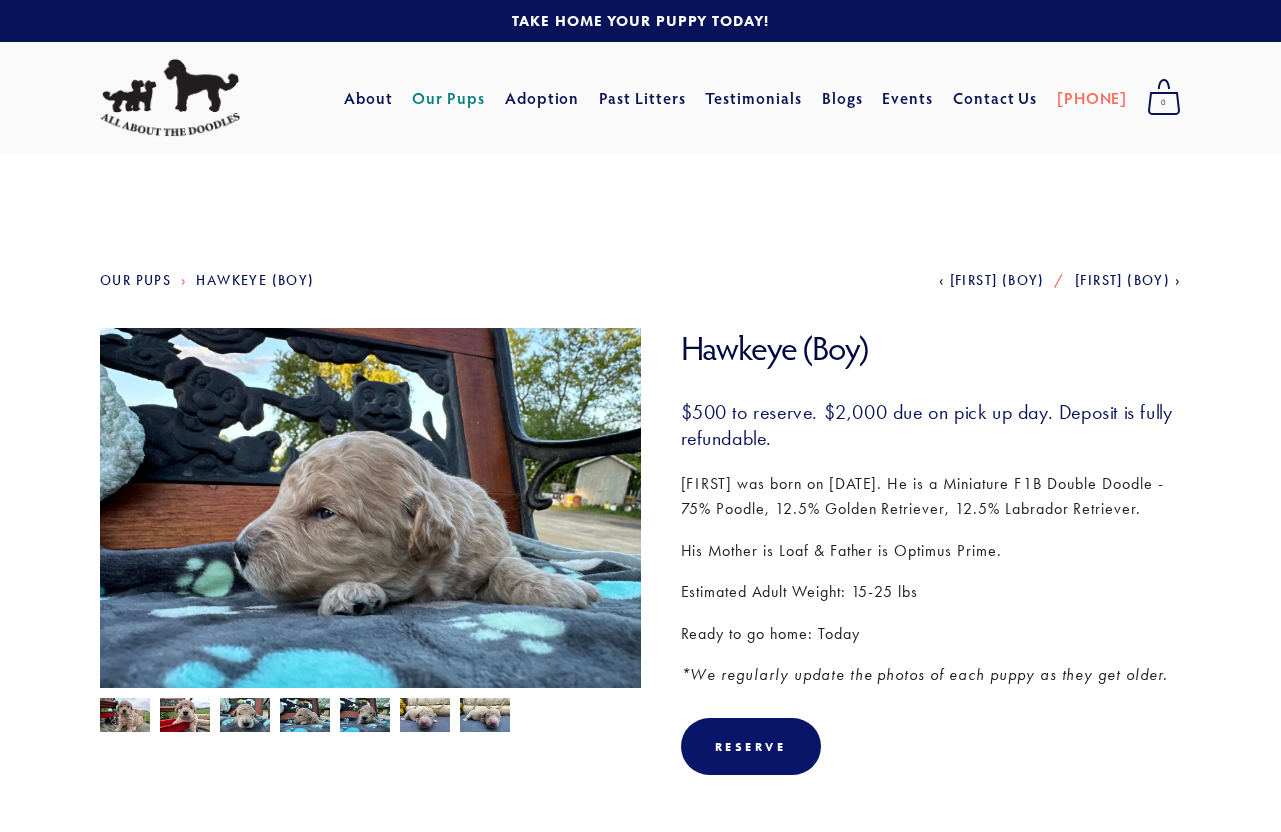 click at bounding box center [125, 717] 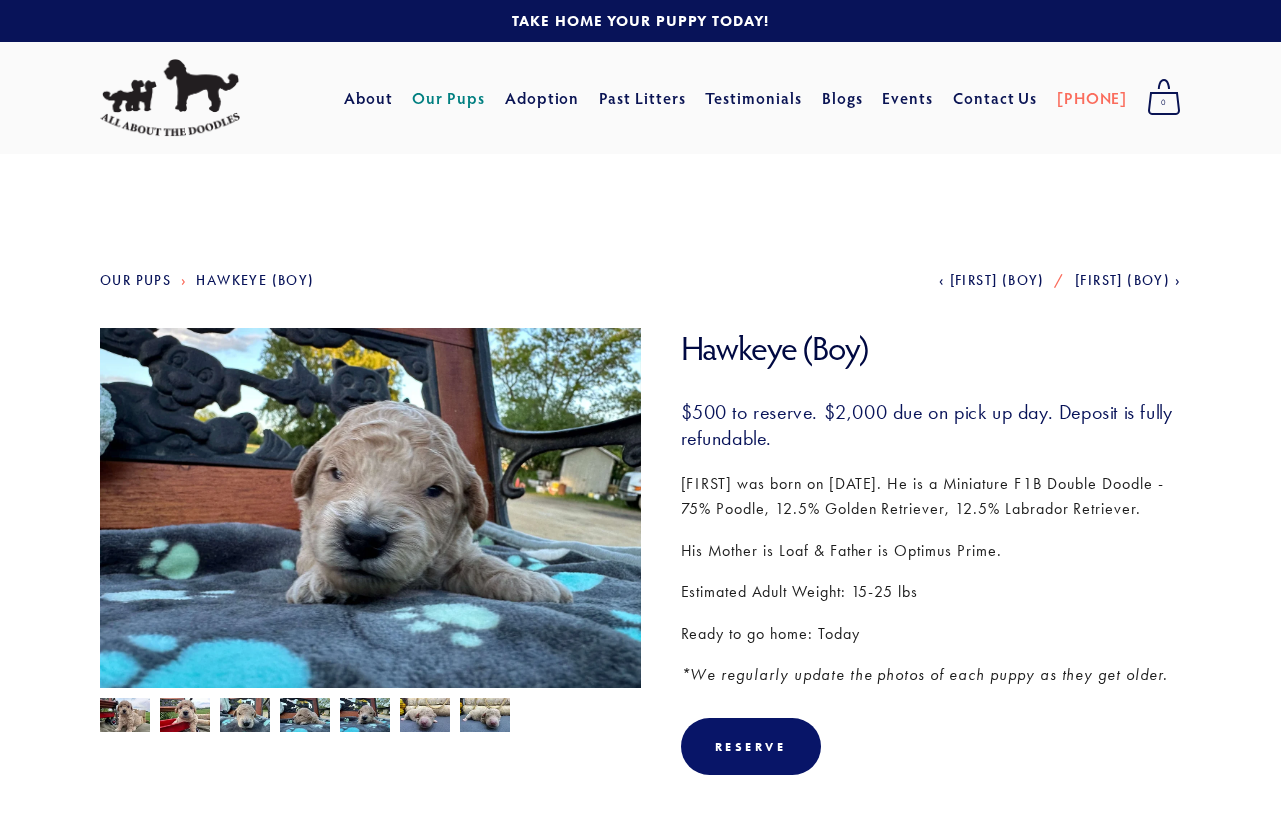 click at bounding box center [125, 717] 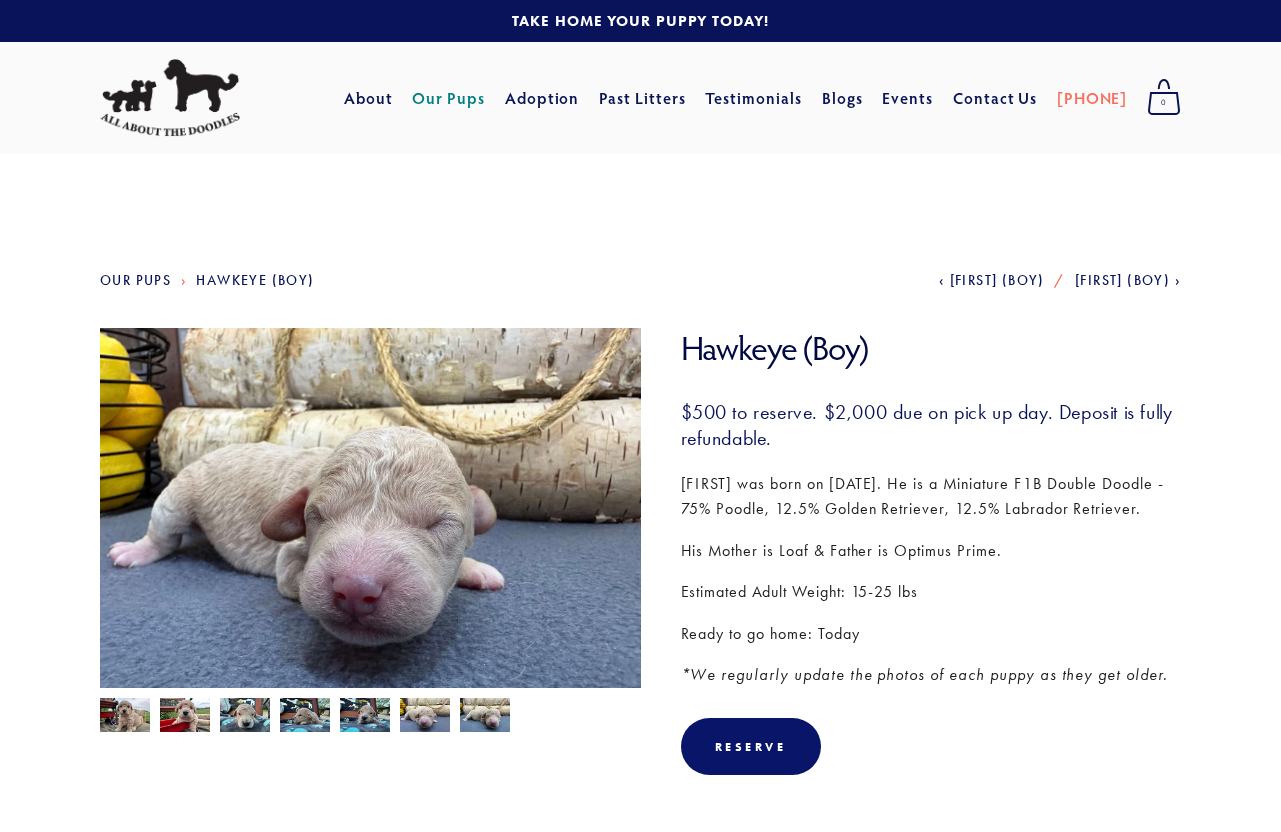 click at bounding box center [125, 717] 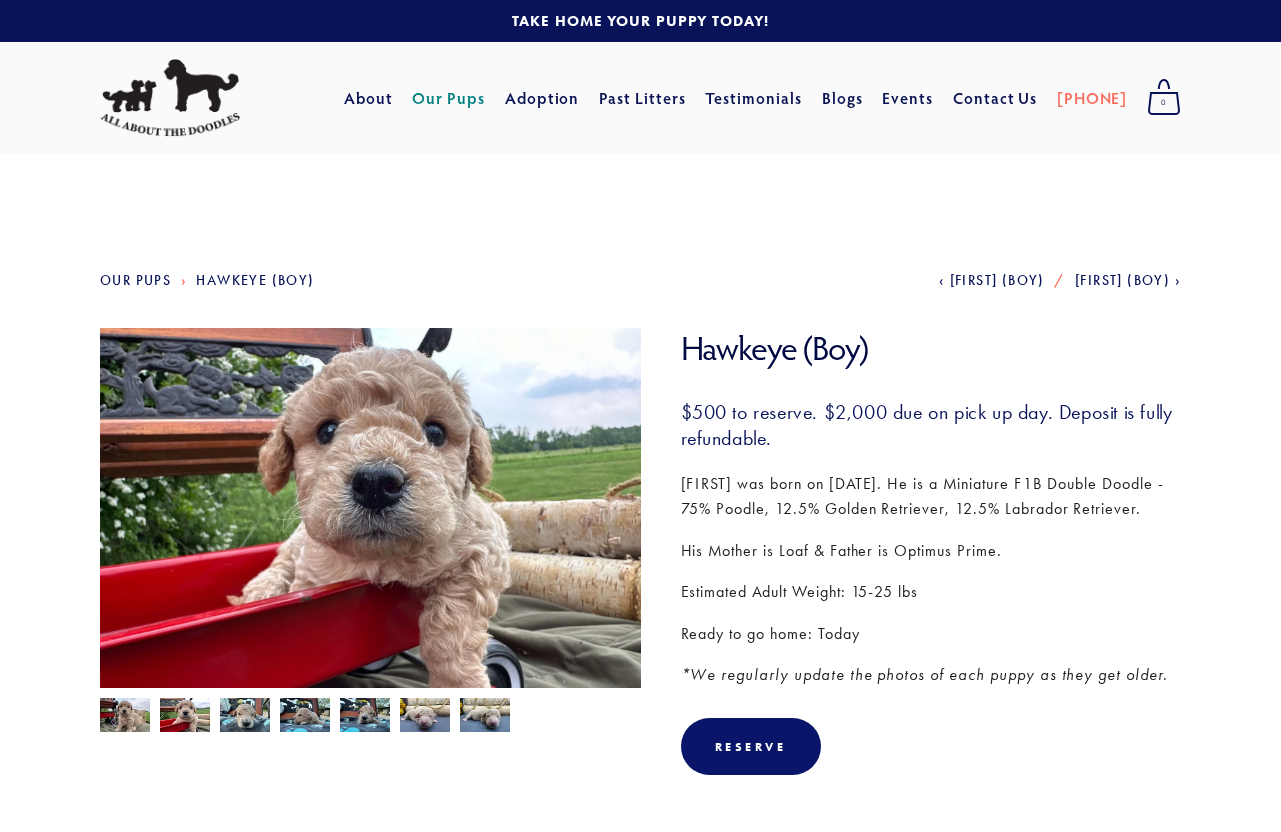 click at bounding box center (125, 717) 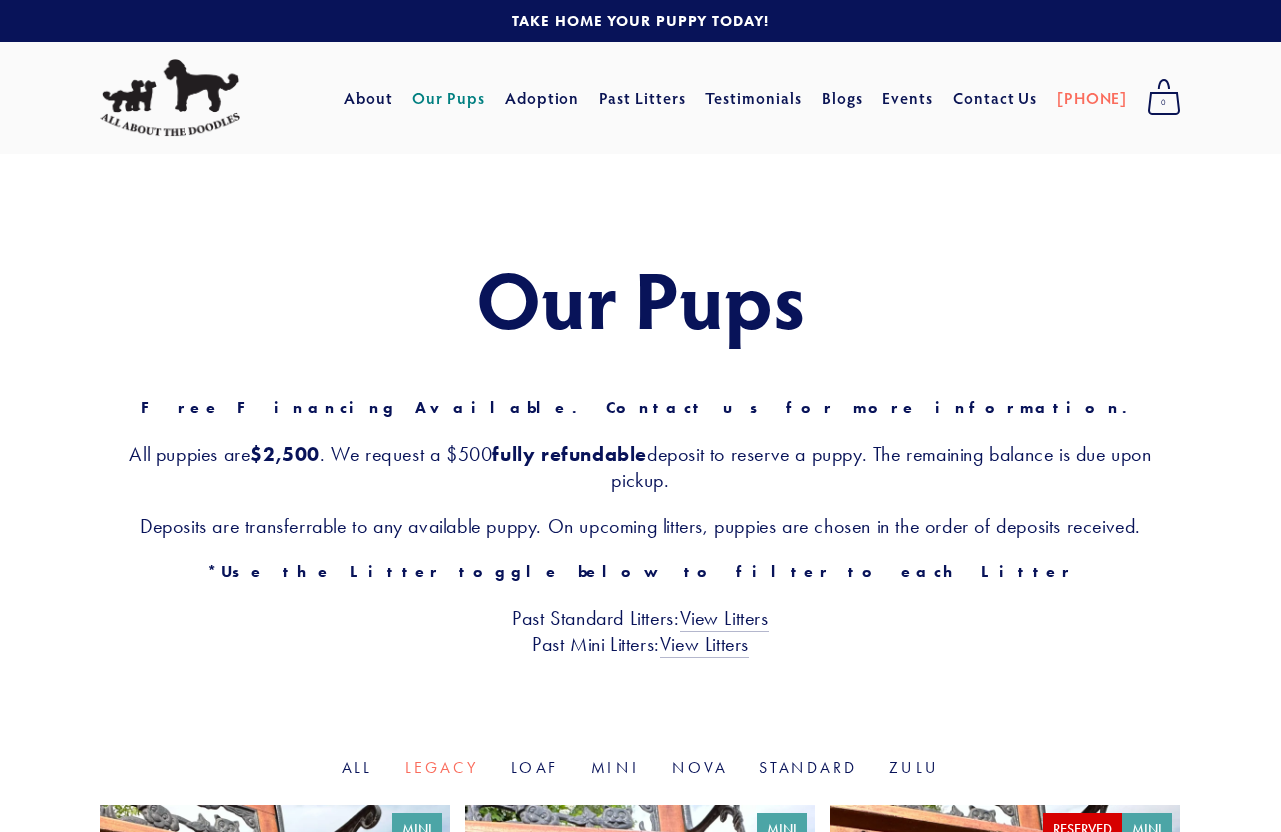 scroll, scrollTop: 0, scrollLeft: 0, axis: both 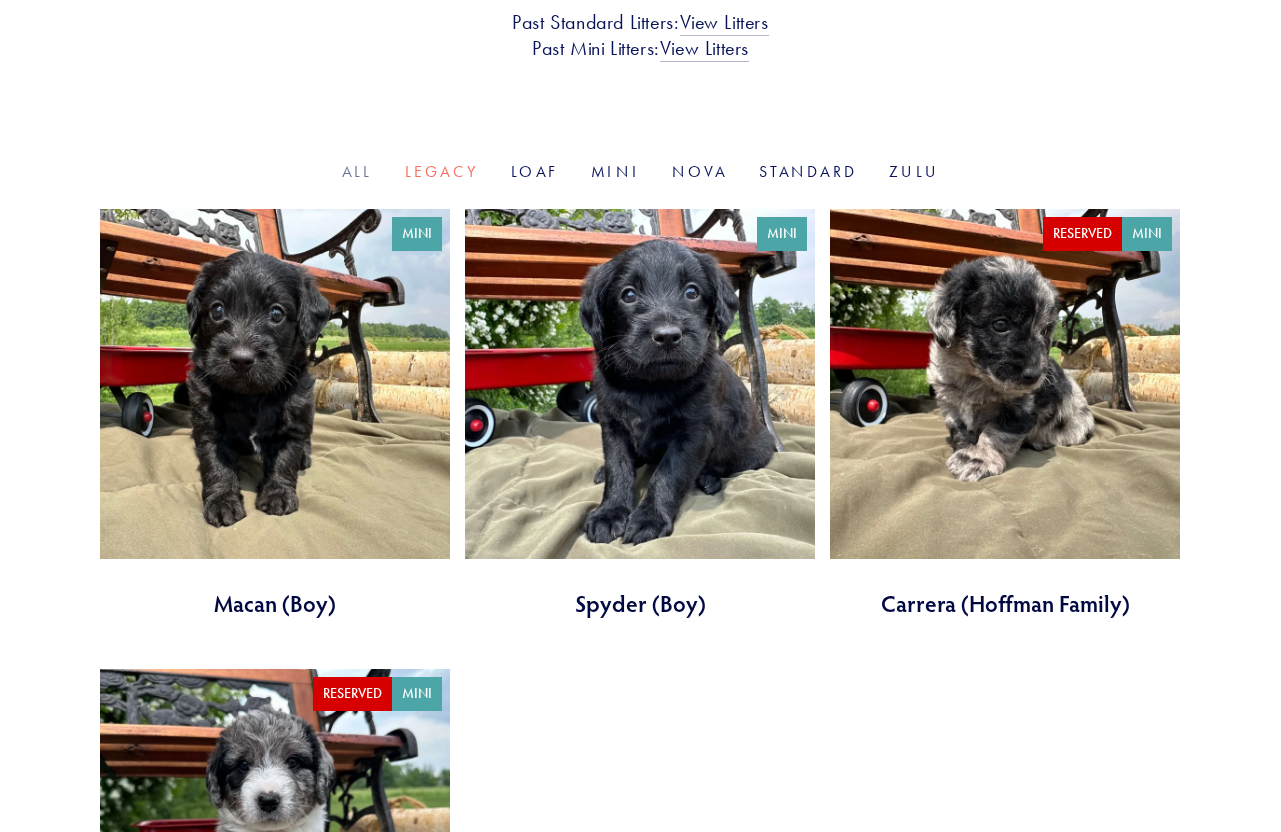 click on "All" at bounding box center (357, 171) 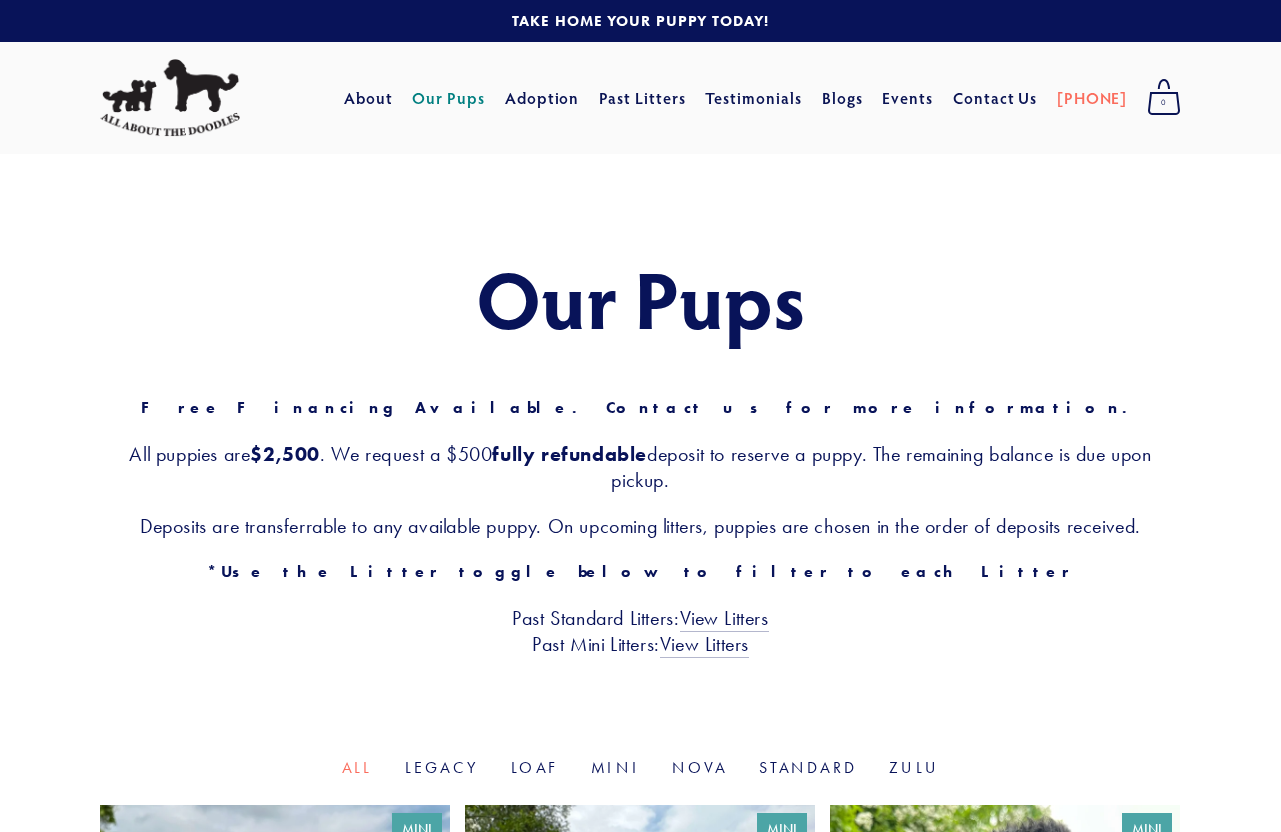 scroll, scrollTop: 0, scrollLeft: 0, axis: both 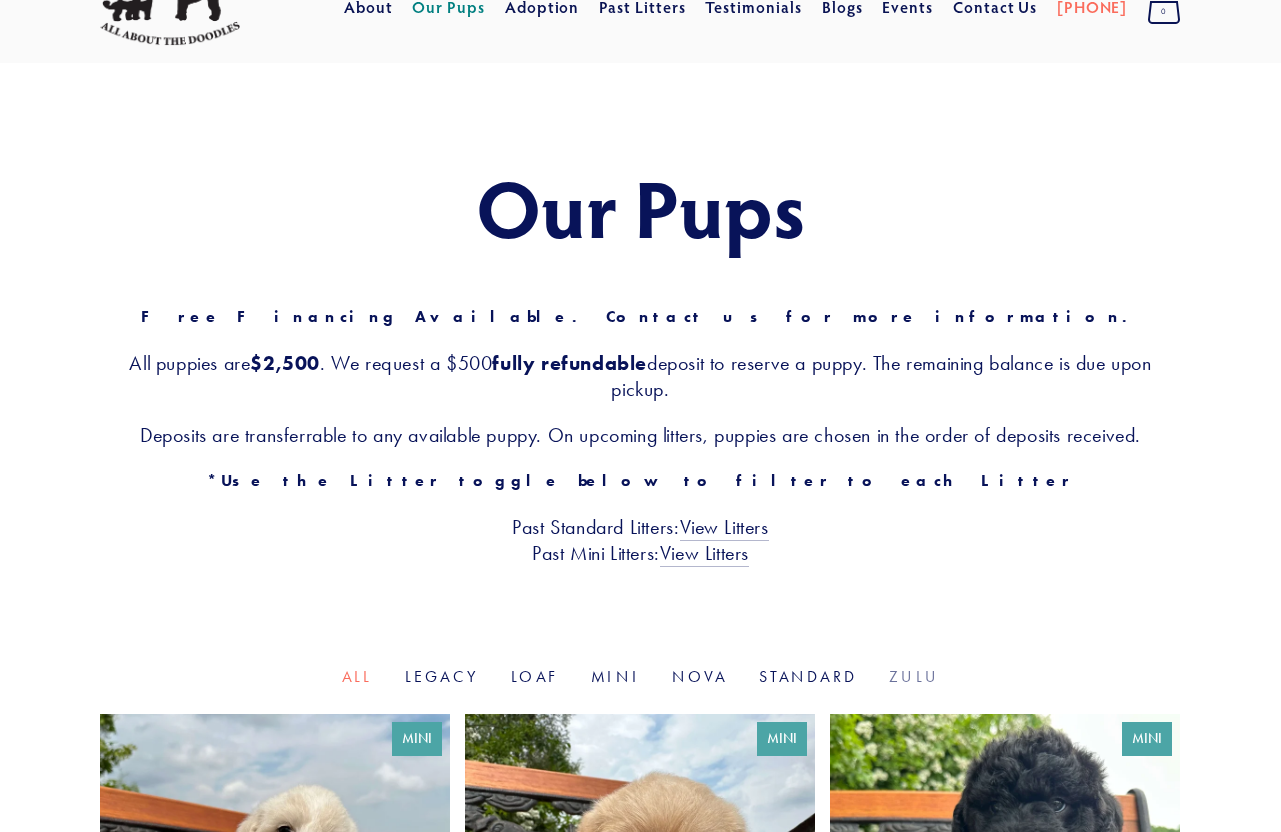 click on "Zulu" at bounding box center [914, 676] 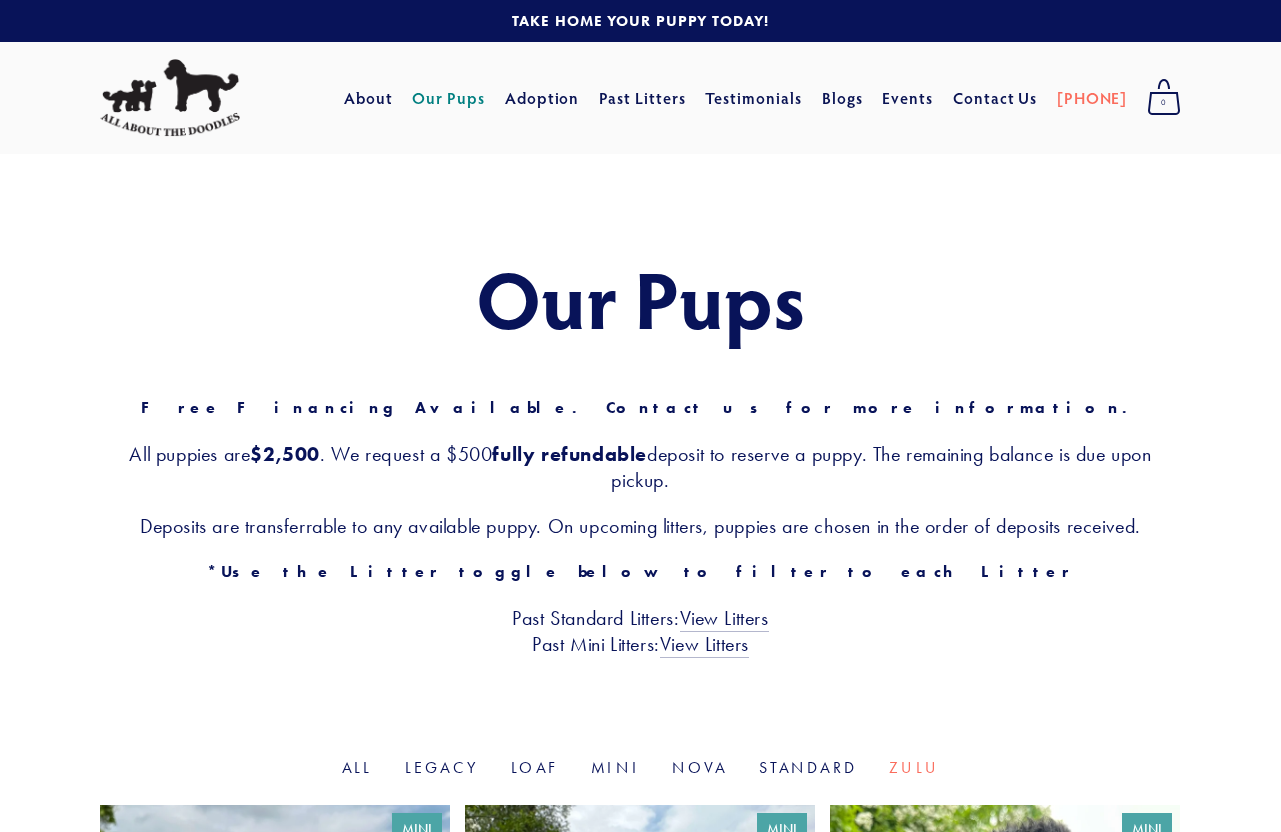 scroll, scrollTop: 0, scrollLeft: 0, axis: both 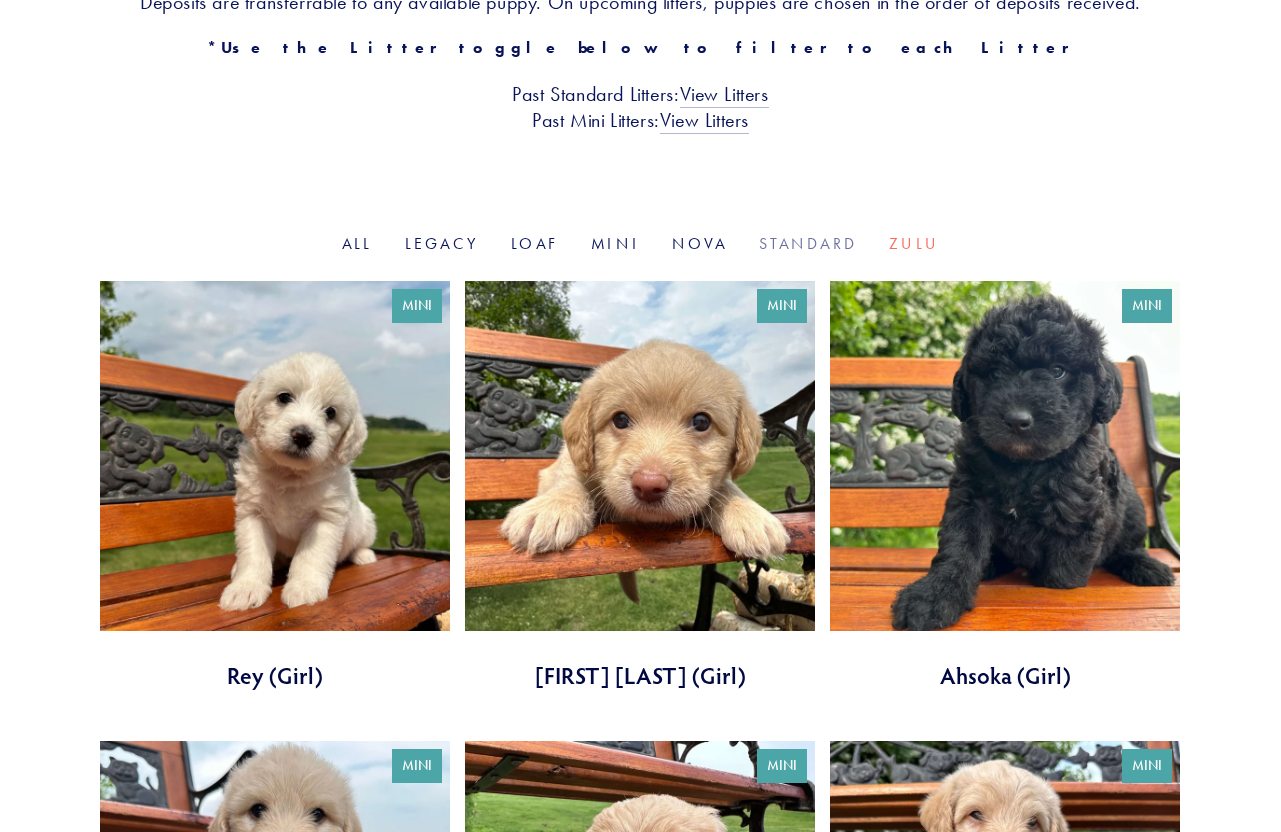 click on "Standard" at bounding box center [808, 243] 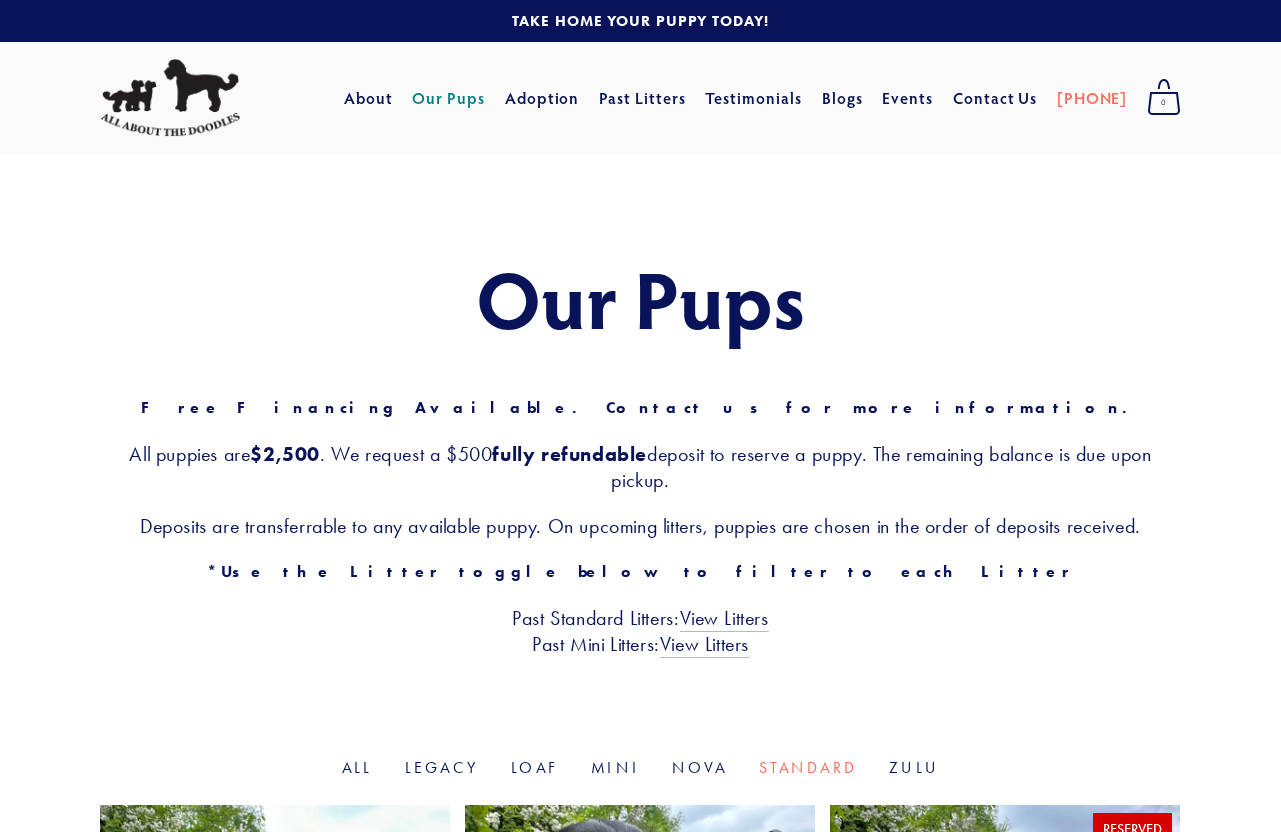 scroll, scrollTop: 0, scrollLeft: 0, axis: both 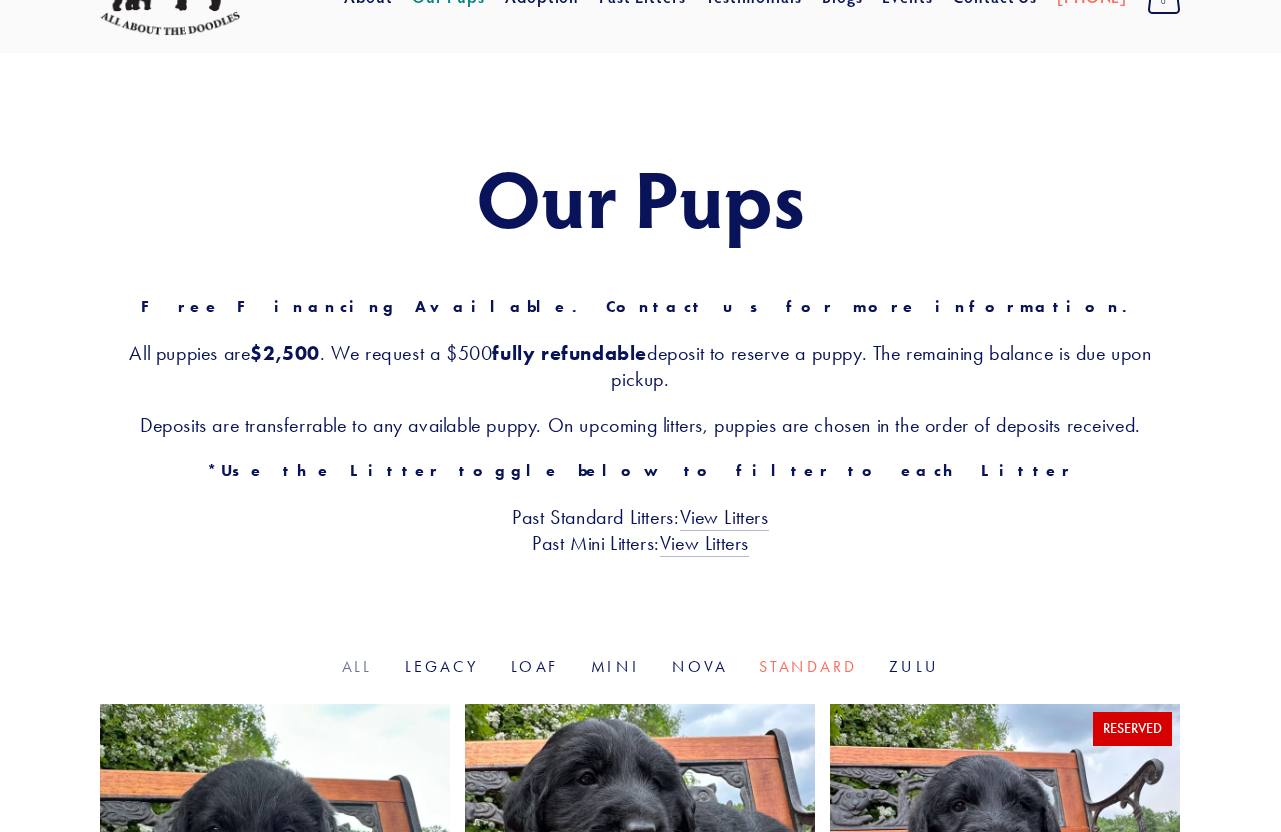 click on "All" at bounding box center [357, 666] 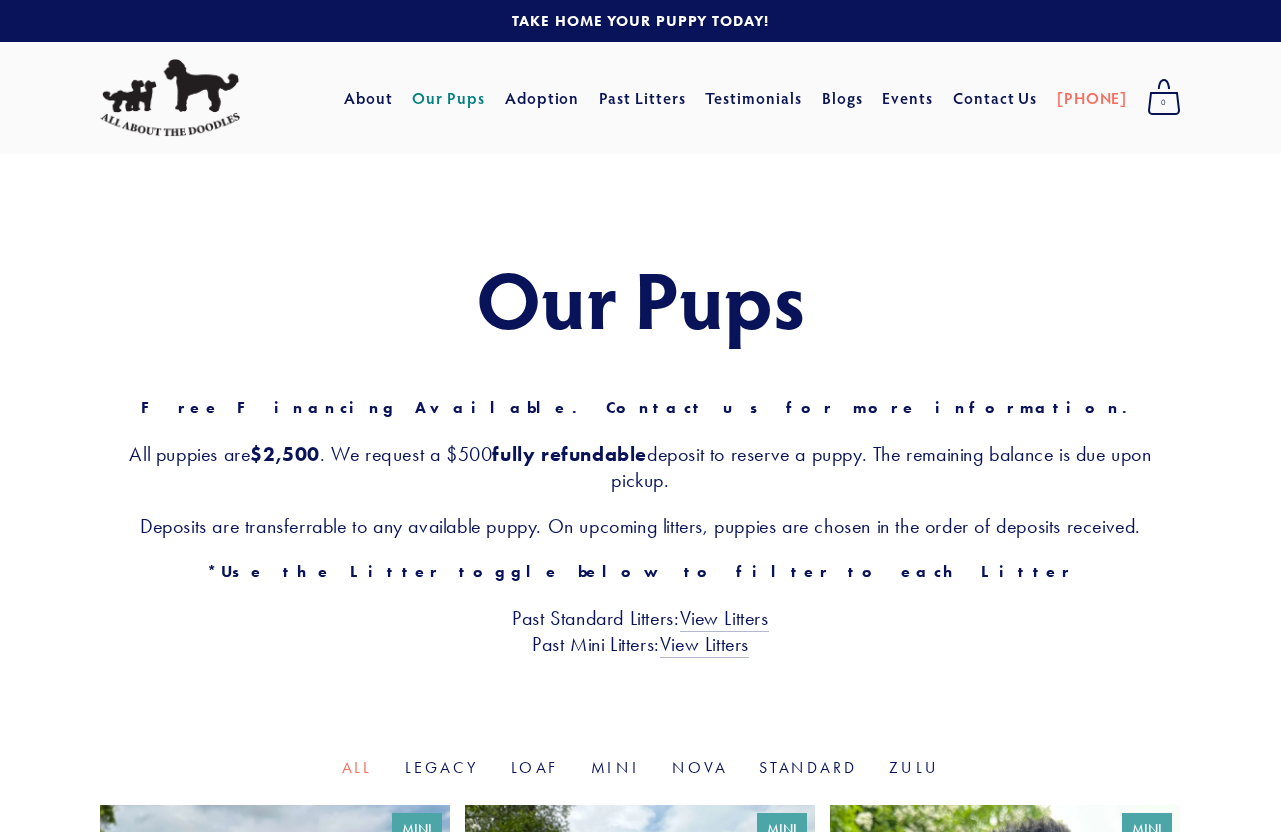 scroll, scrollTop: 0, scrollLeft: 0, axis: both 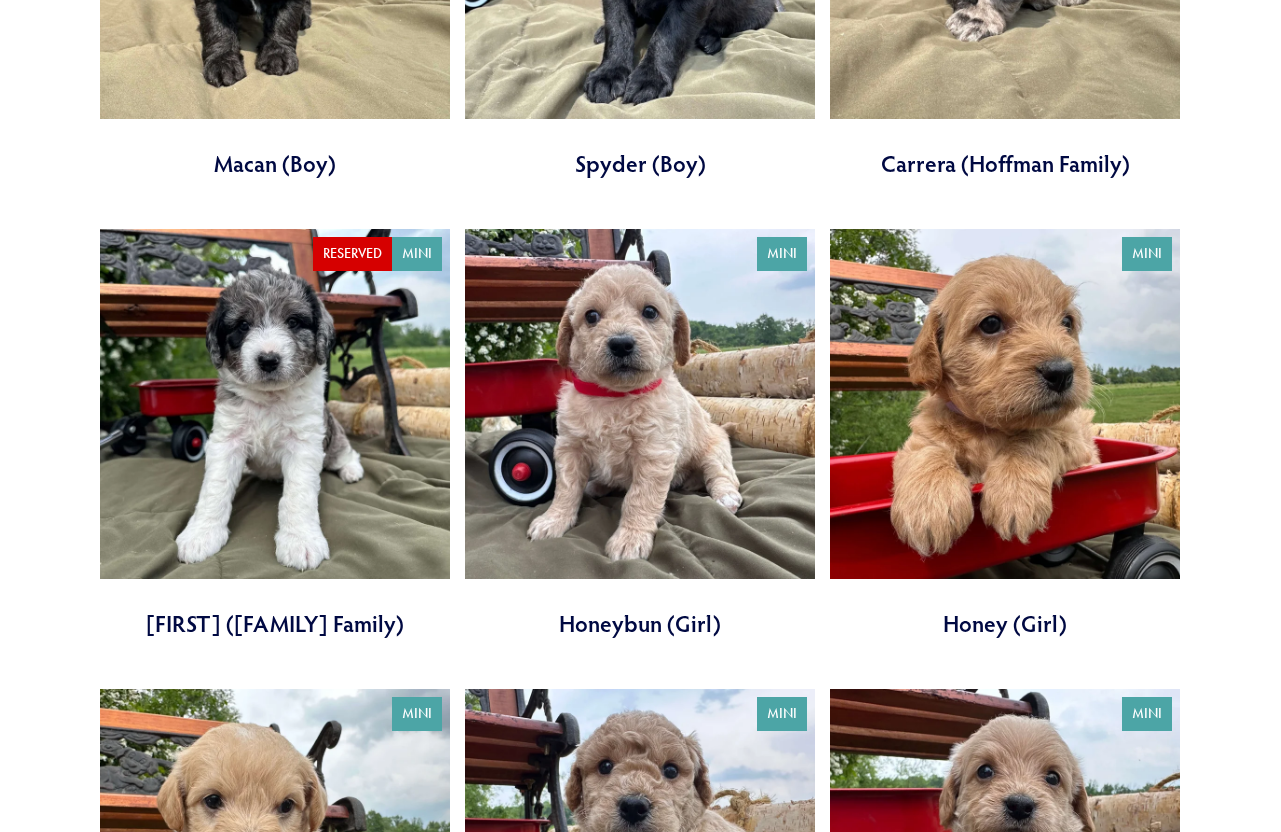 click at bounding box center [1005, 434] 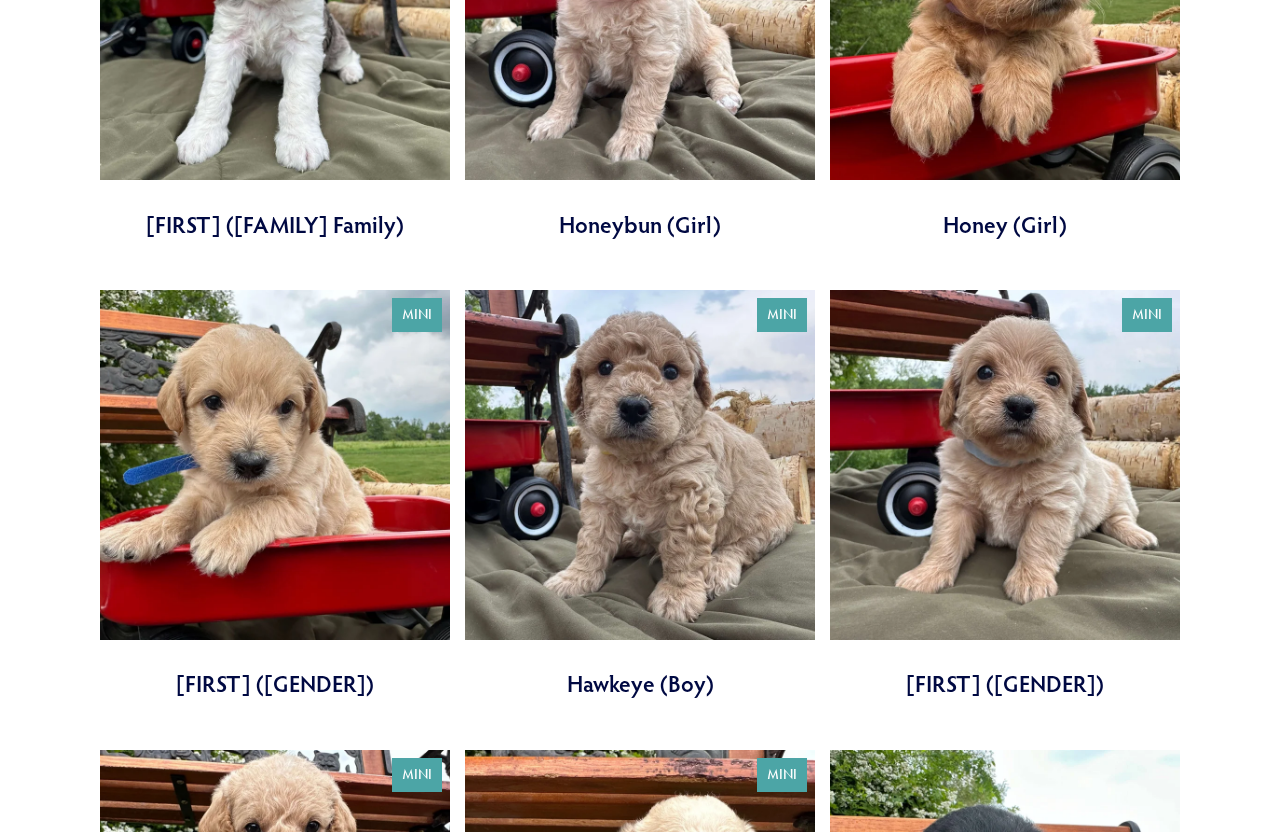 scroll, scrollTop: 2821, scrollLeft: 0, axis: vertical 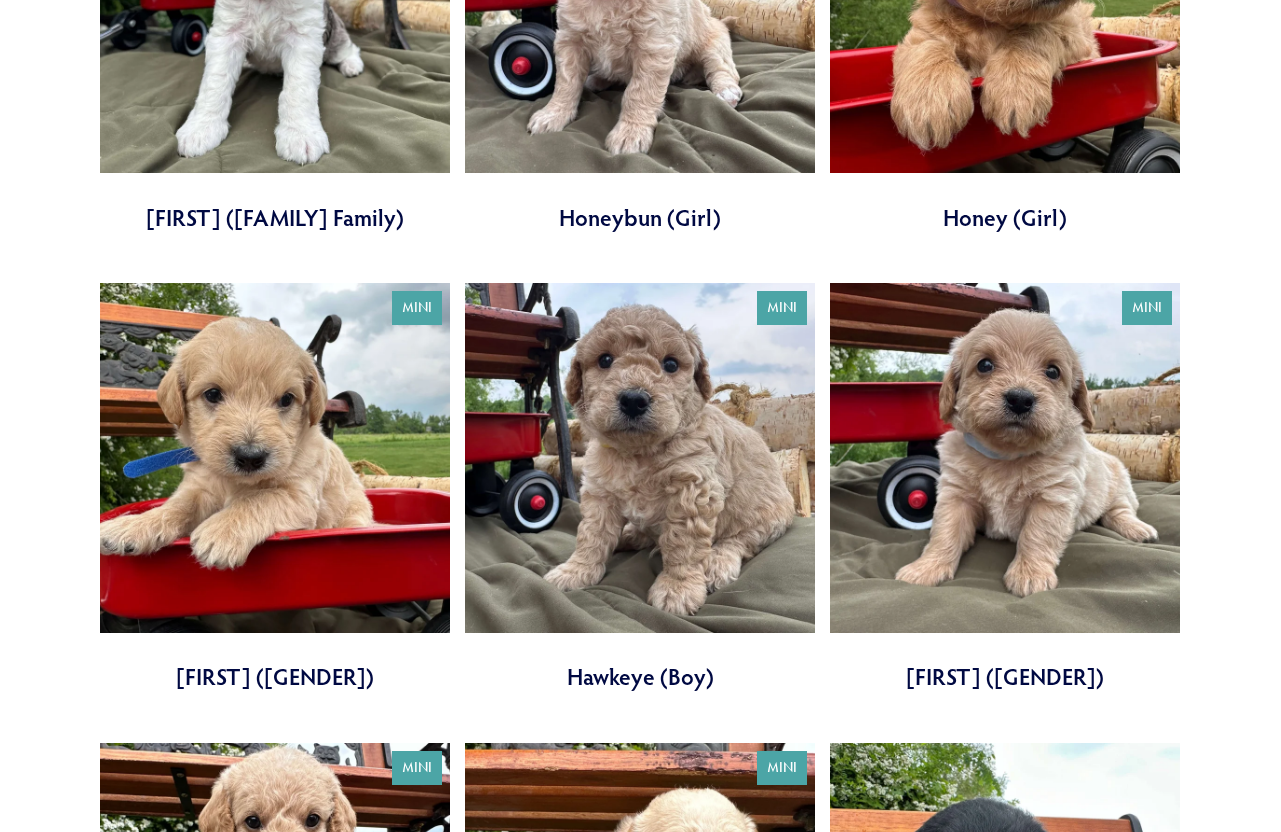 click at bounding box center (640, 488) 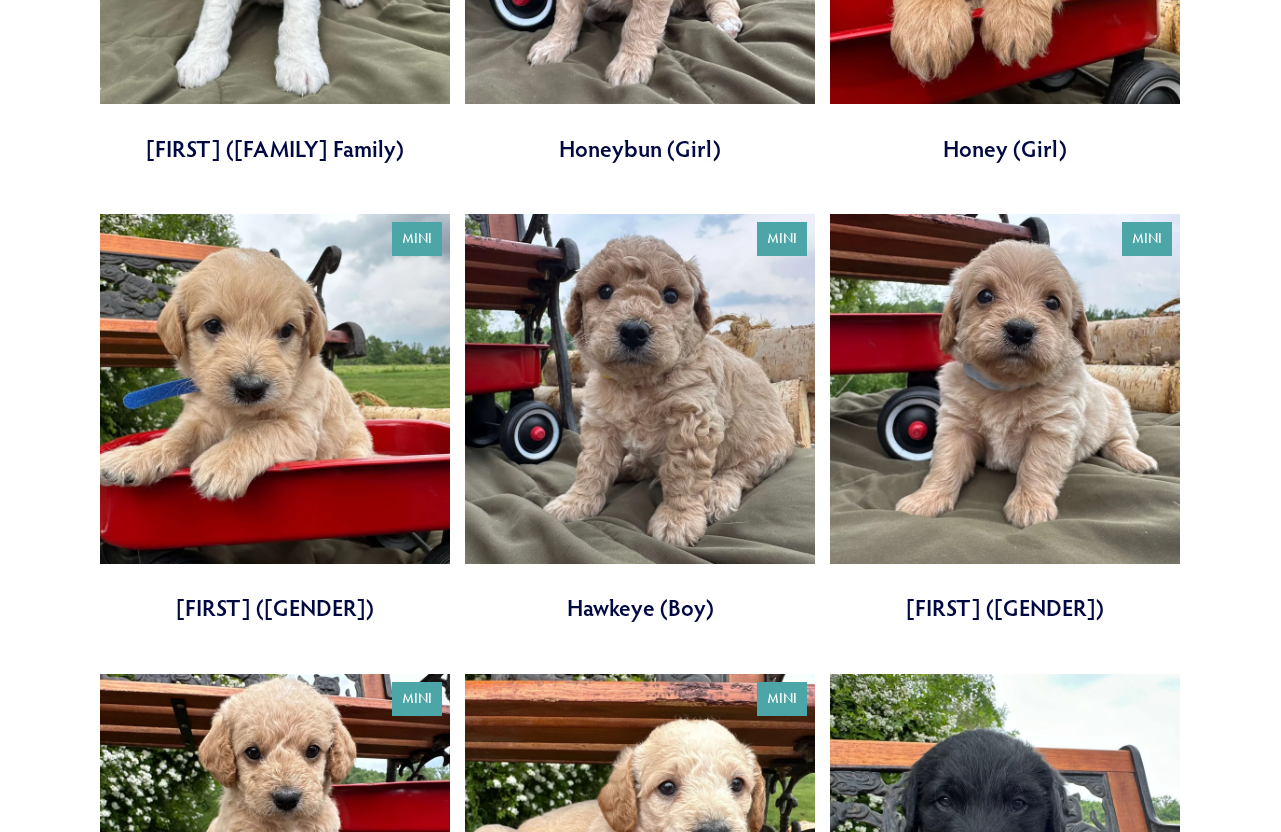 scroll, scrollTop: 2926, scrollLeft: 0, axis: vertical 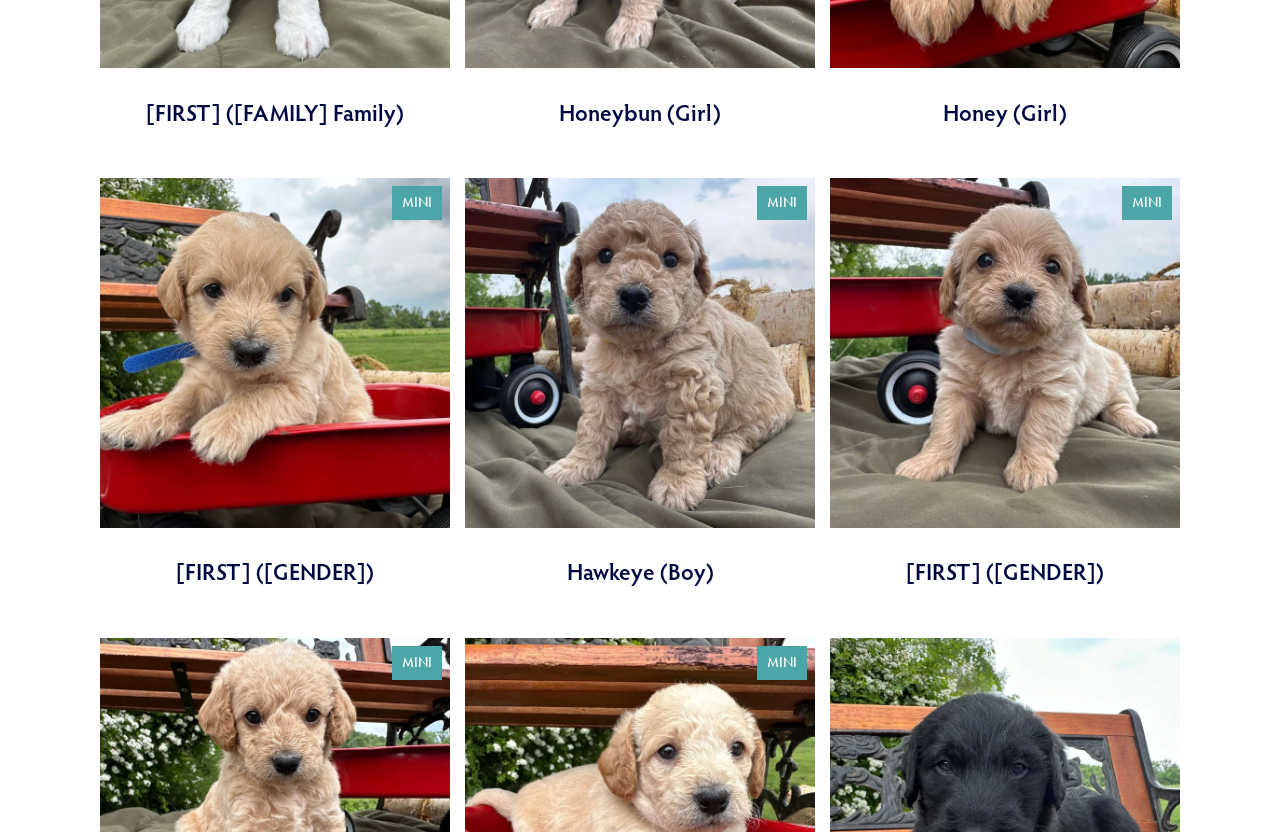 click at bounding box center (640, 383) 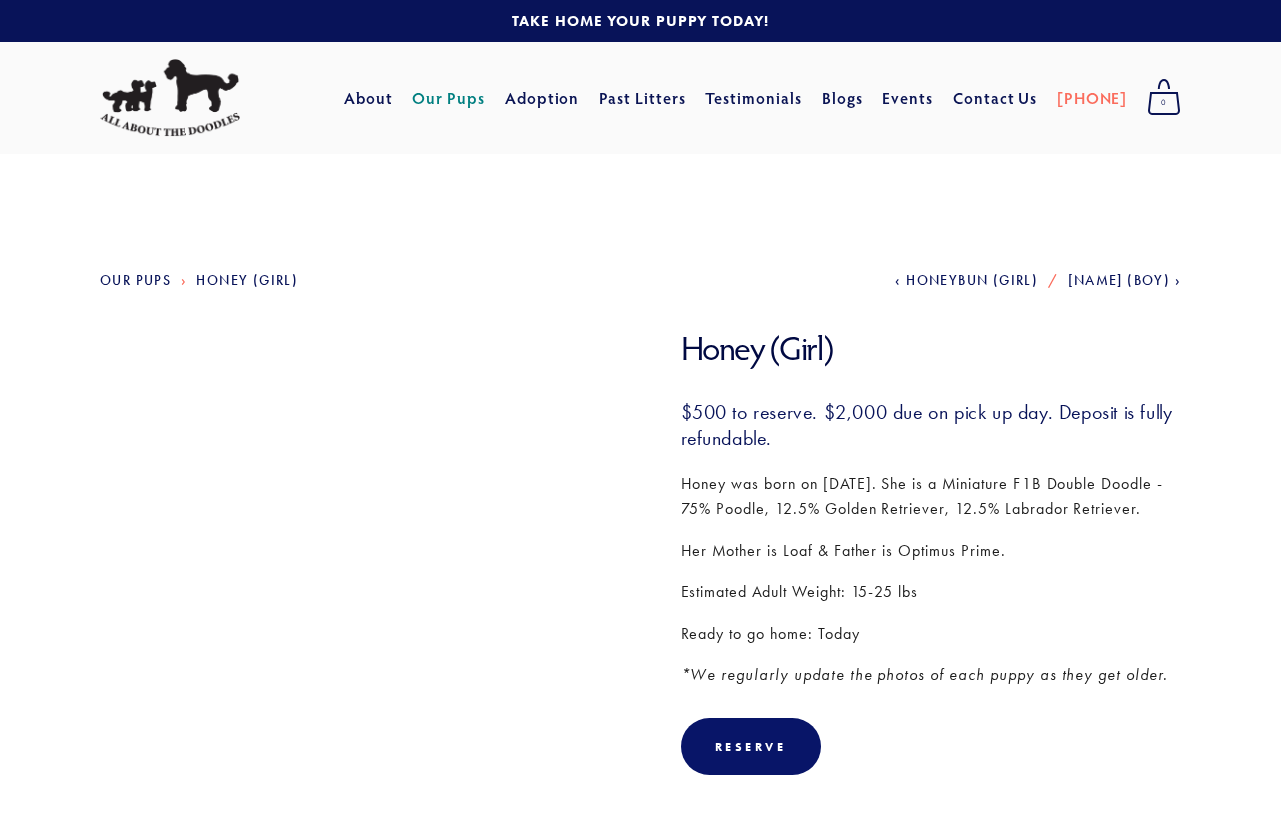 scroll, scrollTop: 0, scrollLeft: 0, axis: both 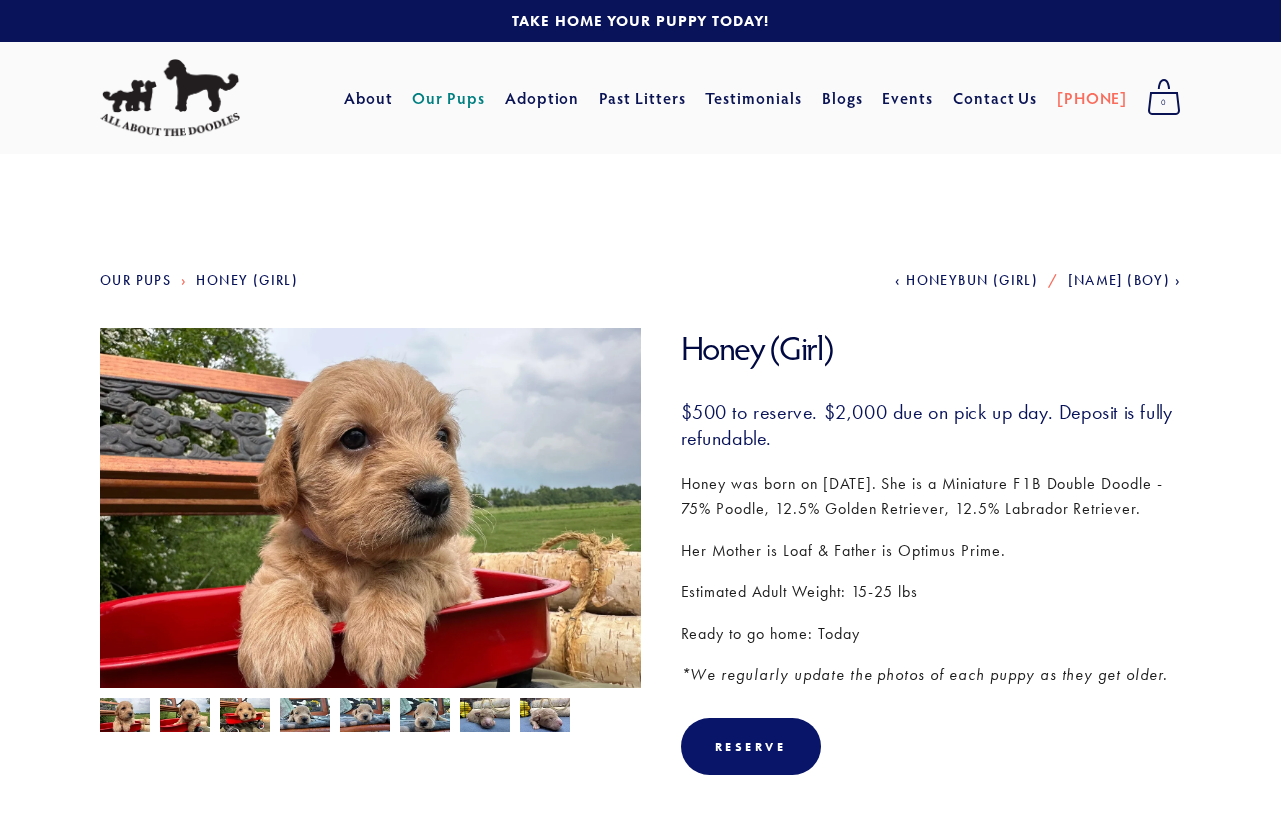 click at bounding box center [125, 717] 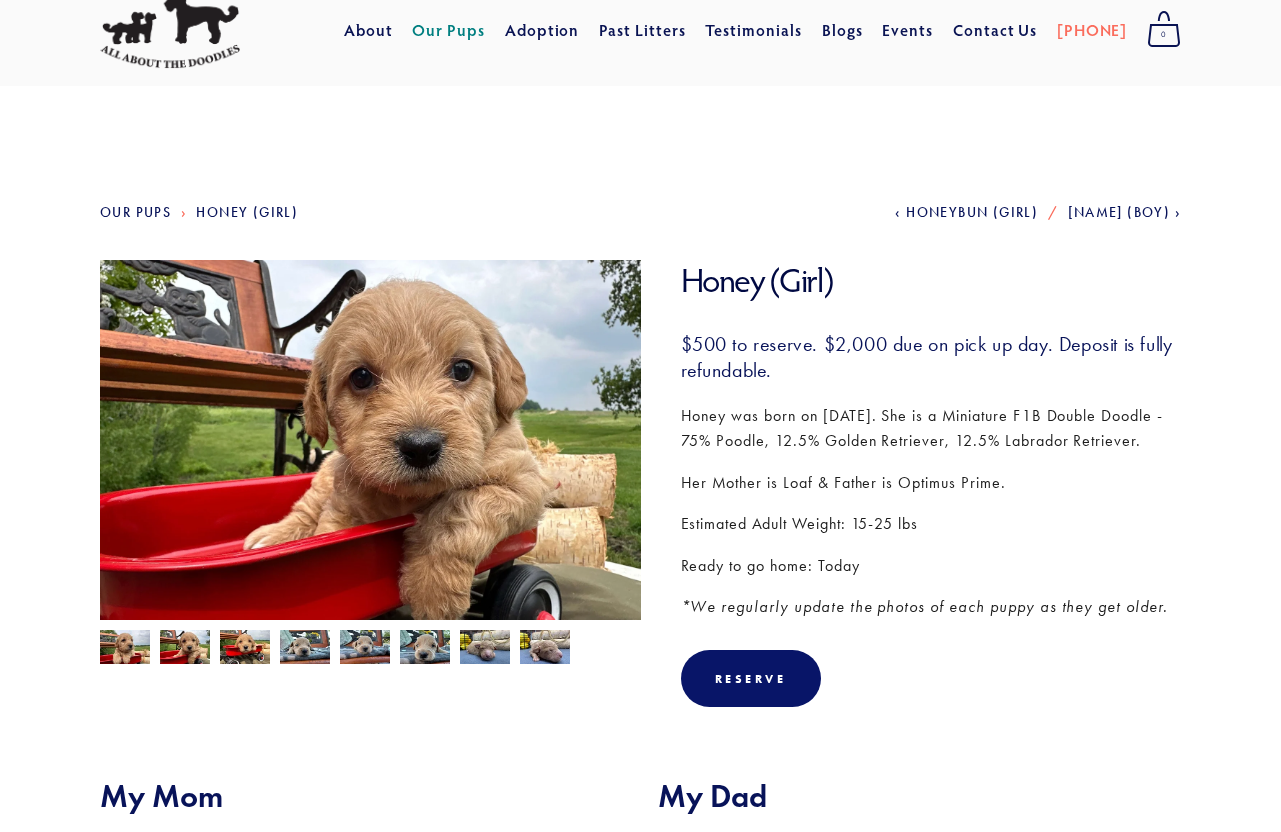 scroll, scrollTop: 70, scrollLeft: 0, axis: vertical 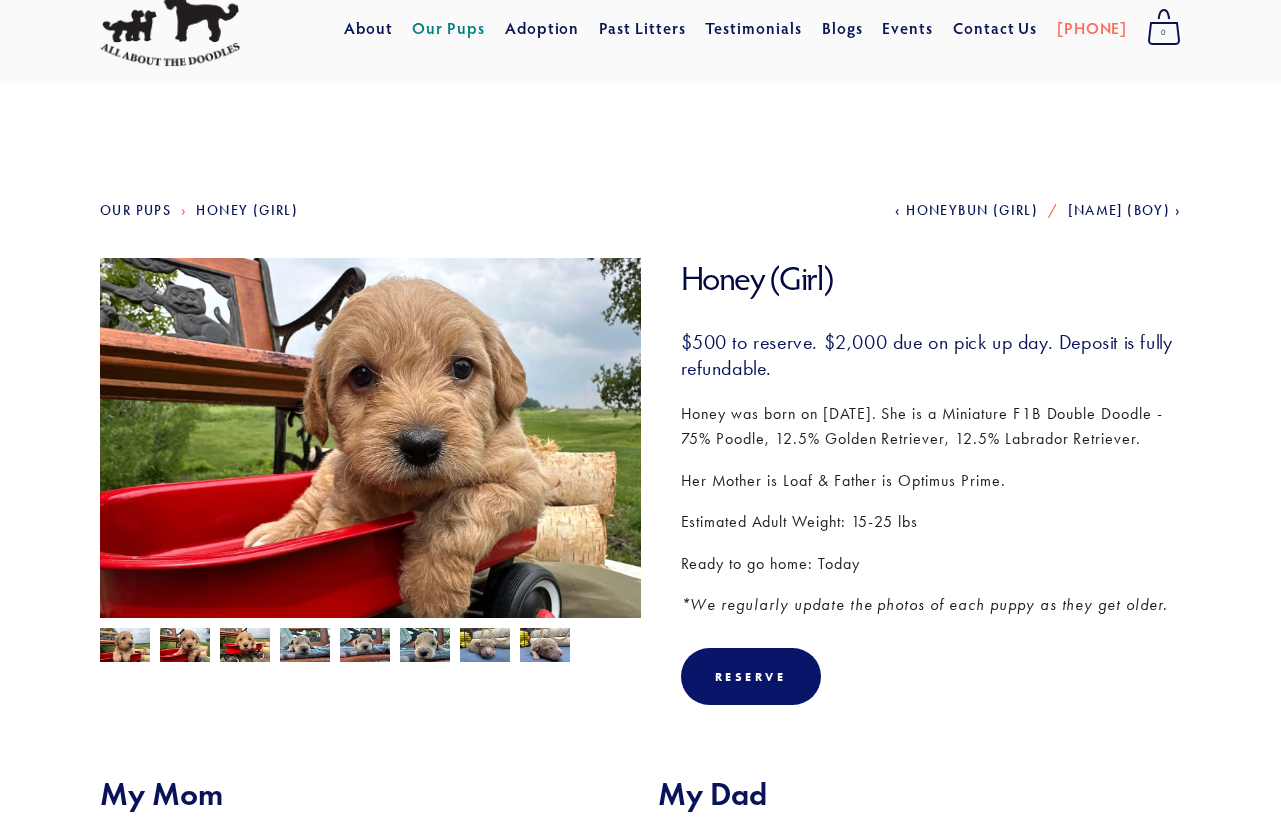 click at bounding box center [125, 647] 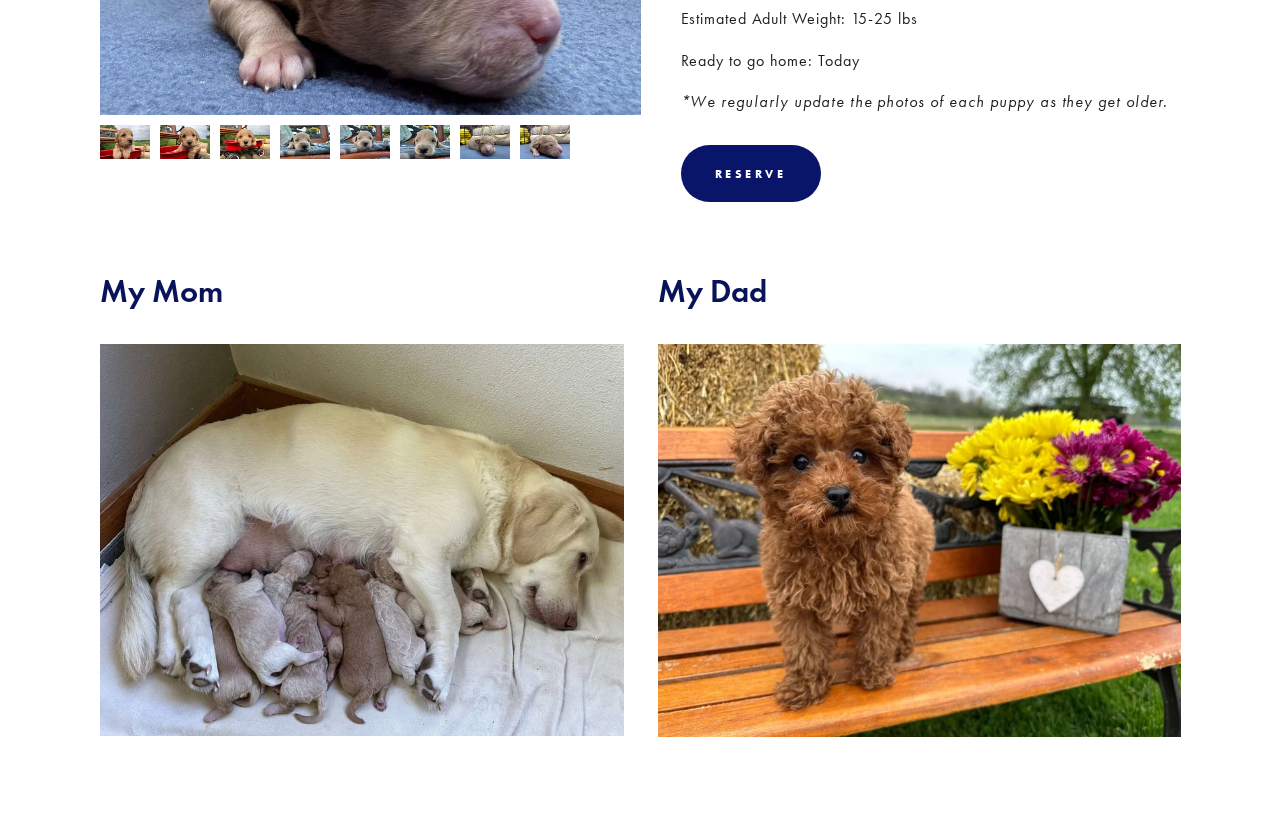 scroll, scrollTop: 576, scrollLeft: 0, axis: vertical 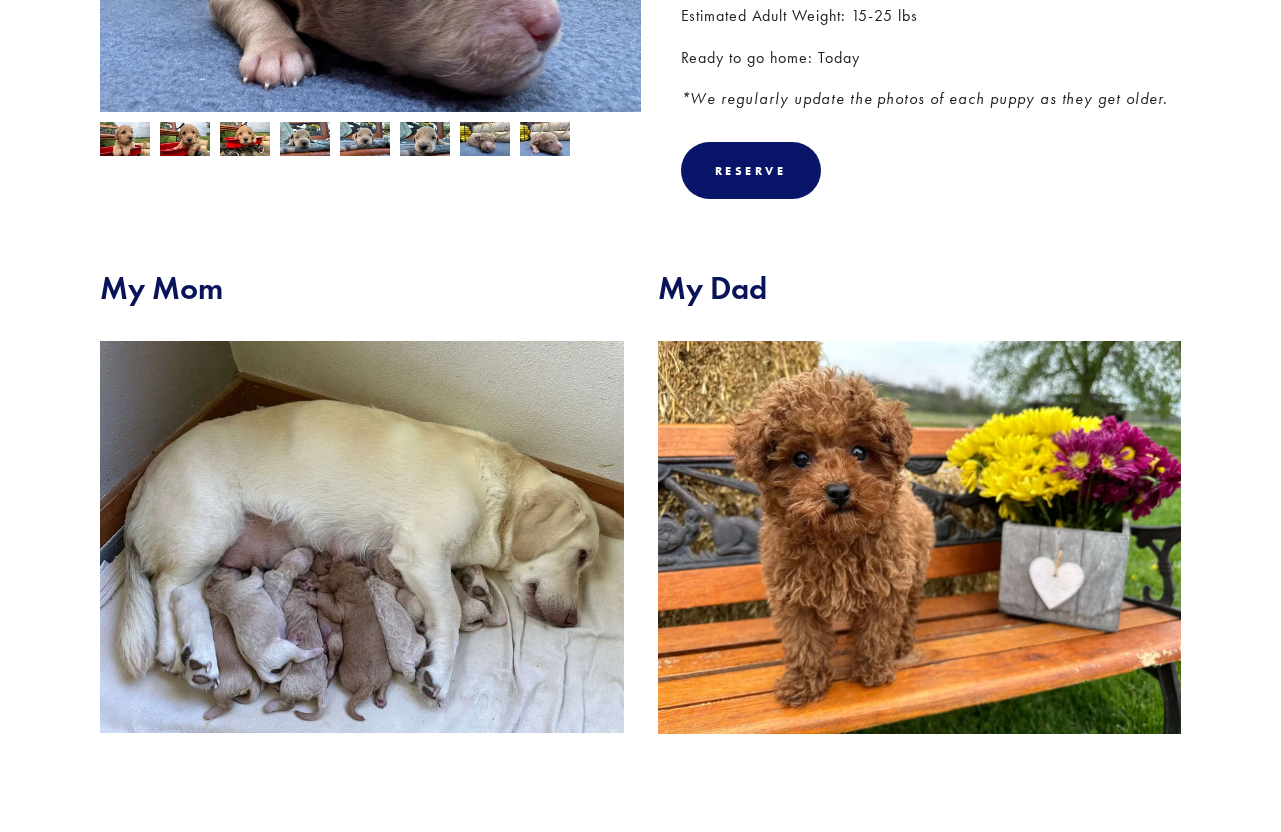 click at bounding box center [125, 141] 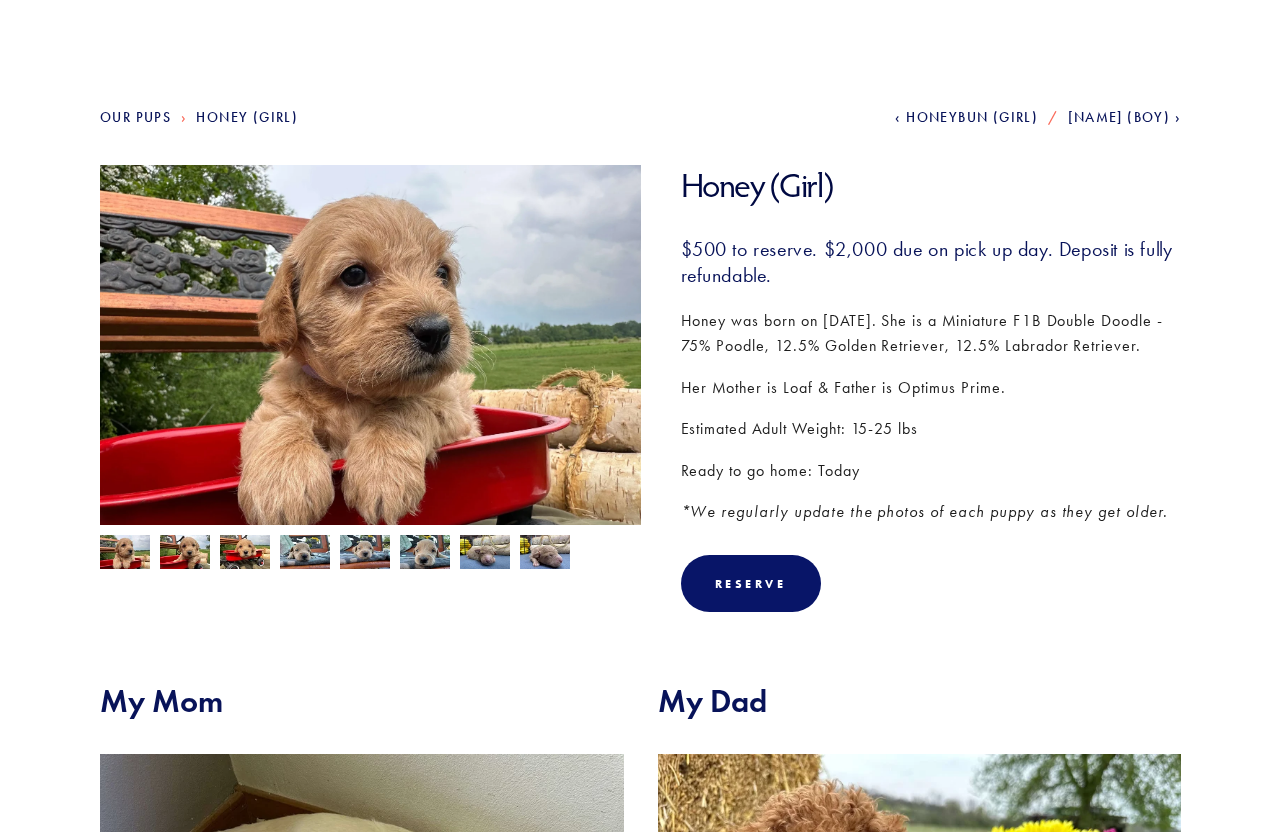 scroll, scrollTop: 162, scrollLeft: 0, axis: vertical 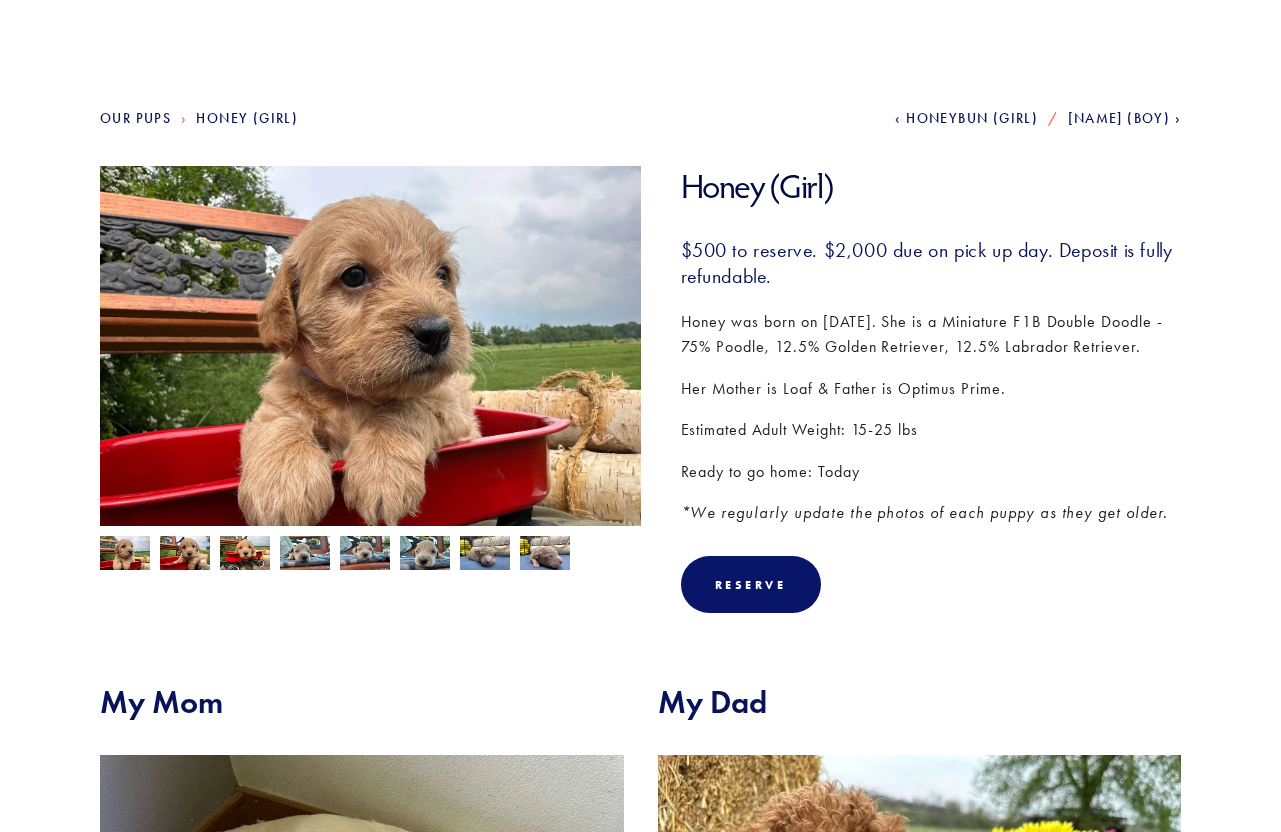 click at bounding box center [125, 555] 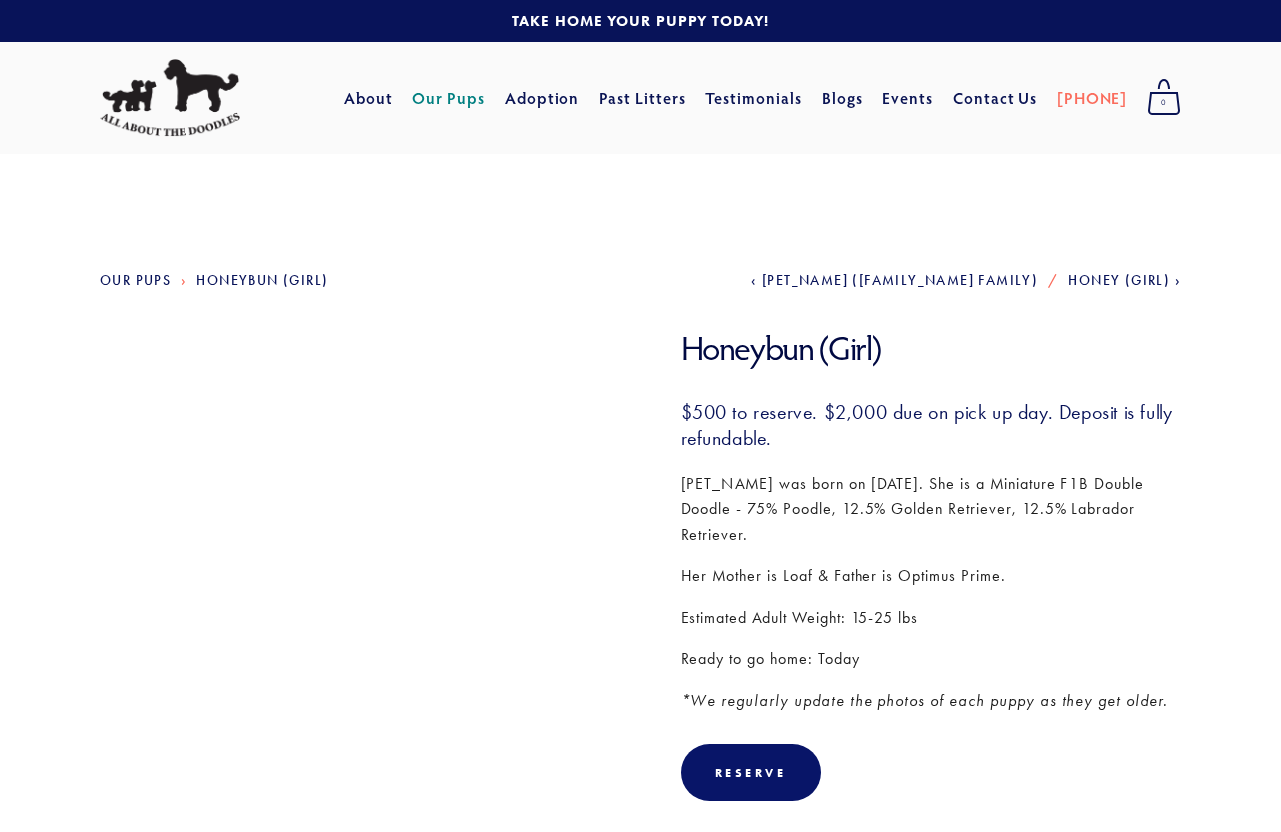 scroll, scrollTop: 0, scrollLeft: 0, axis: both 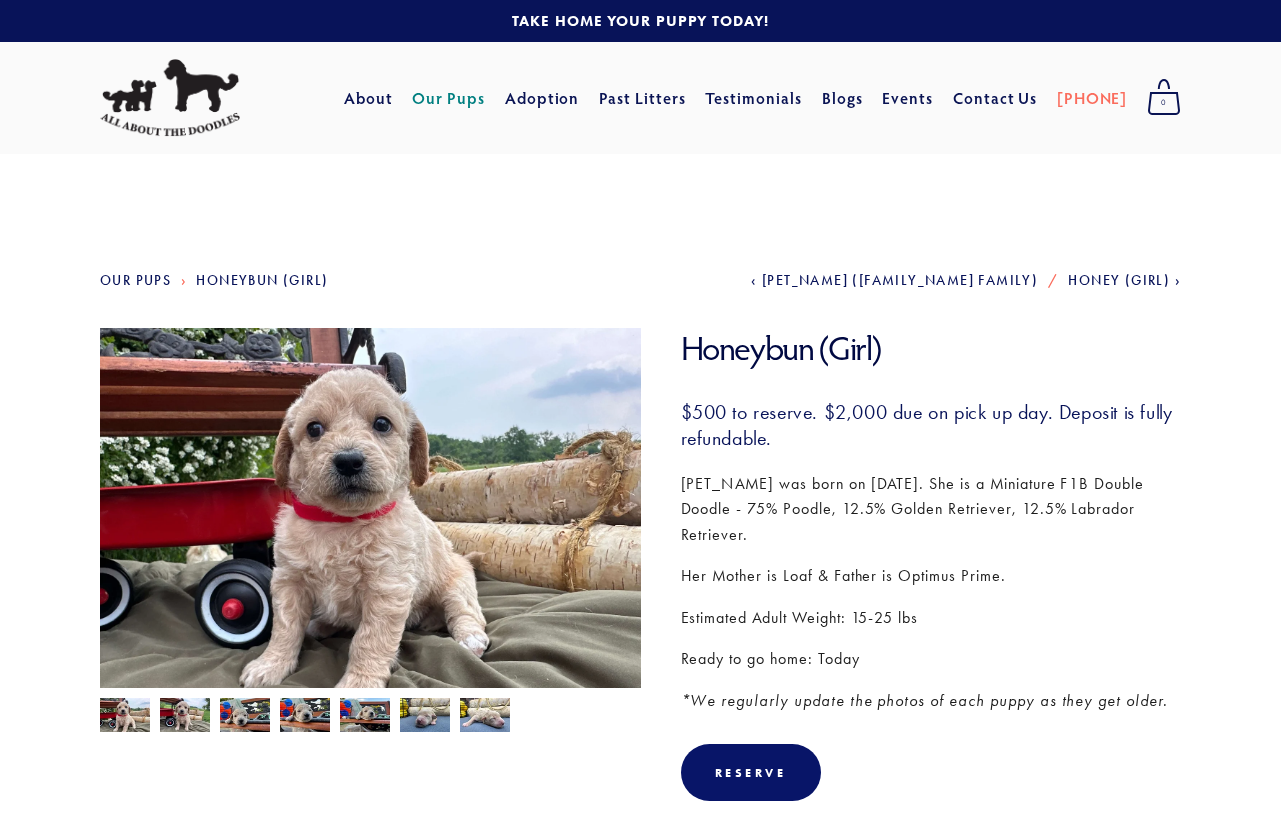 click at bounding box center [125, 717] 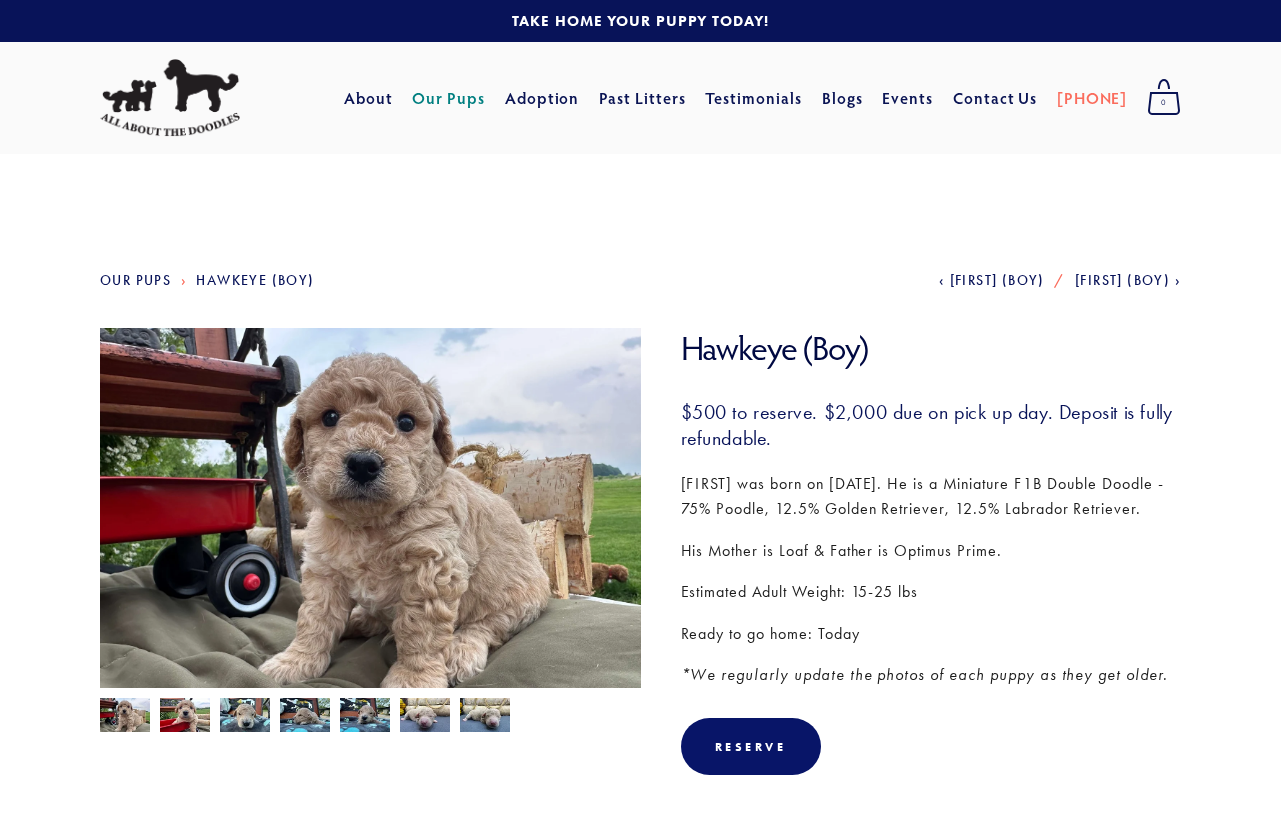 scroll, scrollTop: 0, scrollLeft: 0, axis: both 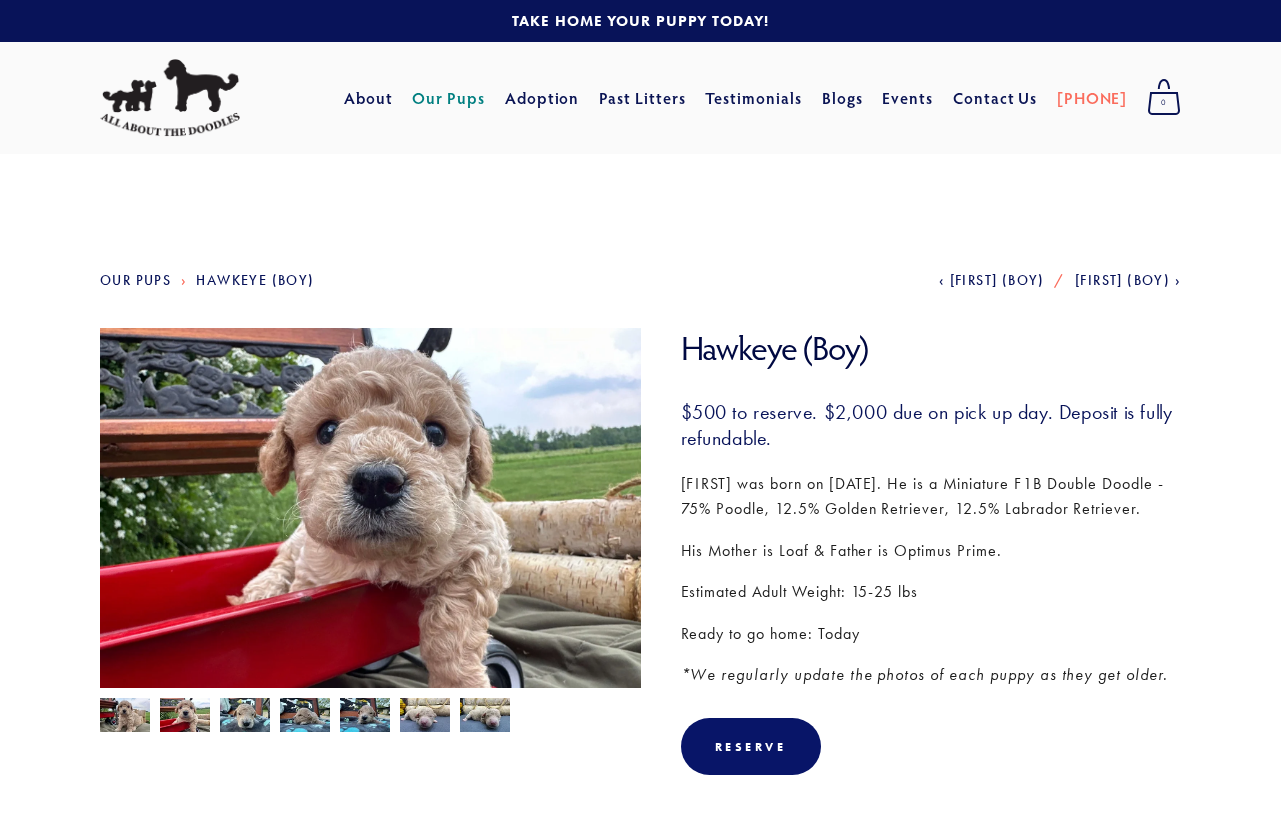 click at bounding box center (370, 531) 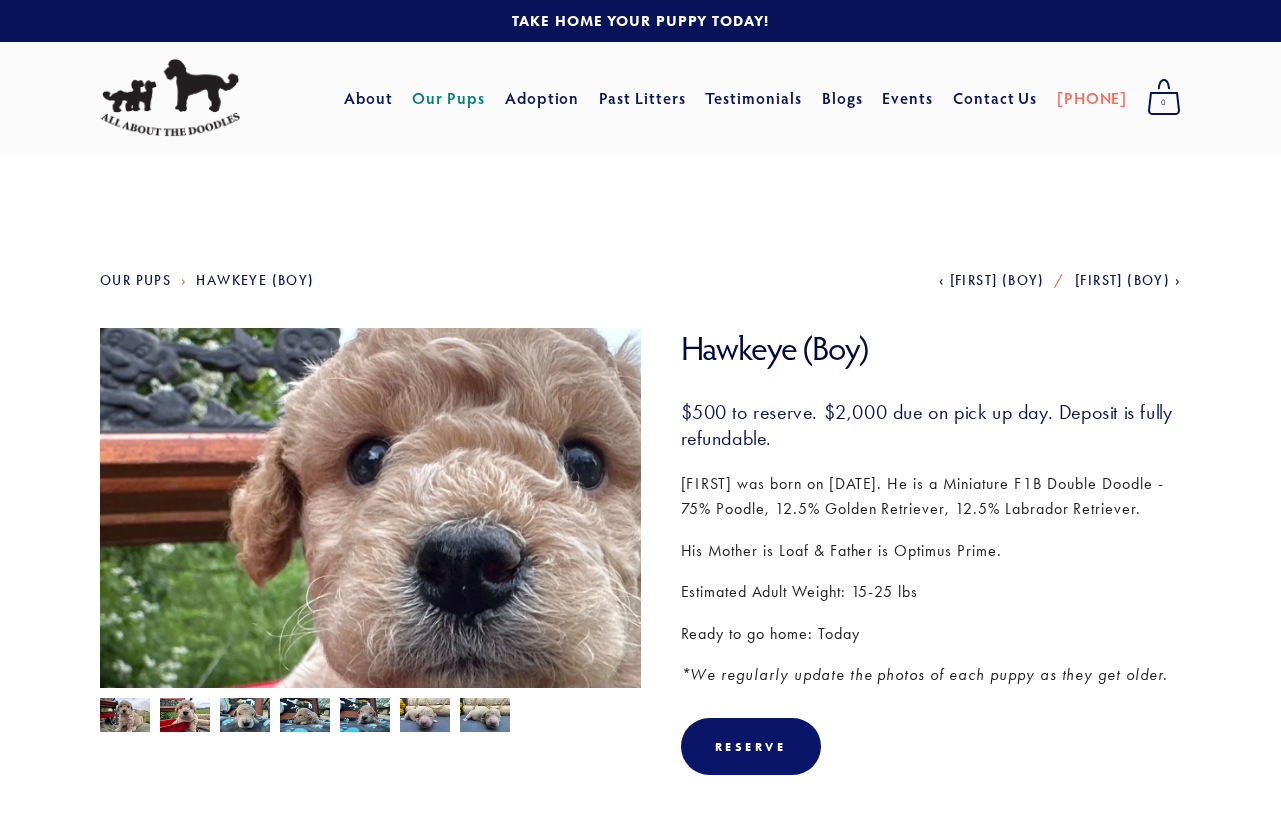 click at bounding box center (370, 531) 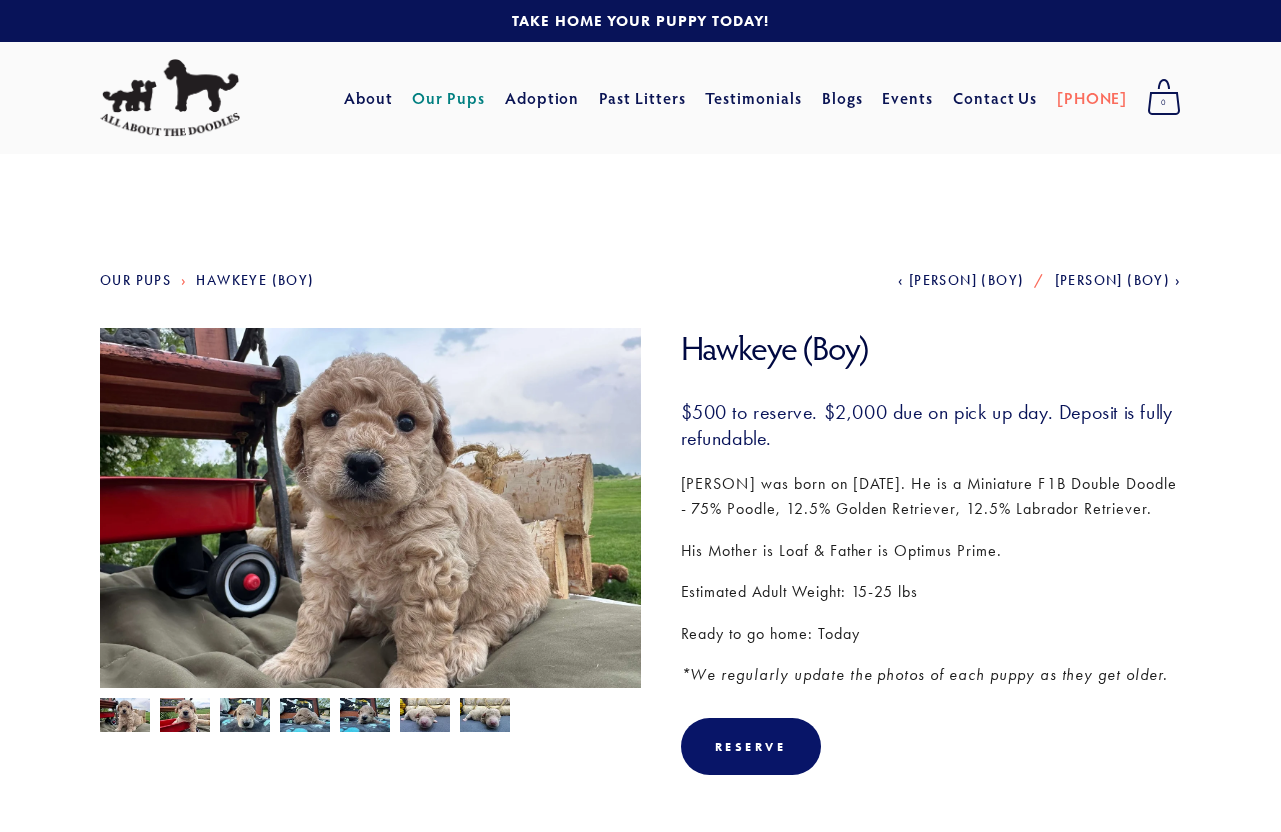 scroll, scrollTop: 0, scrollLeft: 0, axis: both 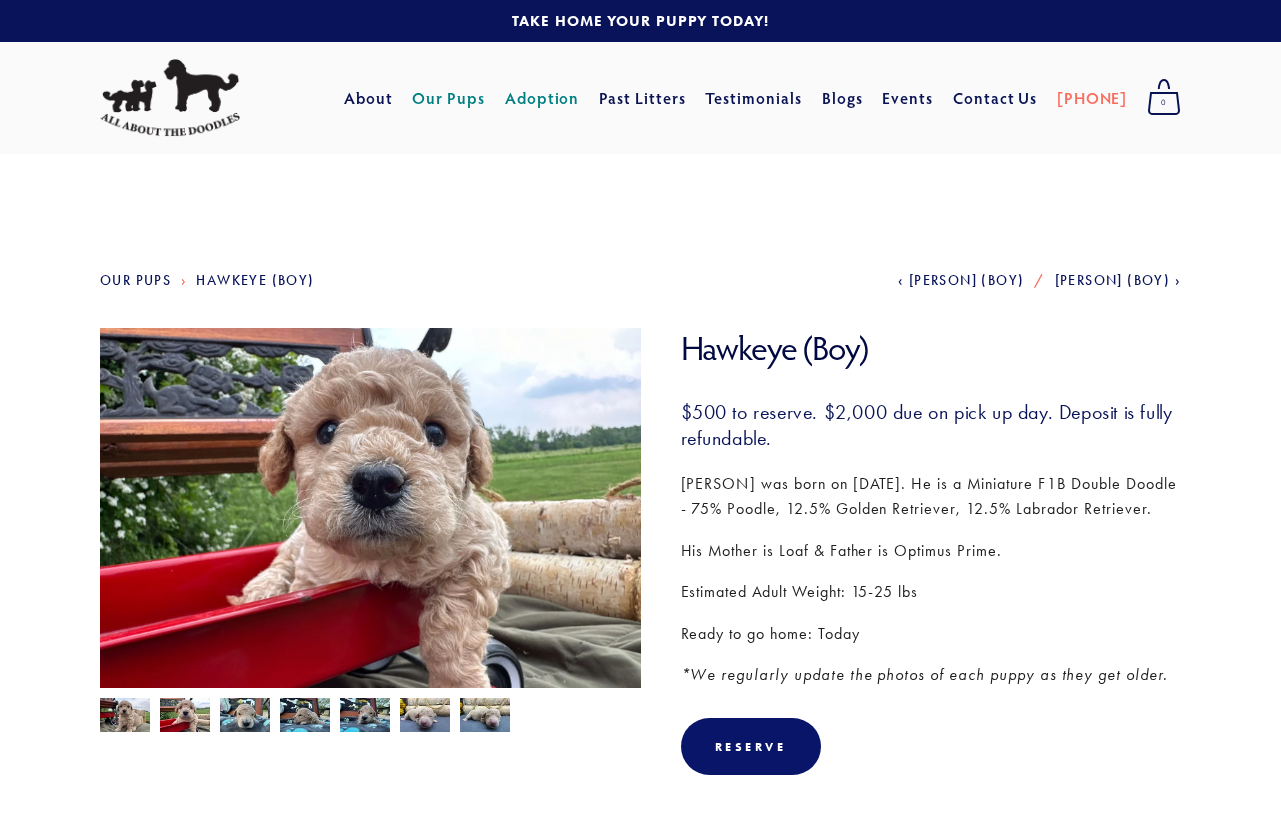 click on "Adoption" at bounding box center (542, 98) 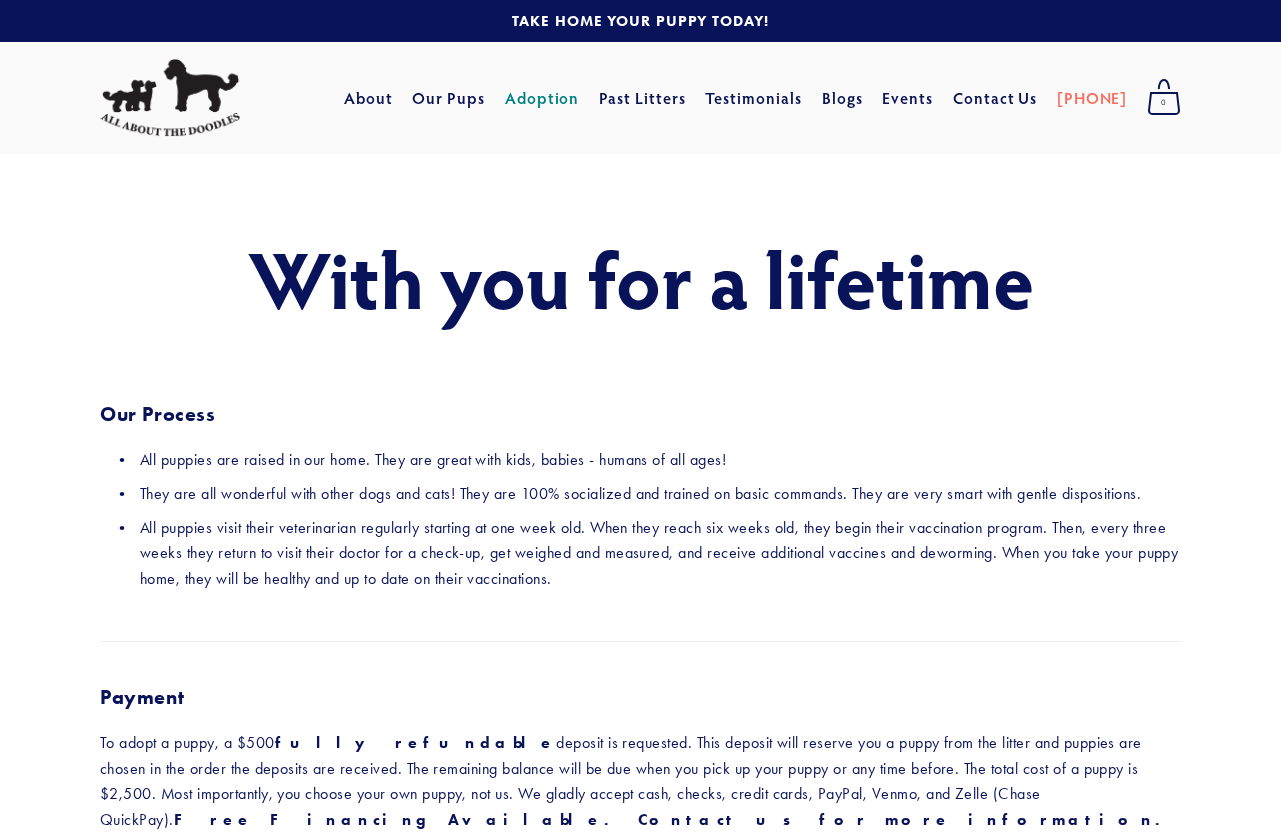 scroll, scrollTop: 0, scrollLeft: 0, axis: both 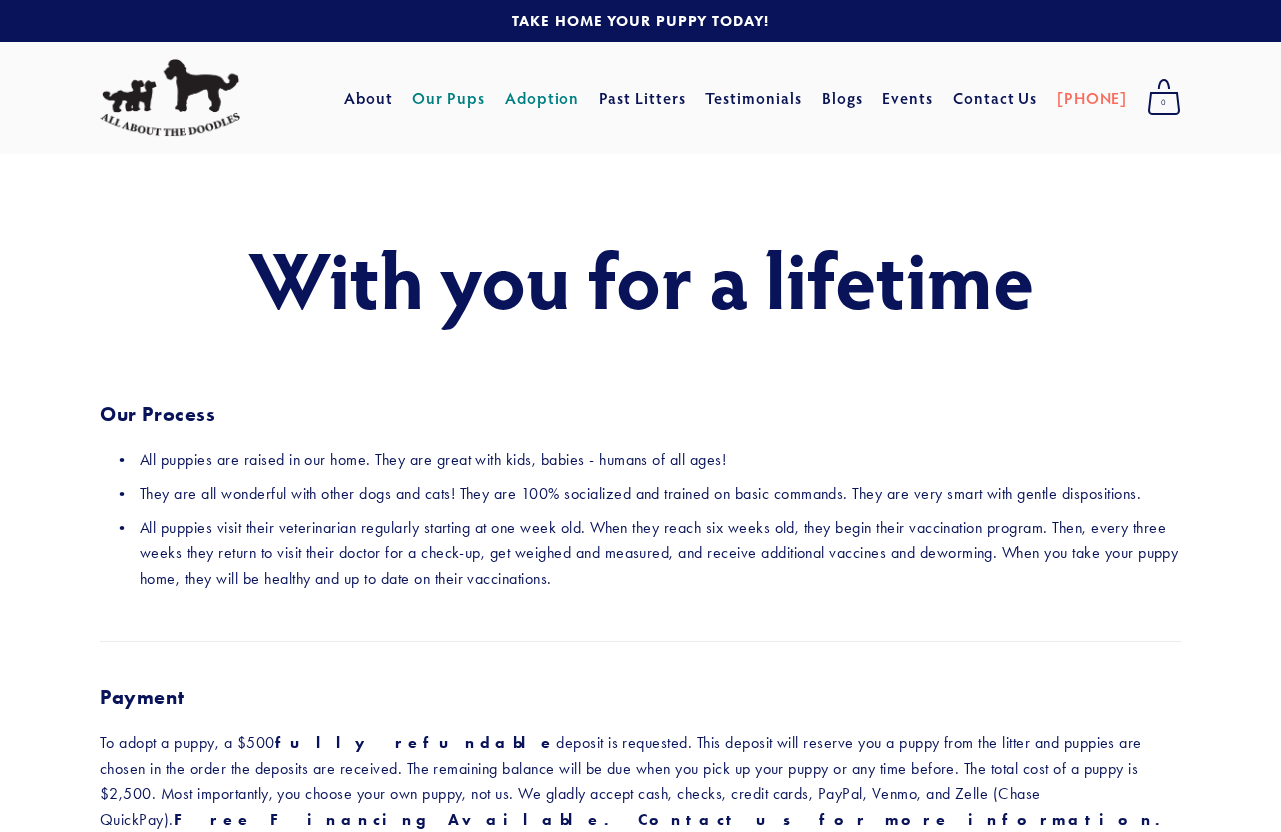 click on "Our Pups" at bounding box center (448, 98) 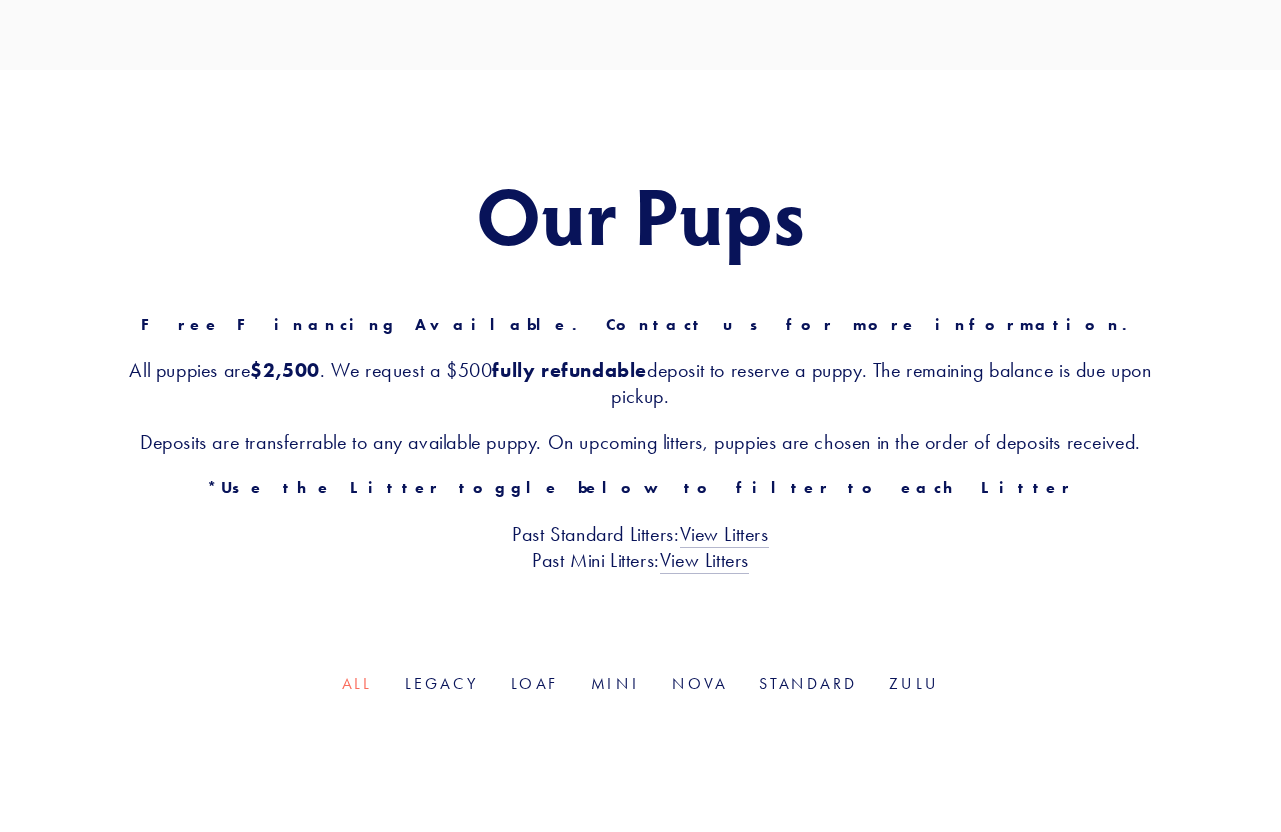 scroll, scrollTop: 0, scrollLeft: 0, axis: both 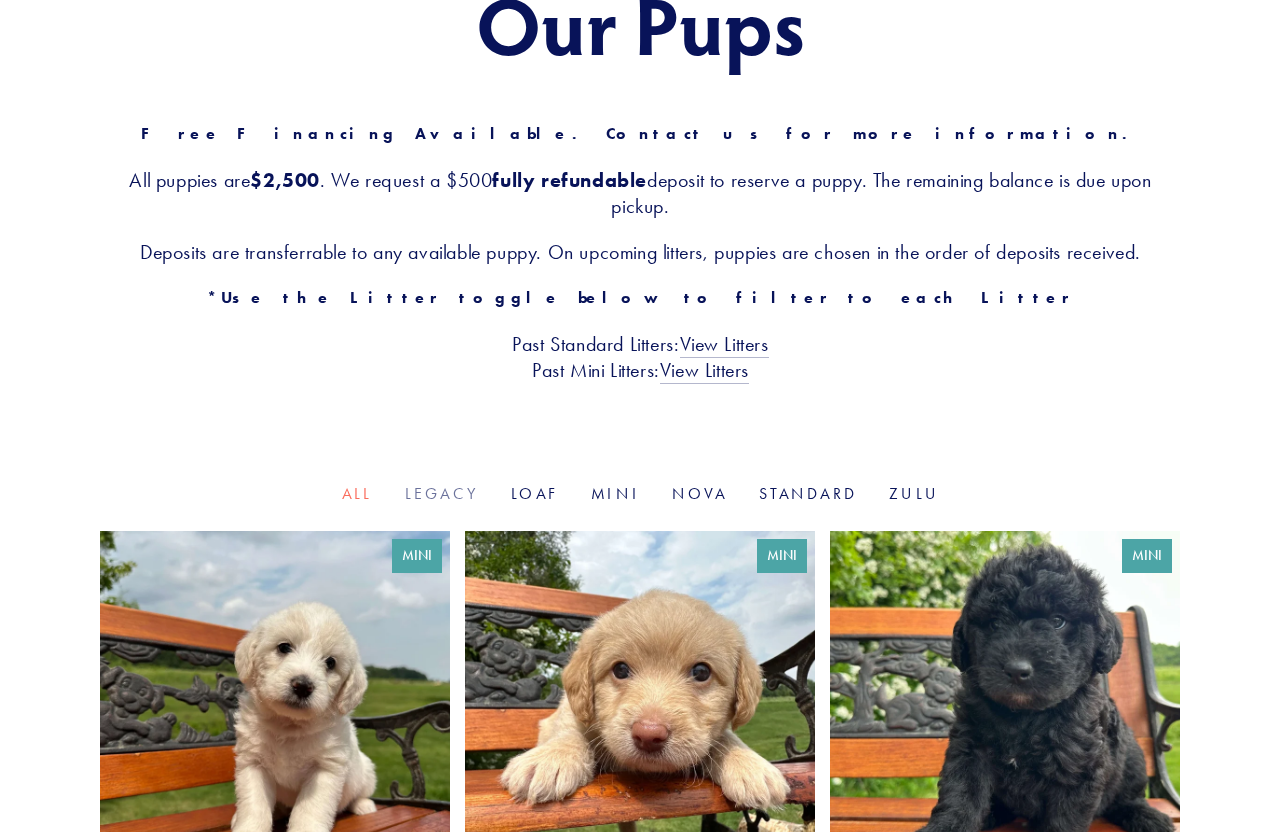 click on "Legacy" at bounding box center (442, 493) 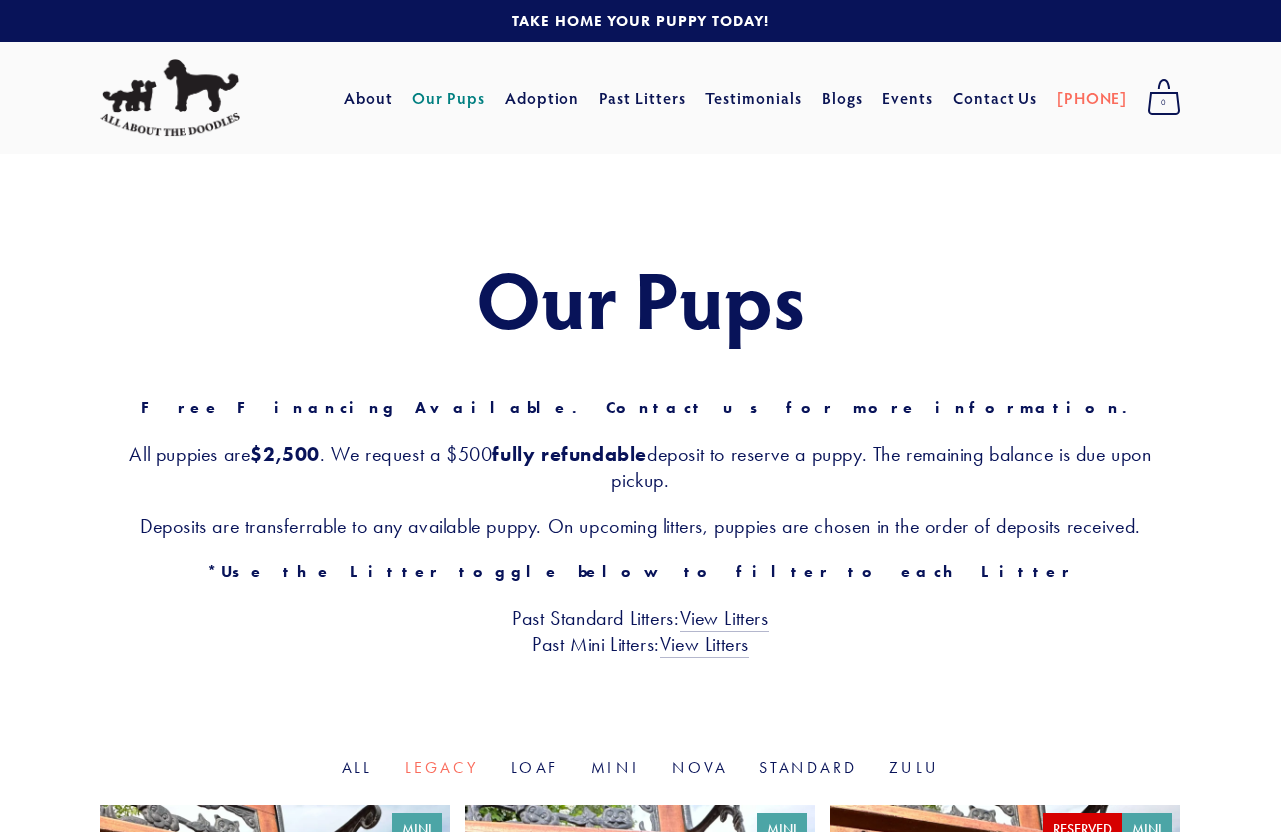scroll, scrollTop: 0, scrollLeft: 0, axis: both 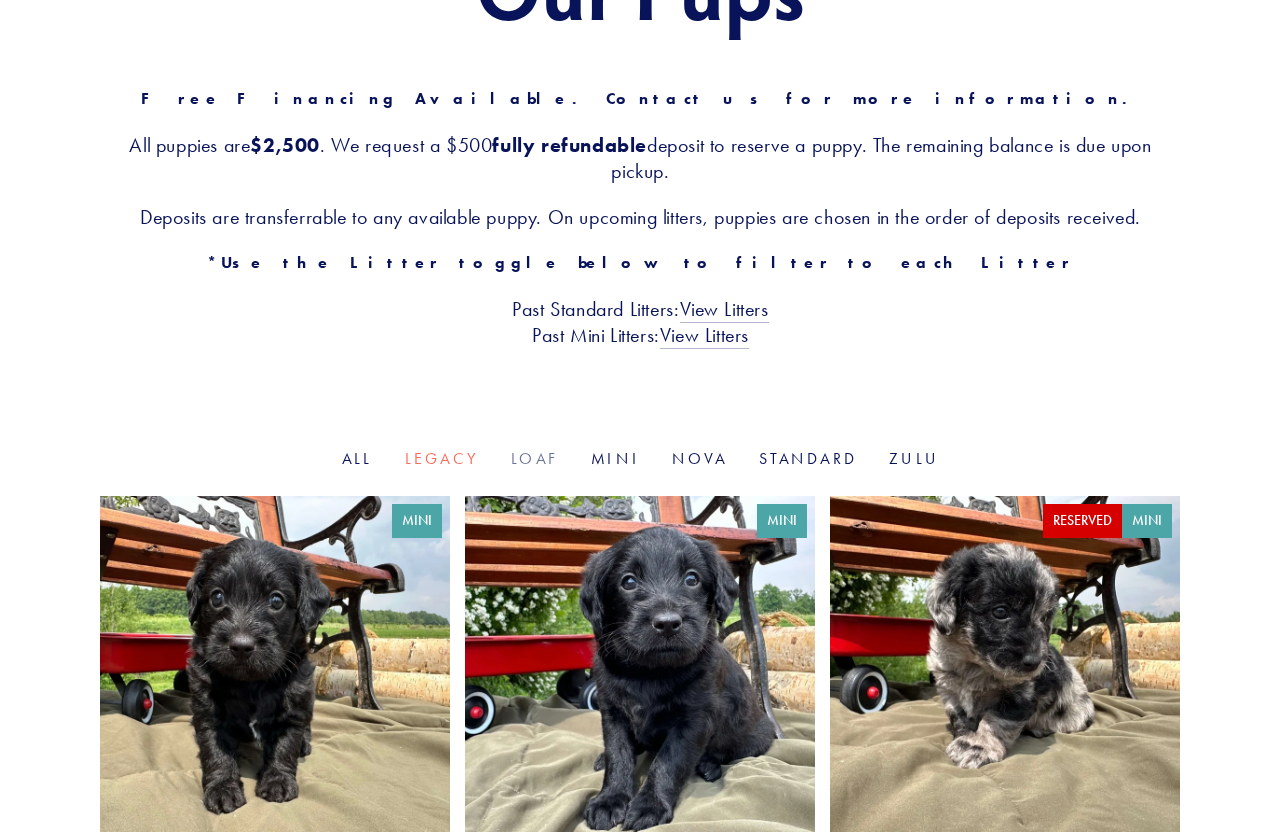 click on "Loaf" at bounding box center (535, 458) 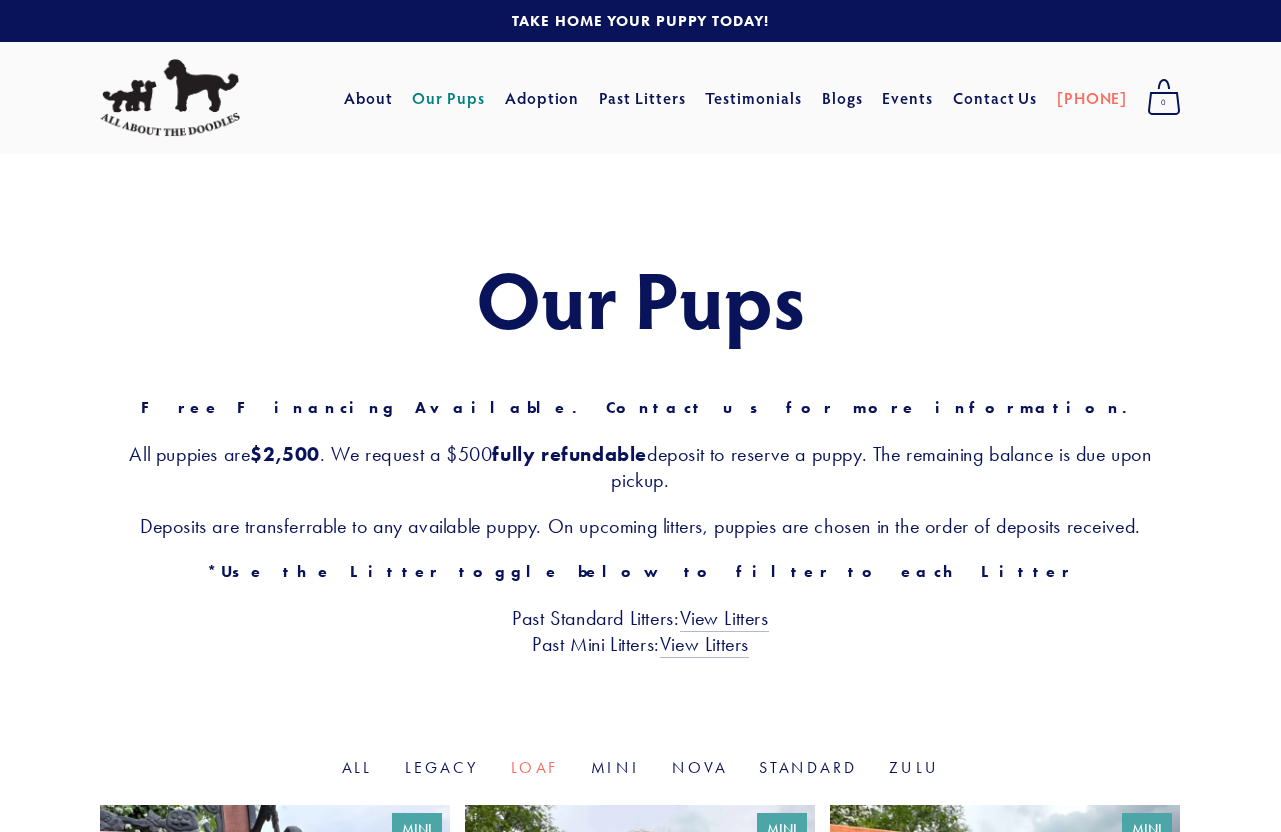 scroll, scrollTop: 0, scrollLeft: 0, axis: both 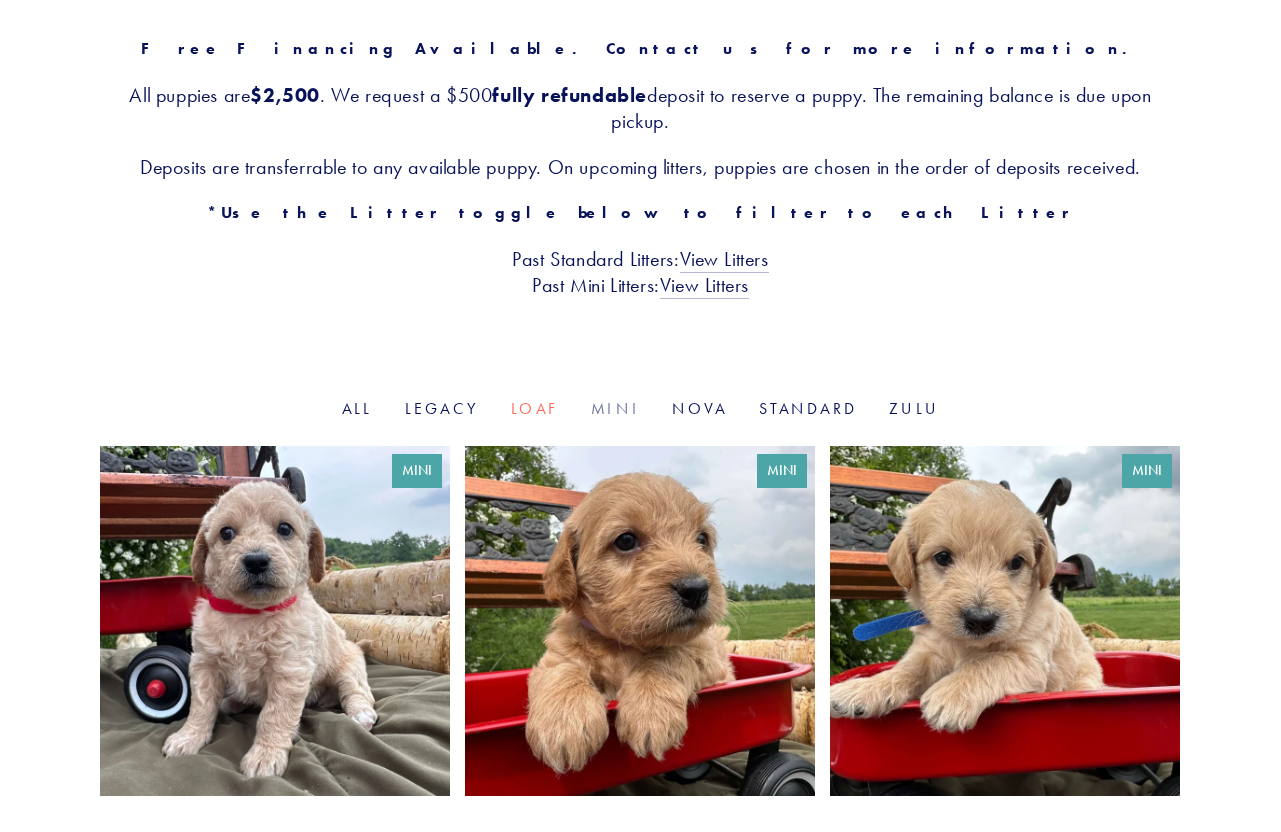 click on "Mini" at bounding box center (615, 408) 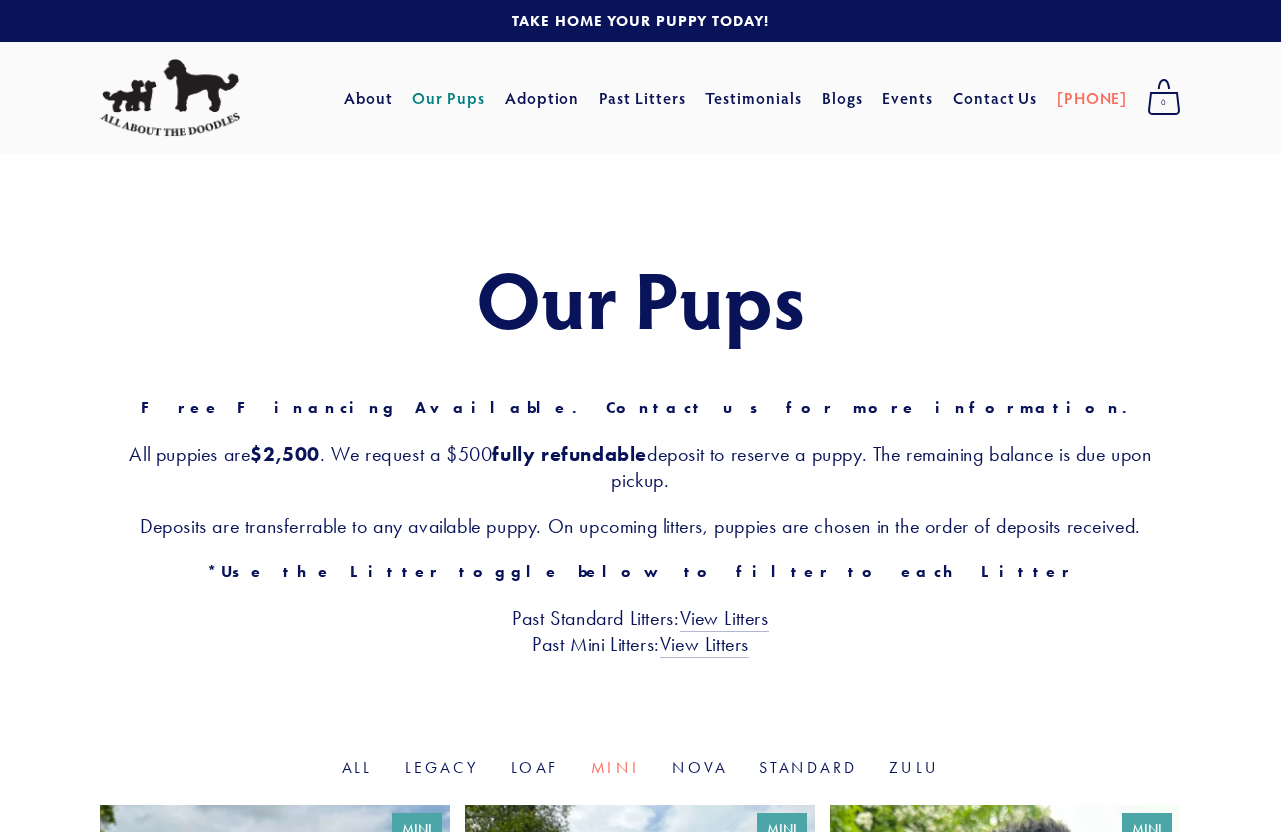 scroll, scrollTop: 0, scrollLeft: 0, axis: both 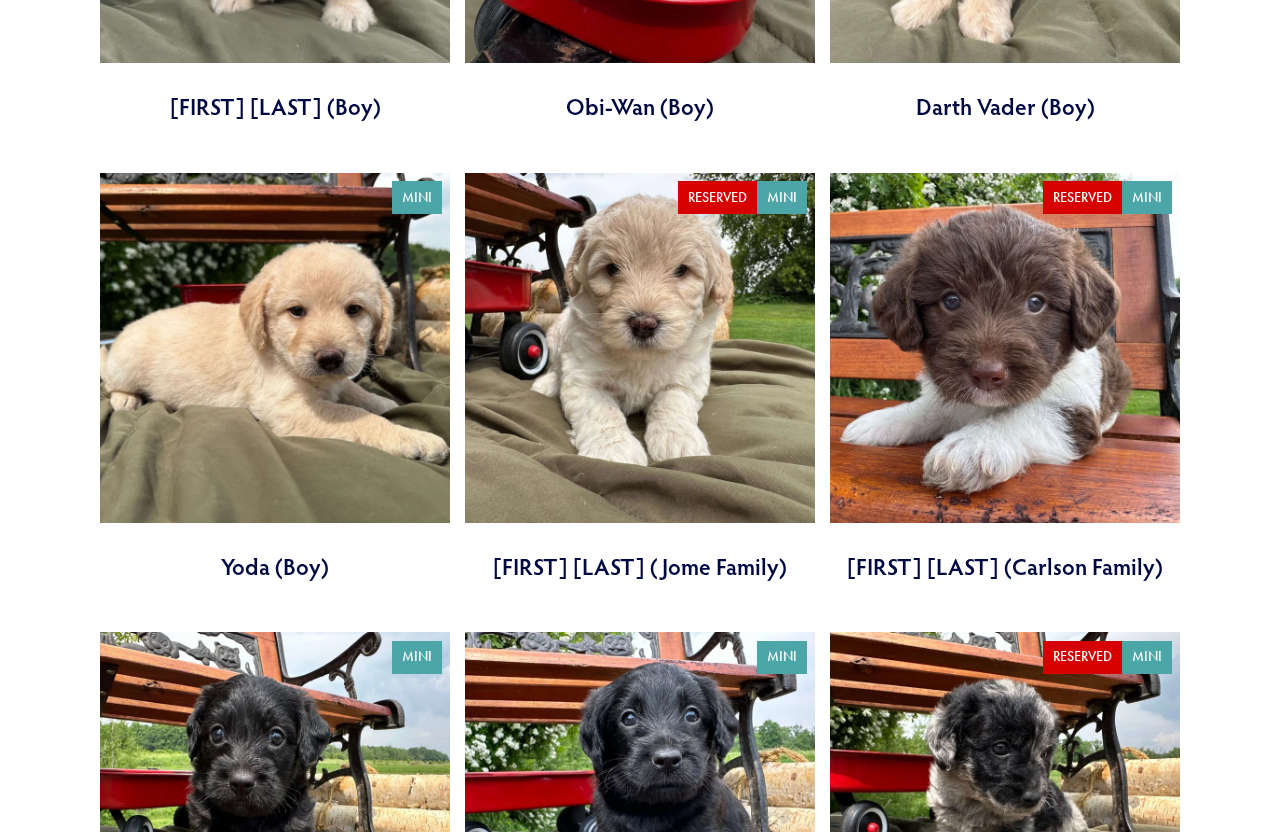 click at bounding box center (275, 378) 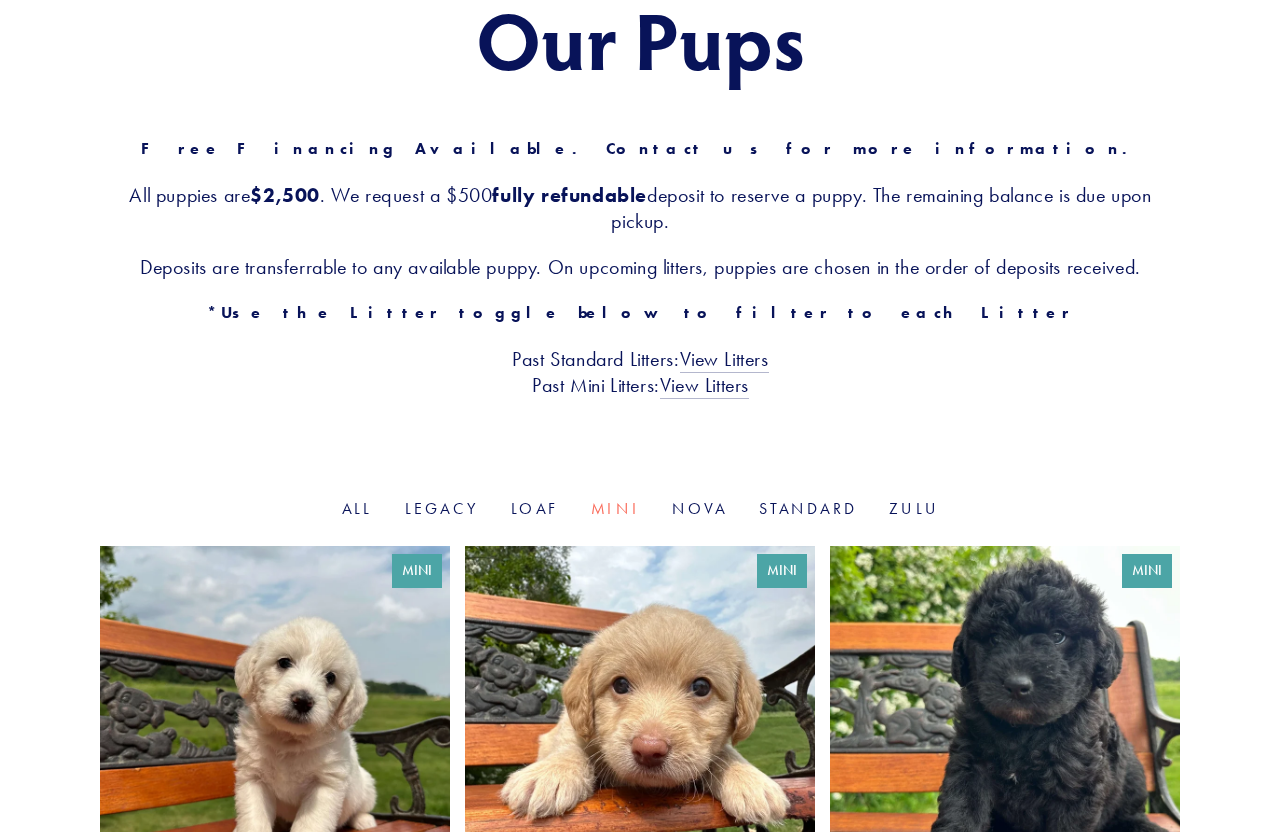 scroll, scrollTop: 108, scrollLeft: 0, axis: vertical 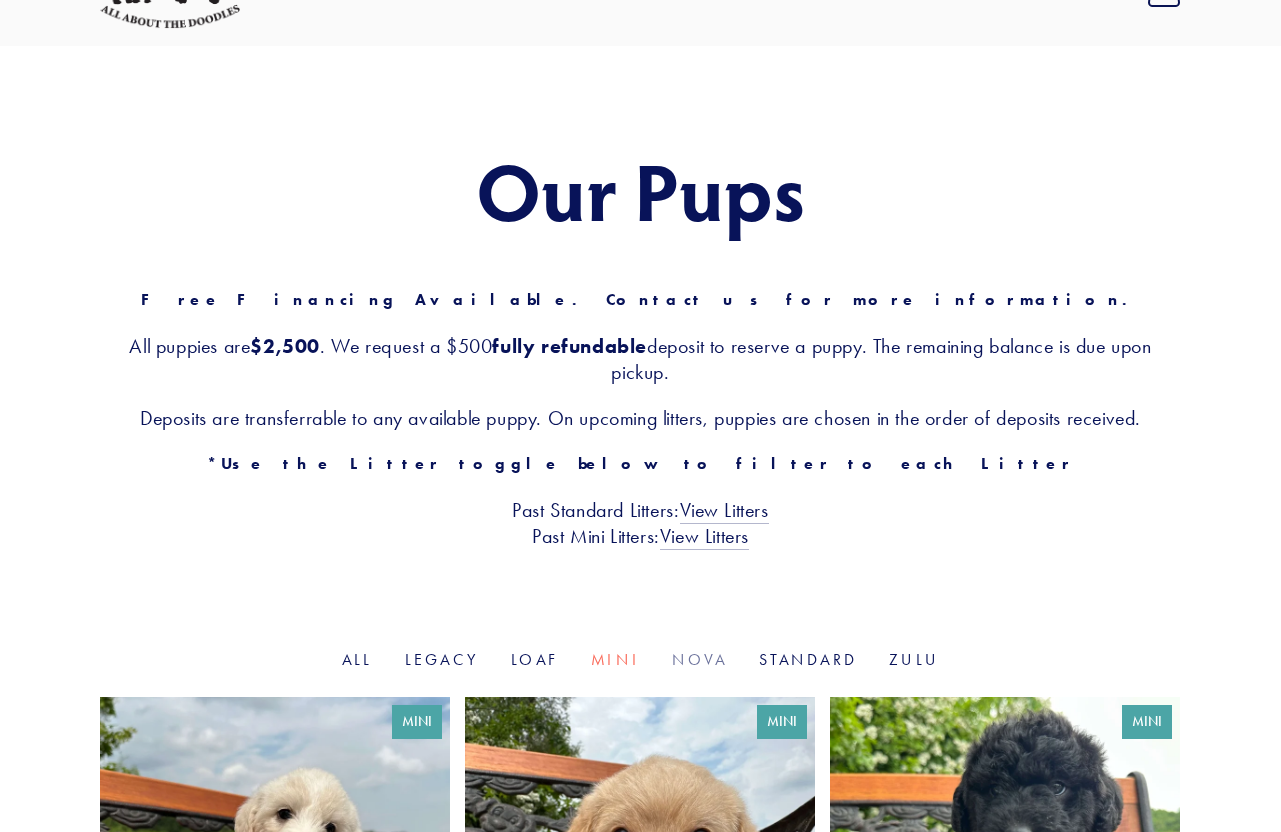 click on "Nova" at bounding box center (699, 659) 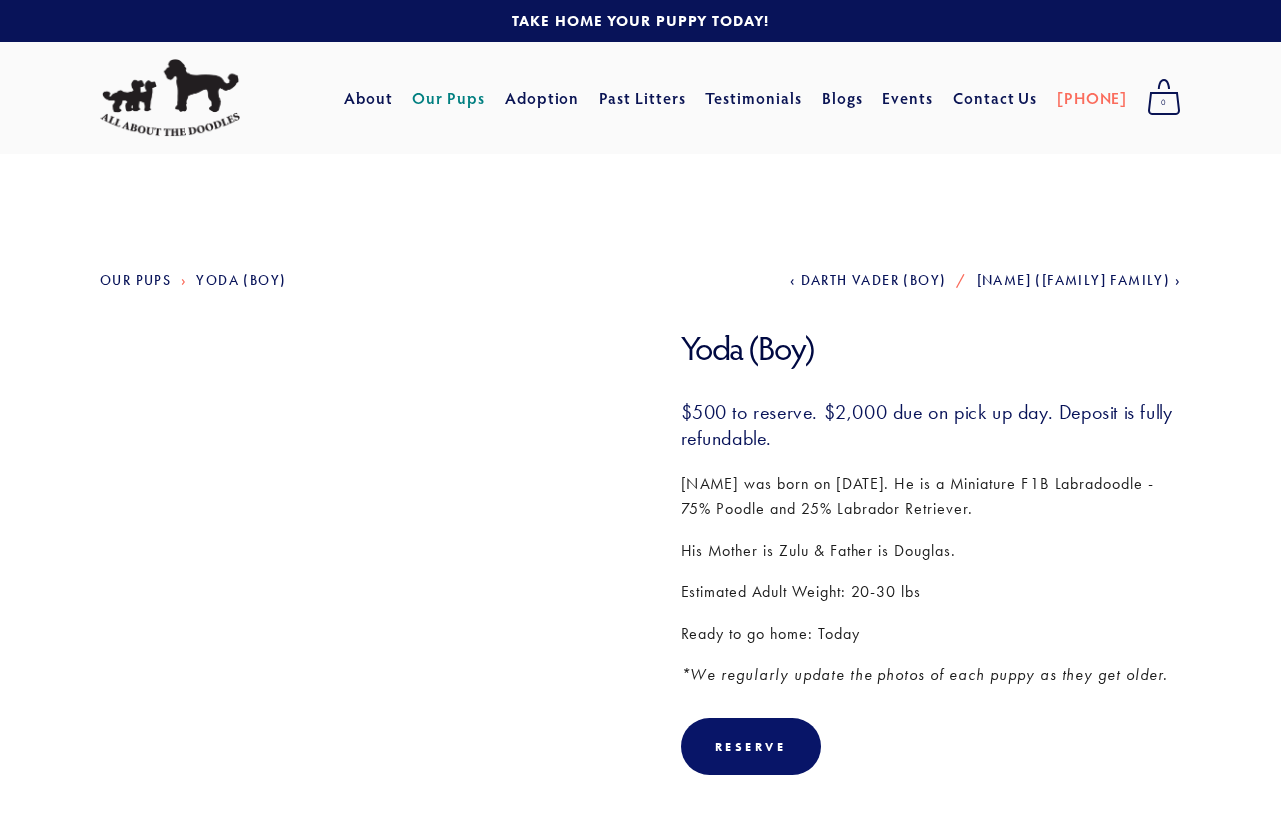 scroll, scrollTop: 0, scrollLeft: 0, axis: both 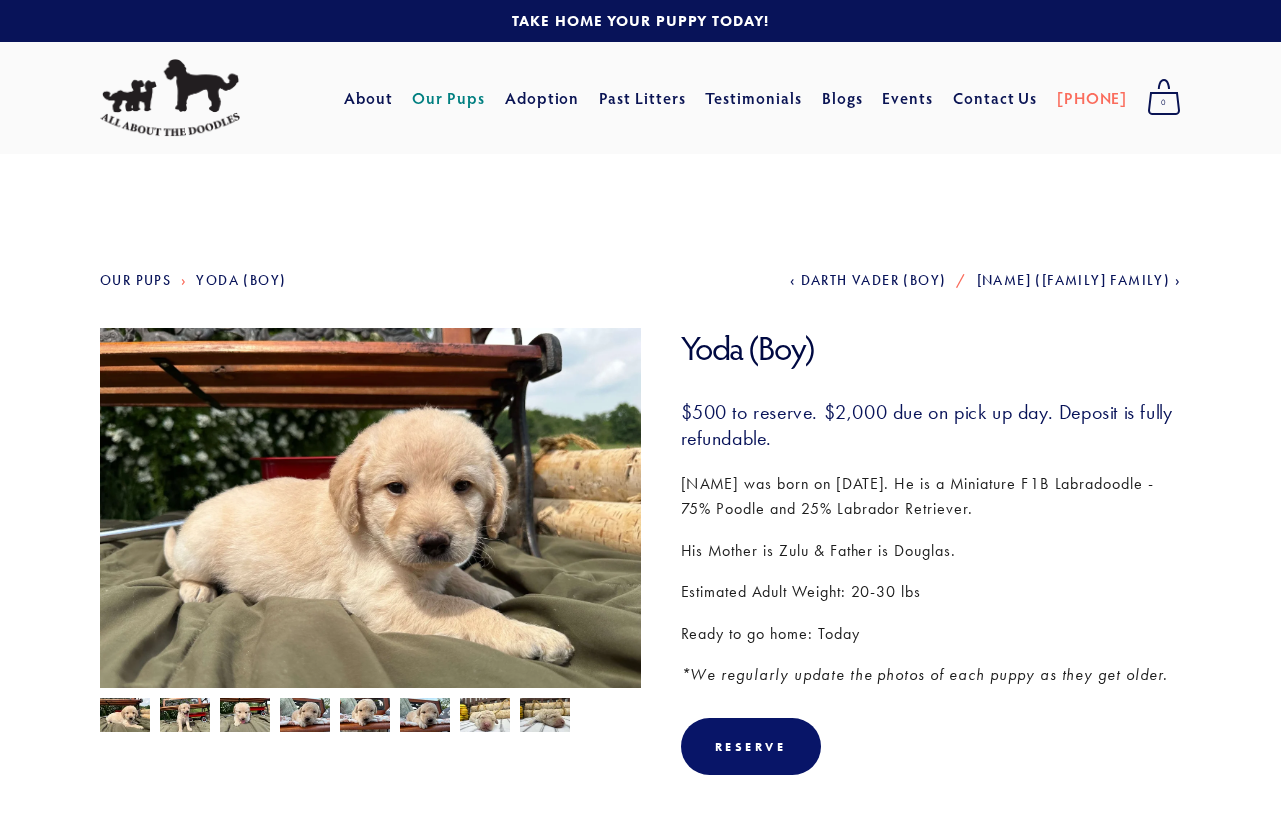 click at bounding box center [125, 717] 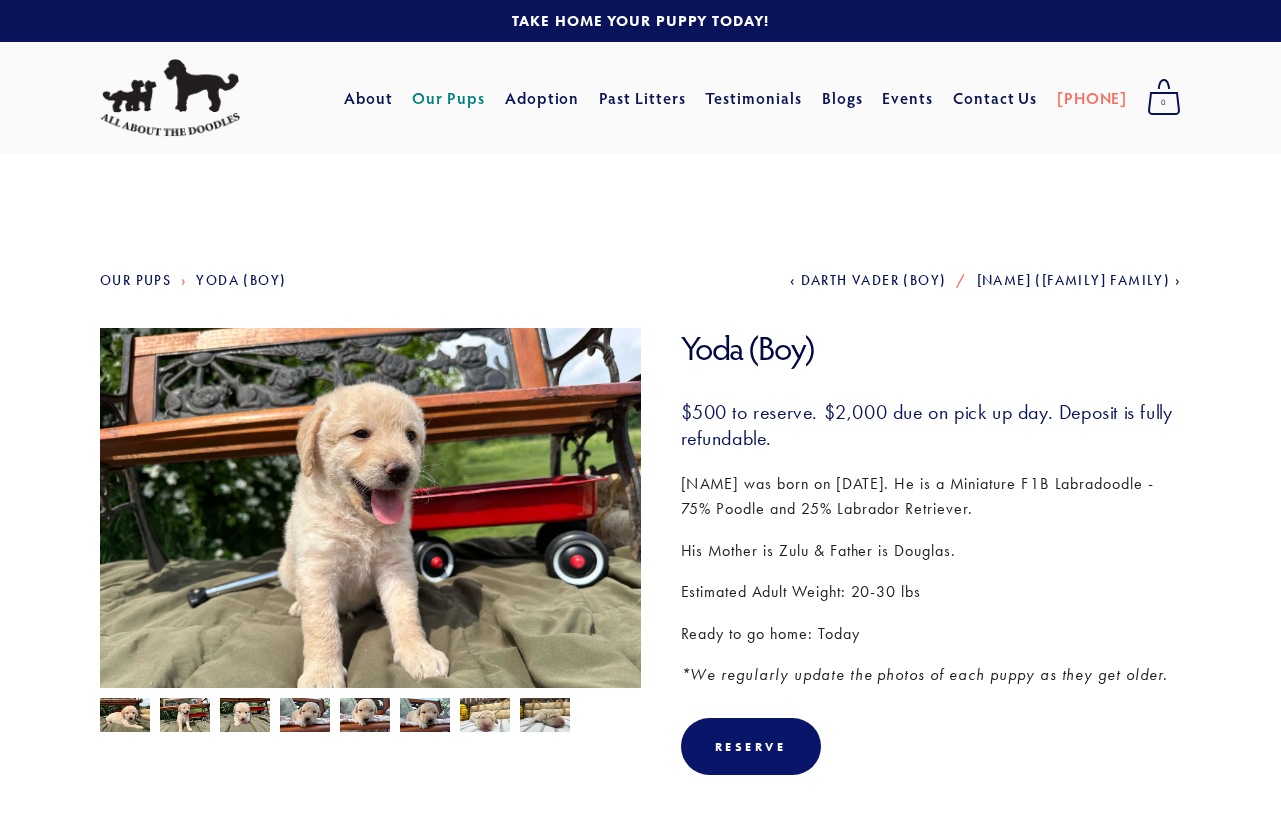 click at bounding box center (125, 717) 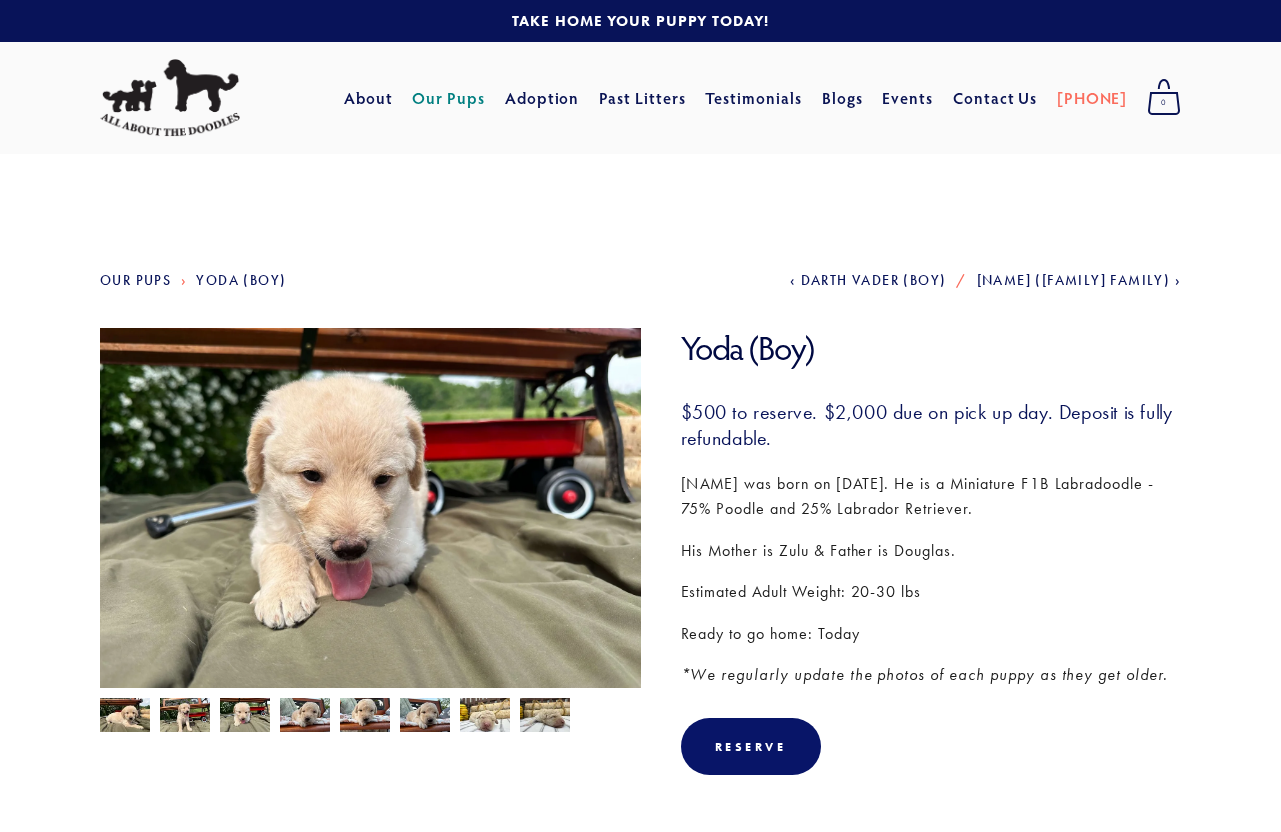 click at bounding box center (125, 717) 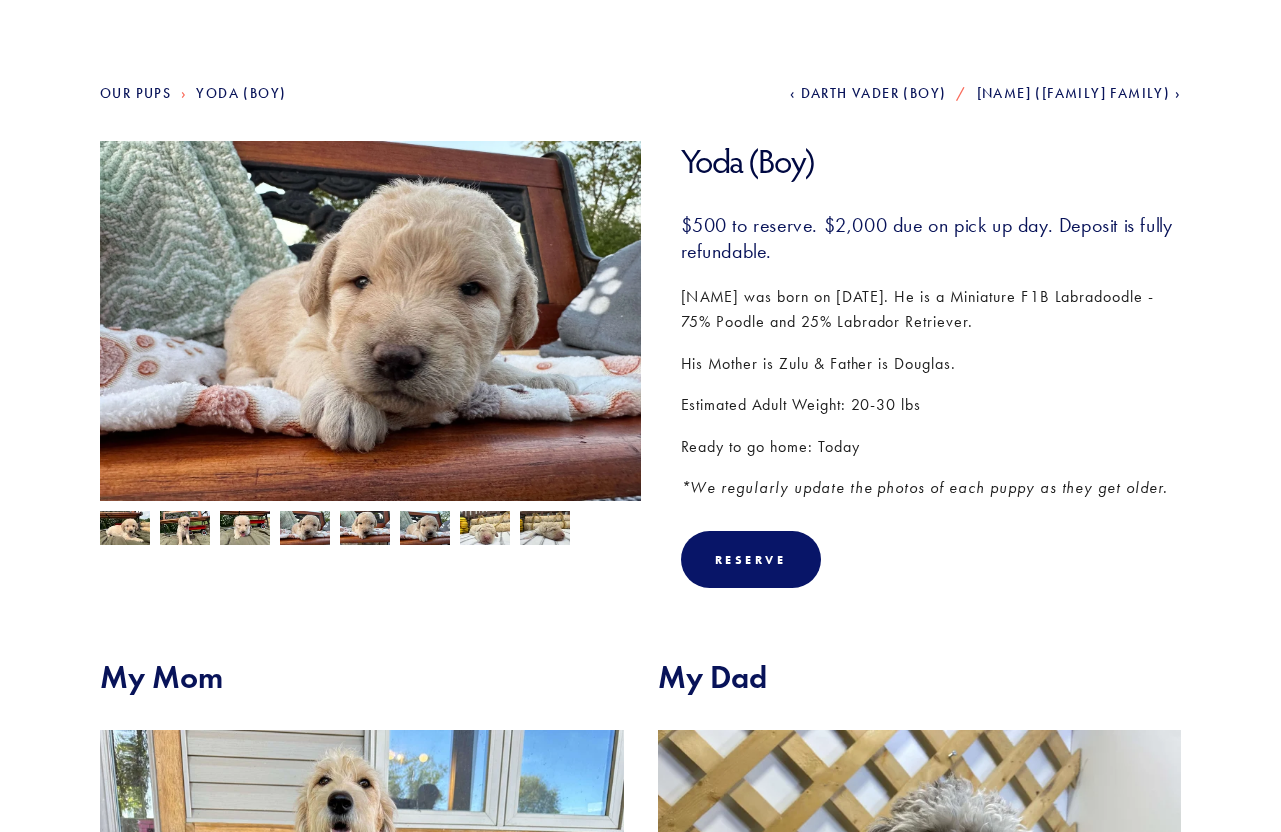 scroll, scrollTop: 0, scrollLeft: 0, axis: both 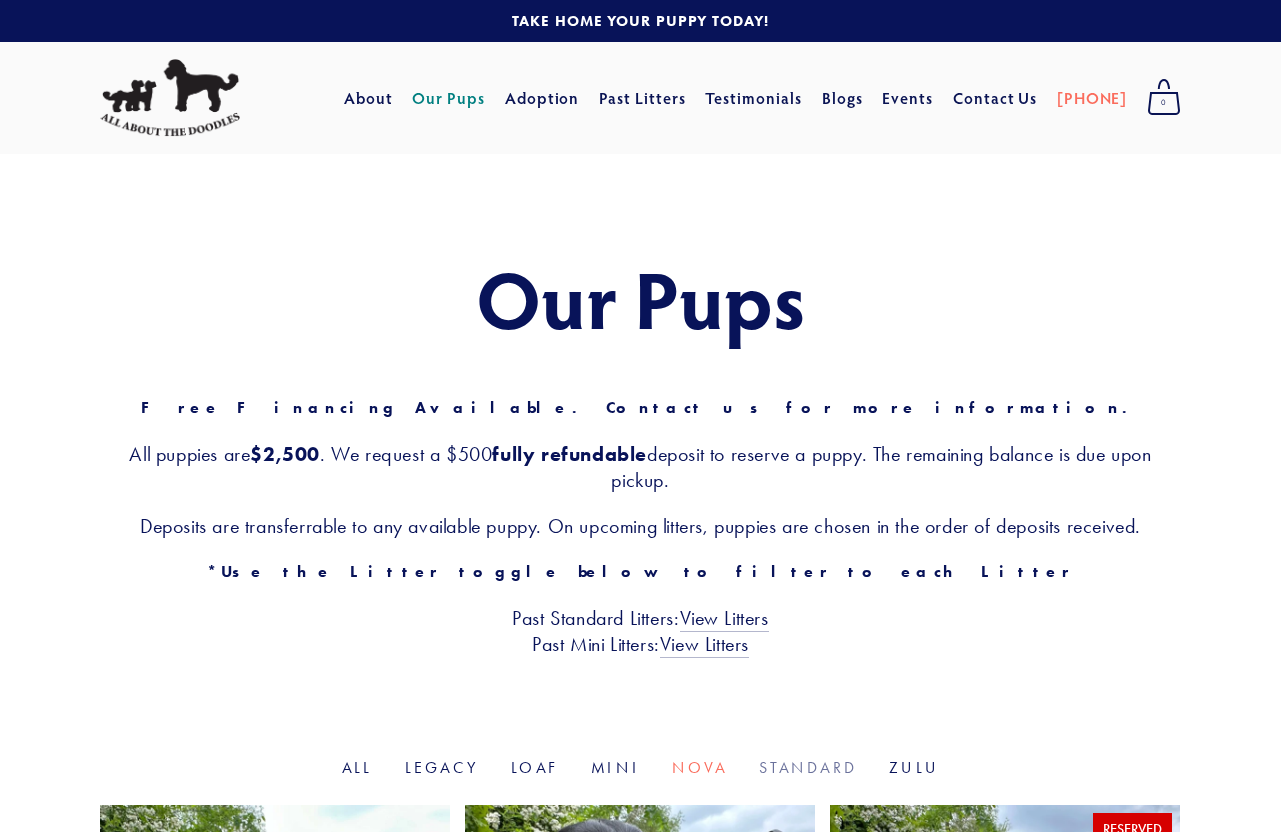 click on "Standard" at bounding box center (808, 767) 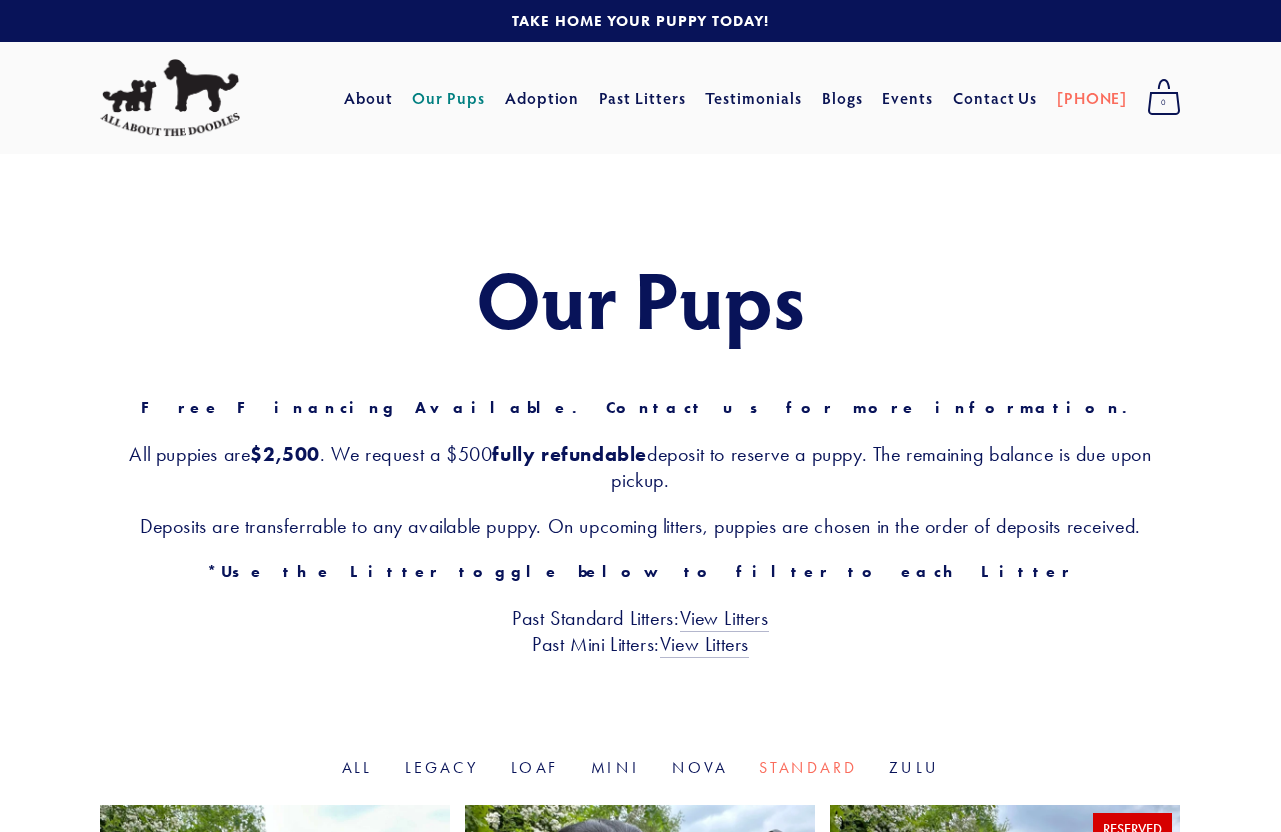 scroll, scrollTop: 0, scrollLeft: 0, axis: both 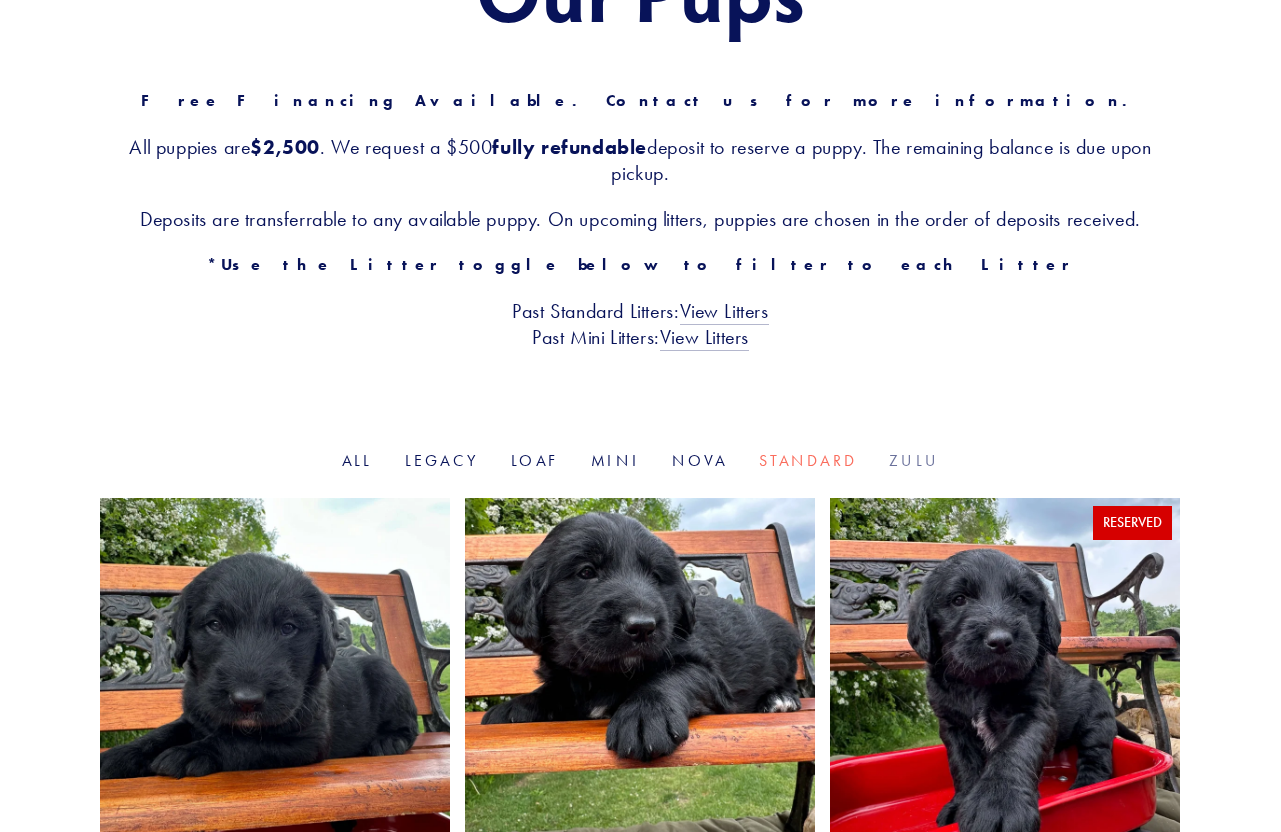 click on "Zulu" at bounding box center [914, 460] 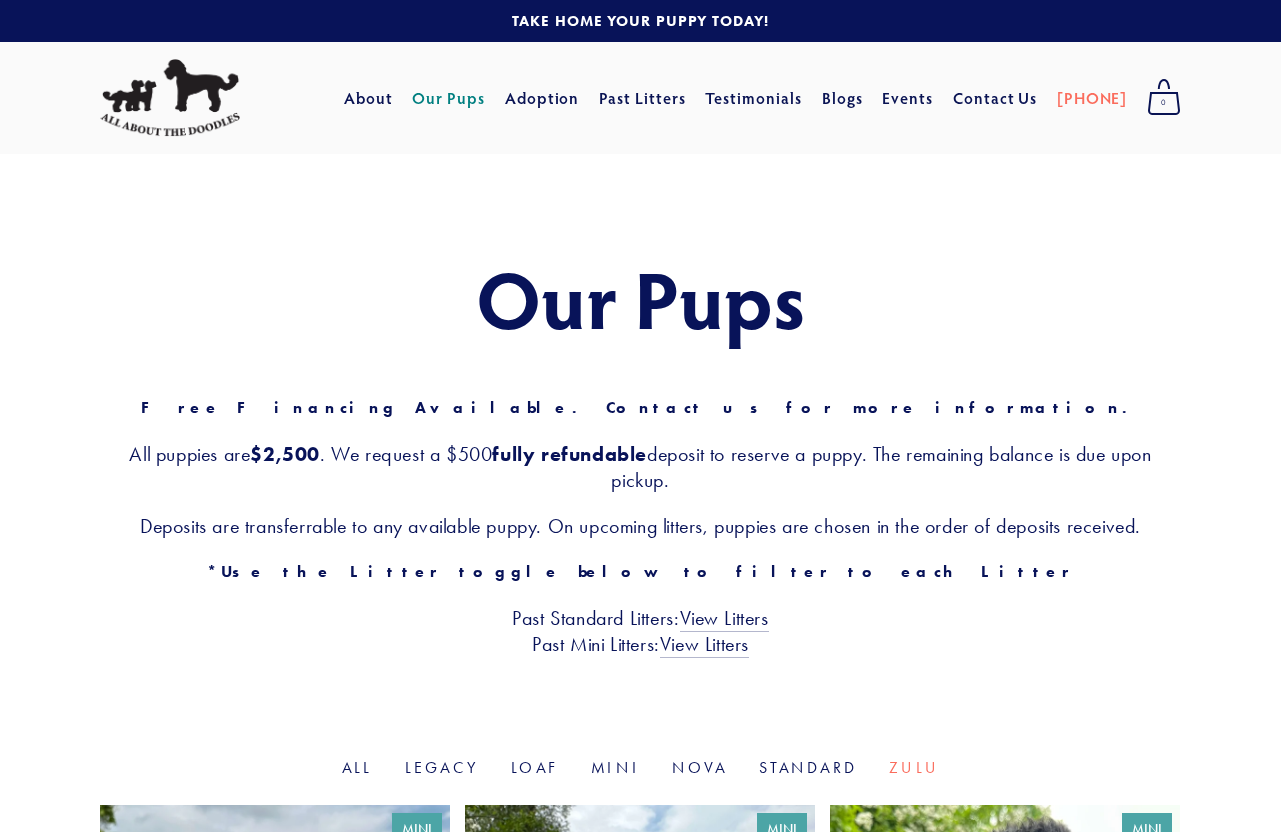 scroll, scrollTop: 0, scrollLeft: 0, axis: both 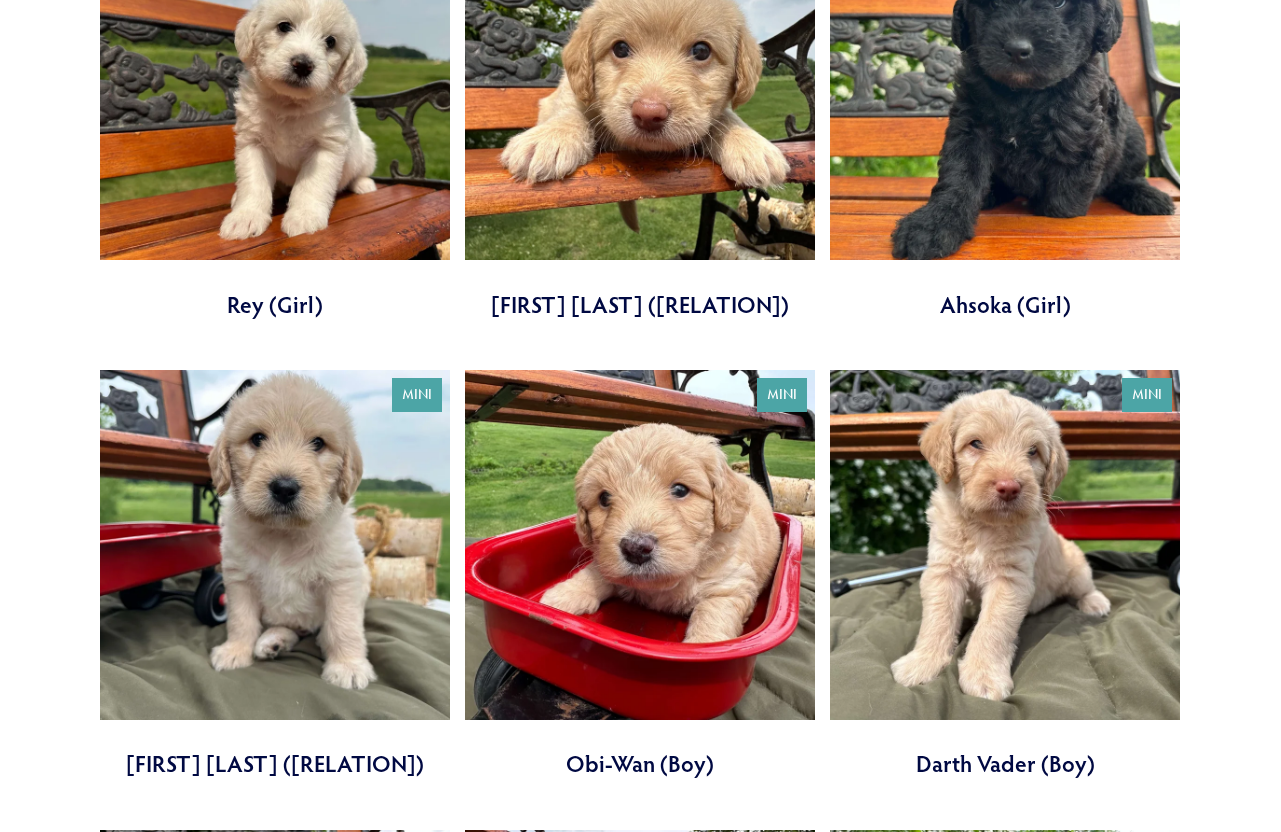 click at bounding box center [275, 575] 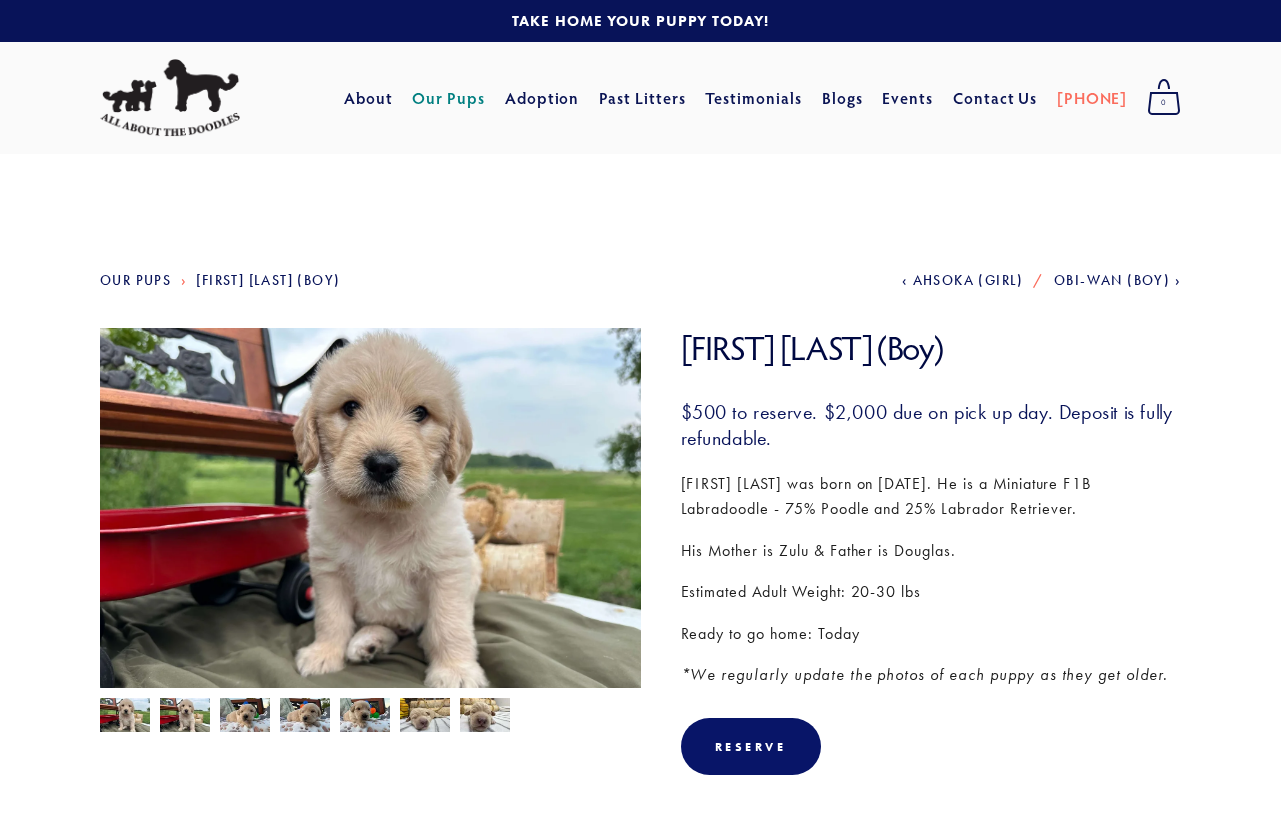 scroll, scrollTop: 0, scrollLeft: 0, axis: both 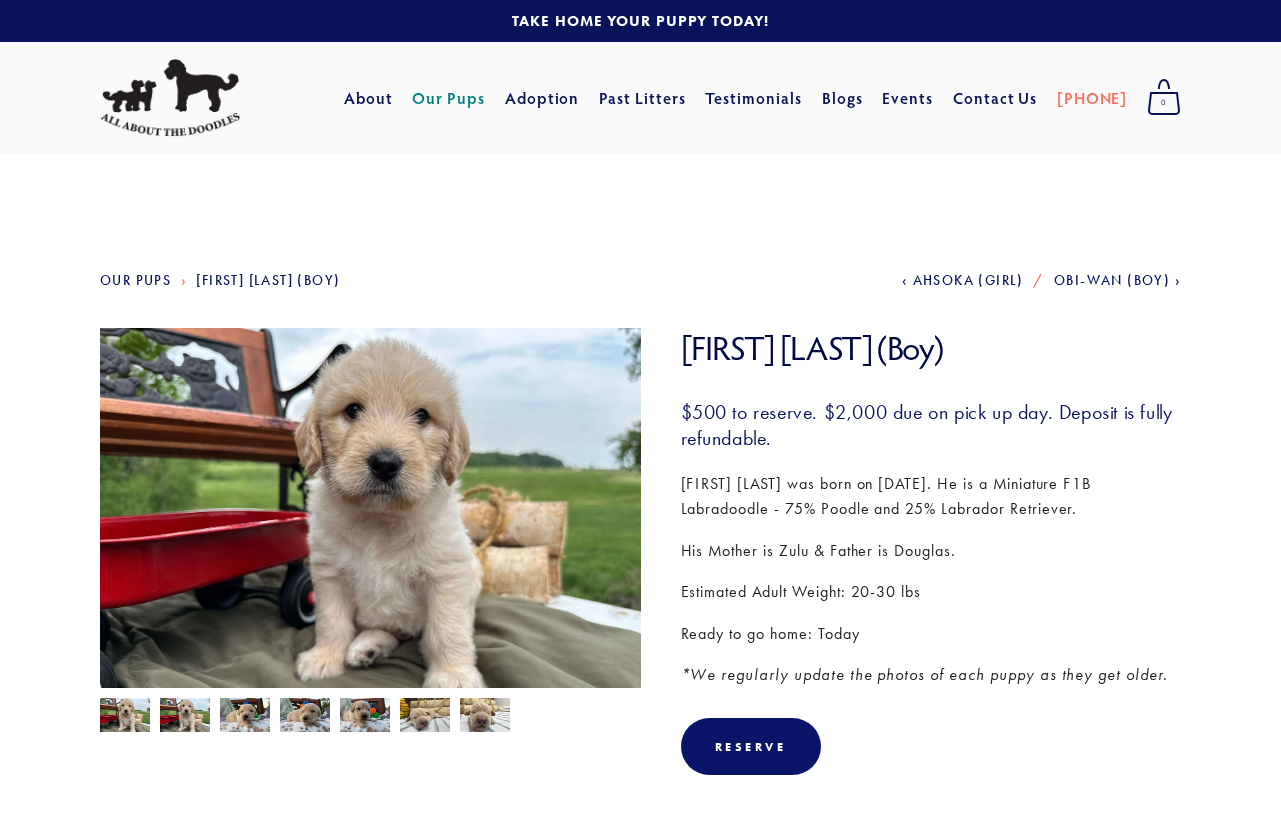 click at bounding box center [125, 717] 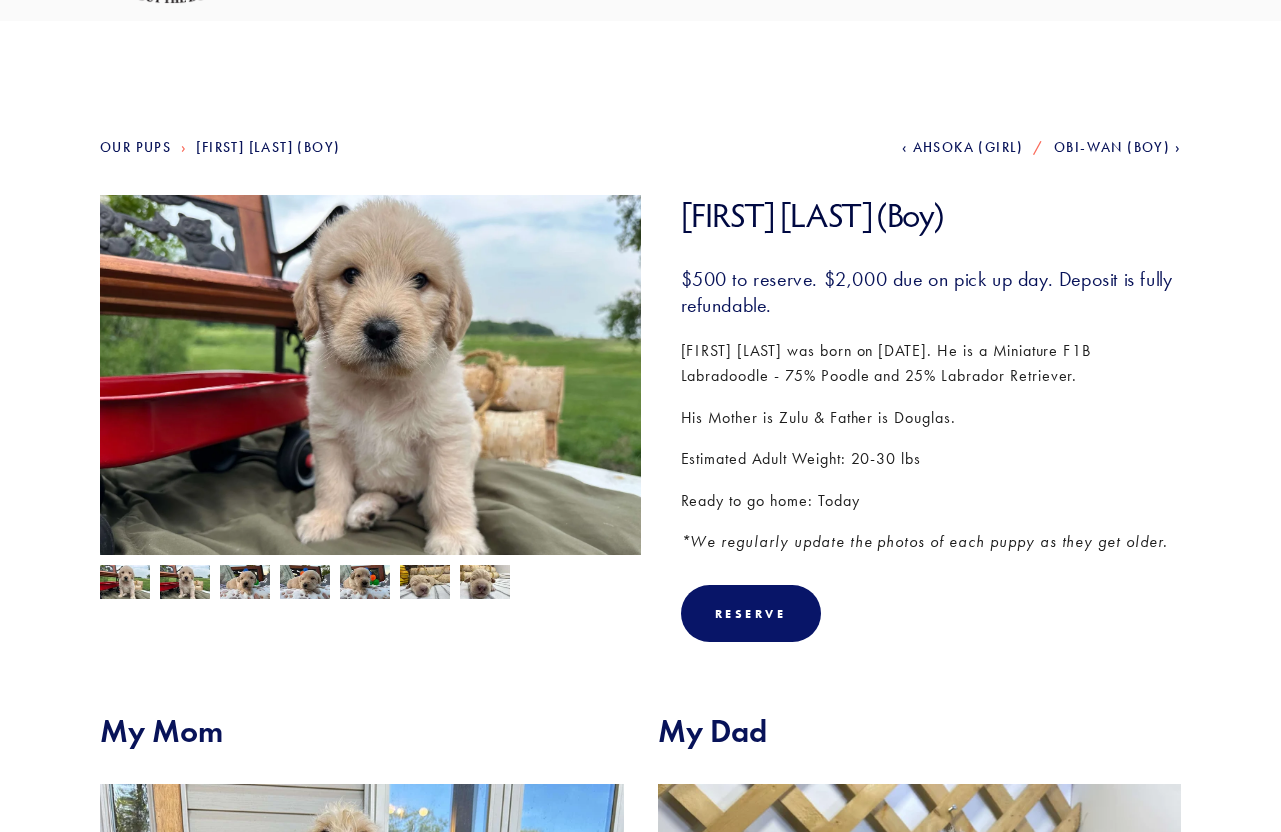 scroll, scrollTop: 0, scrollLeft: 0, axis: both 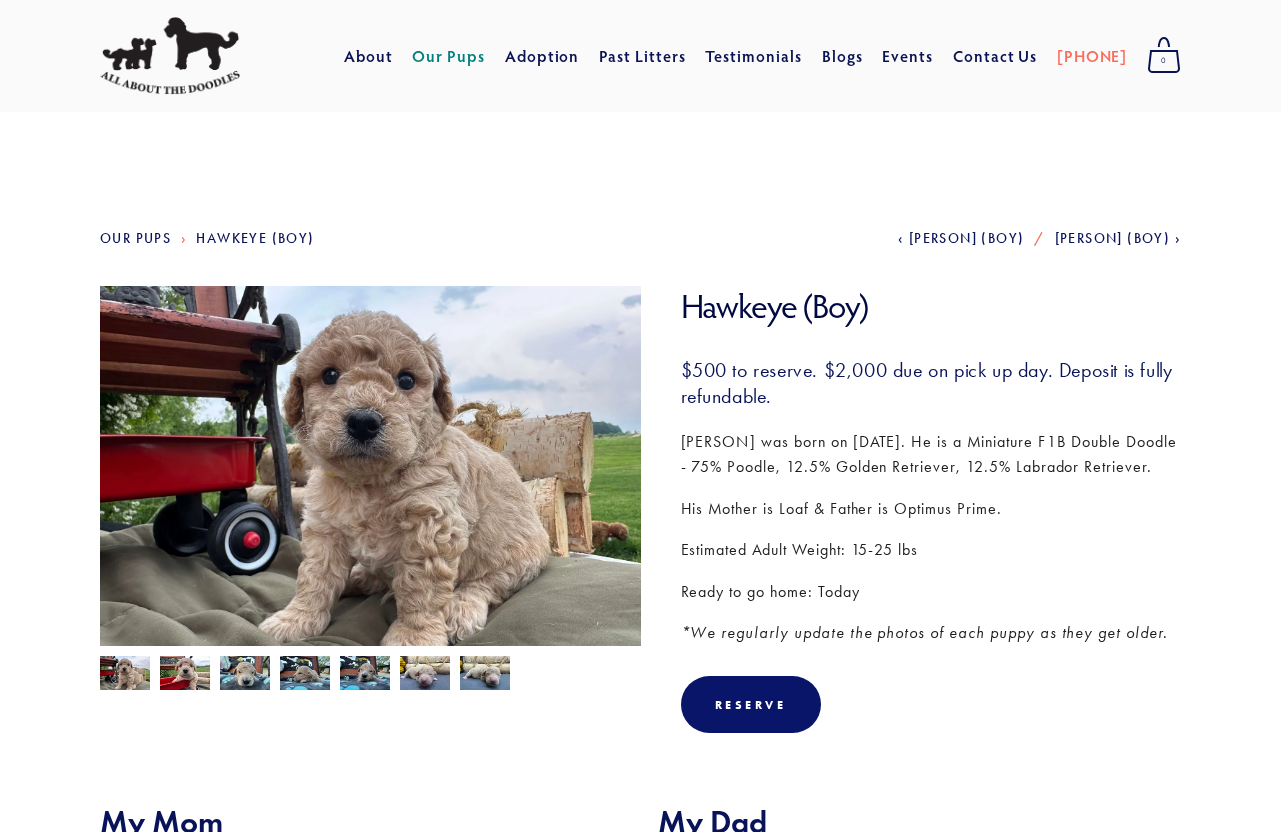 click at bounding box center [125, 675] 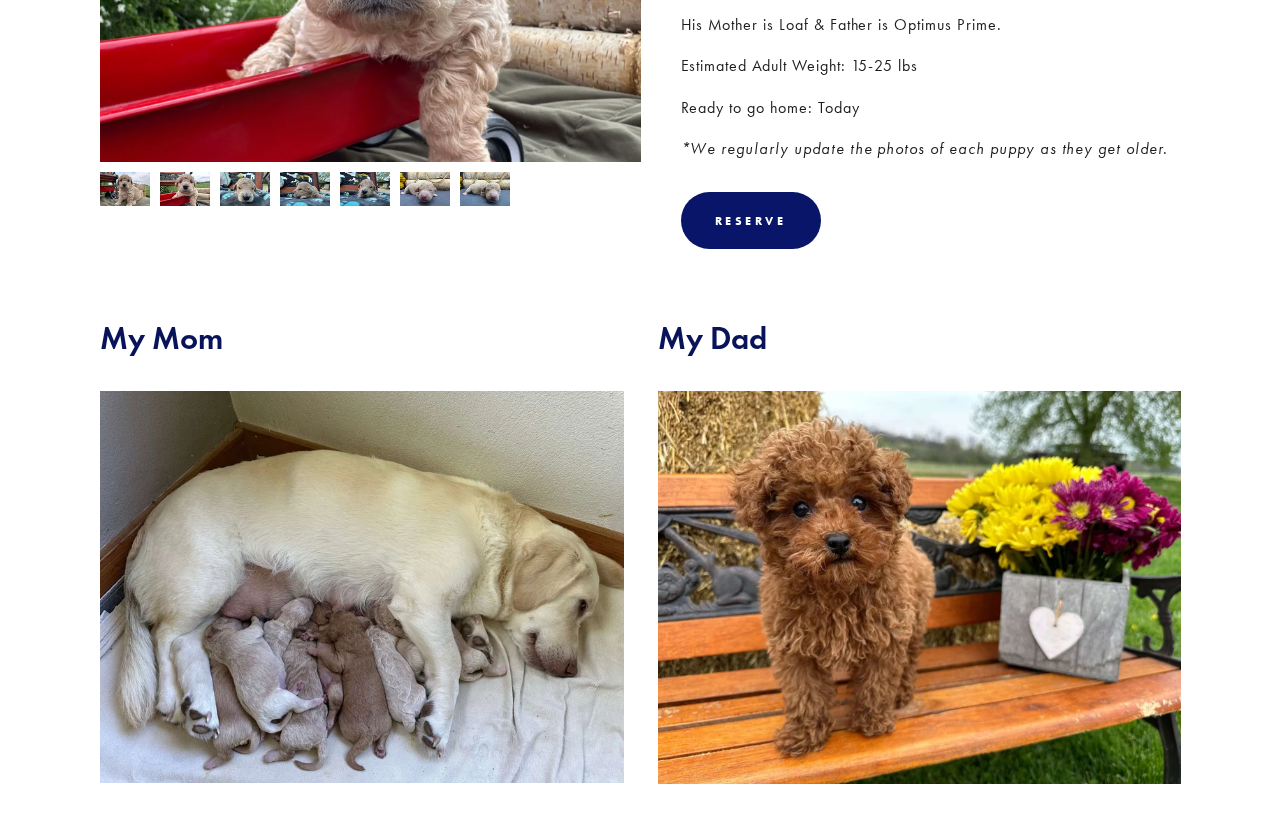 scroll, scrollTop: 0, scrollLeft: 0, axis: both 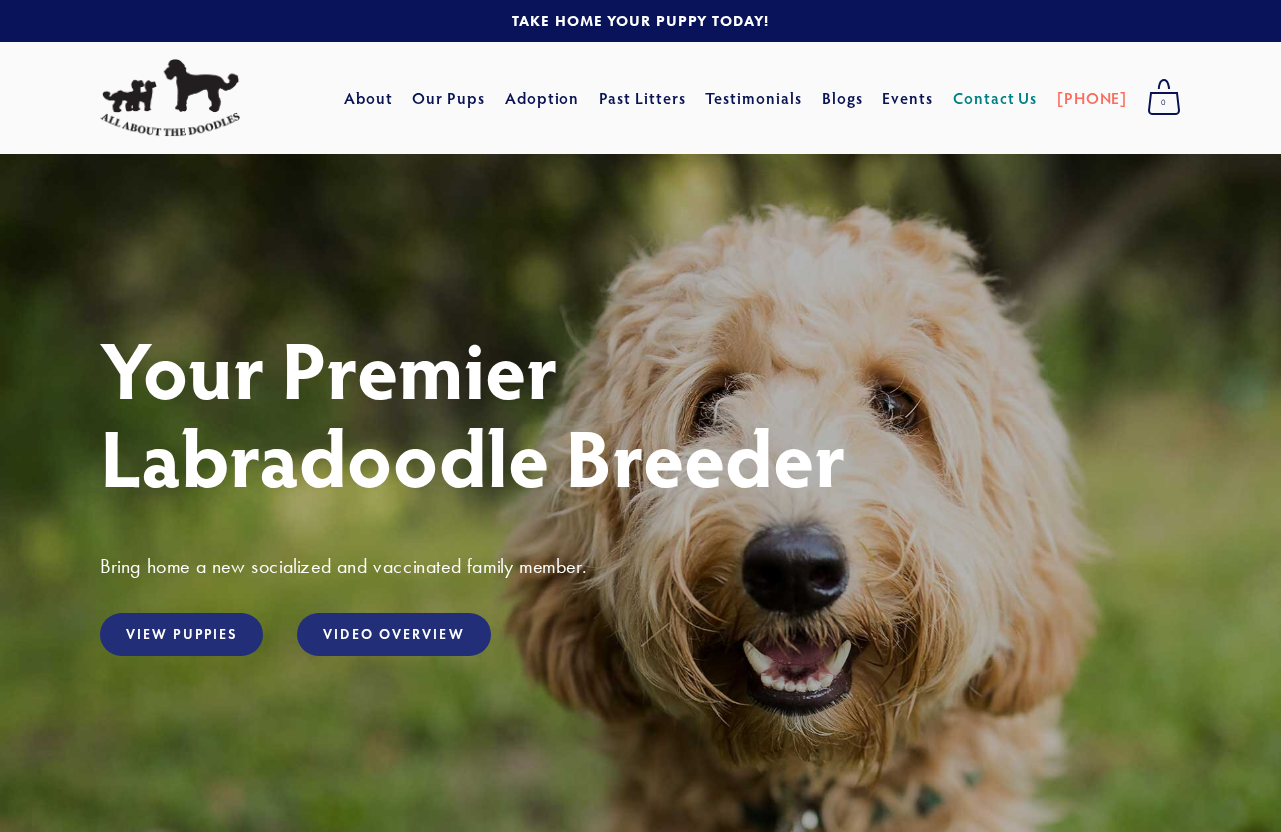 click on "Contact Us" at bounding box center (995, 98) 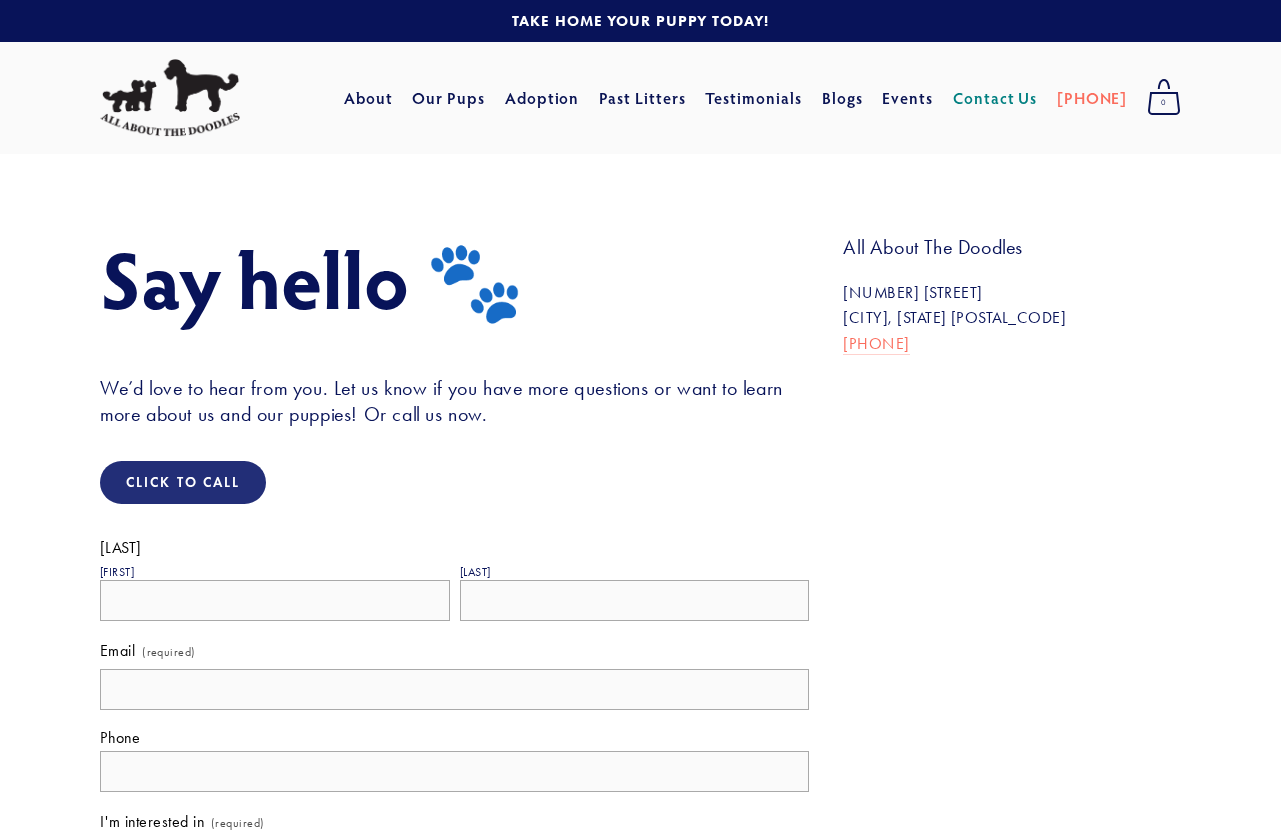 scroll, scrollTop: 0, scrollLeft: 0, axis: both 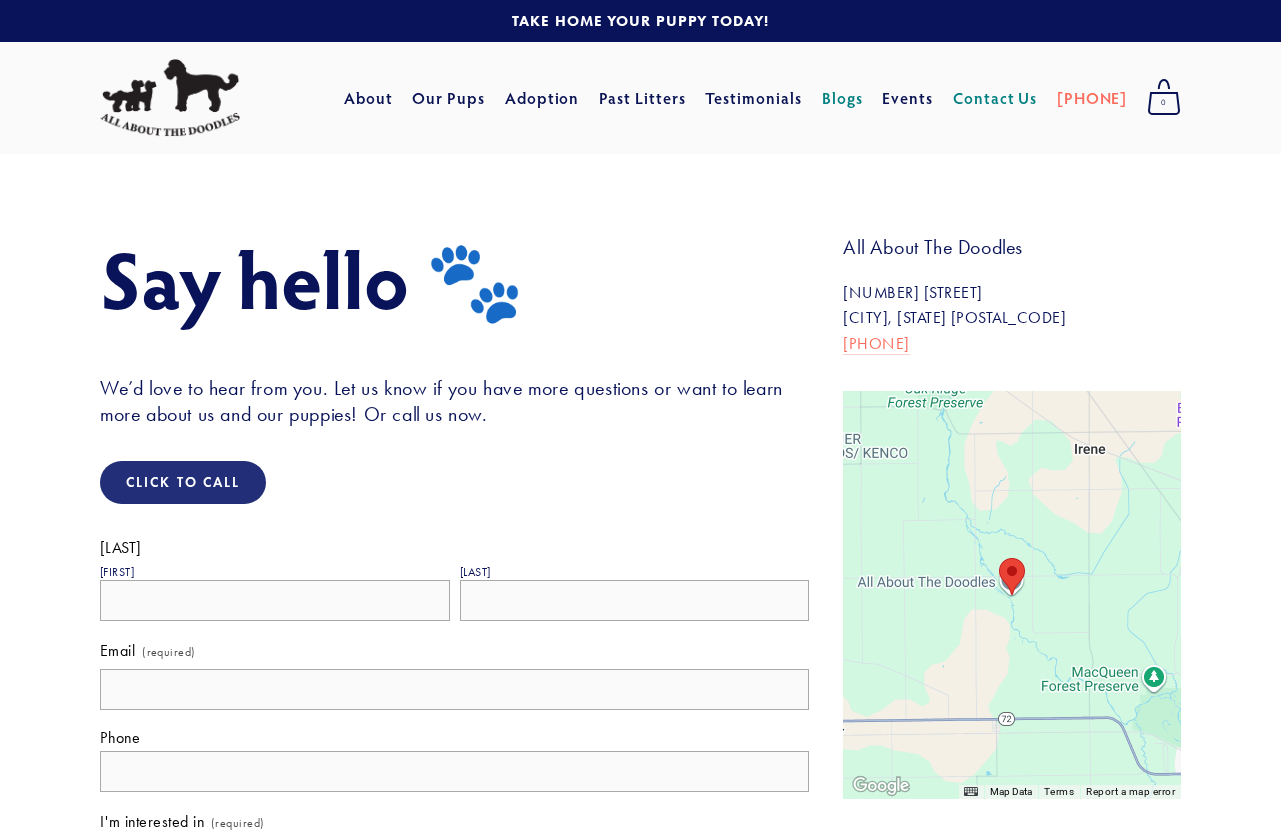 click on "Blogs" at bounding box center [842, 98] 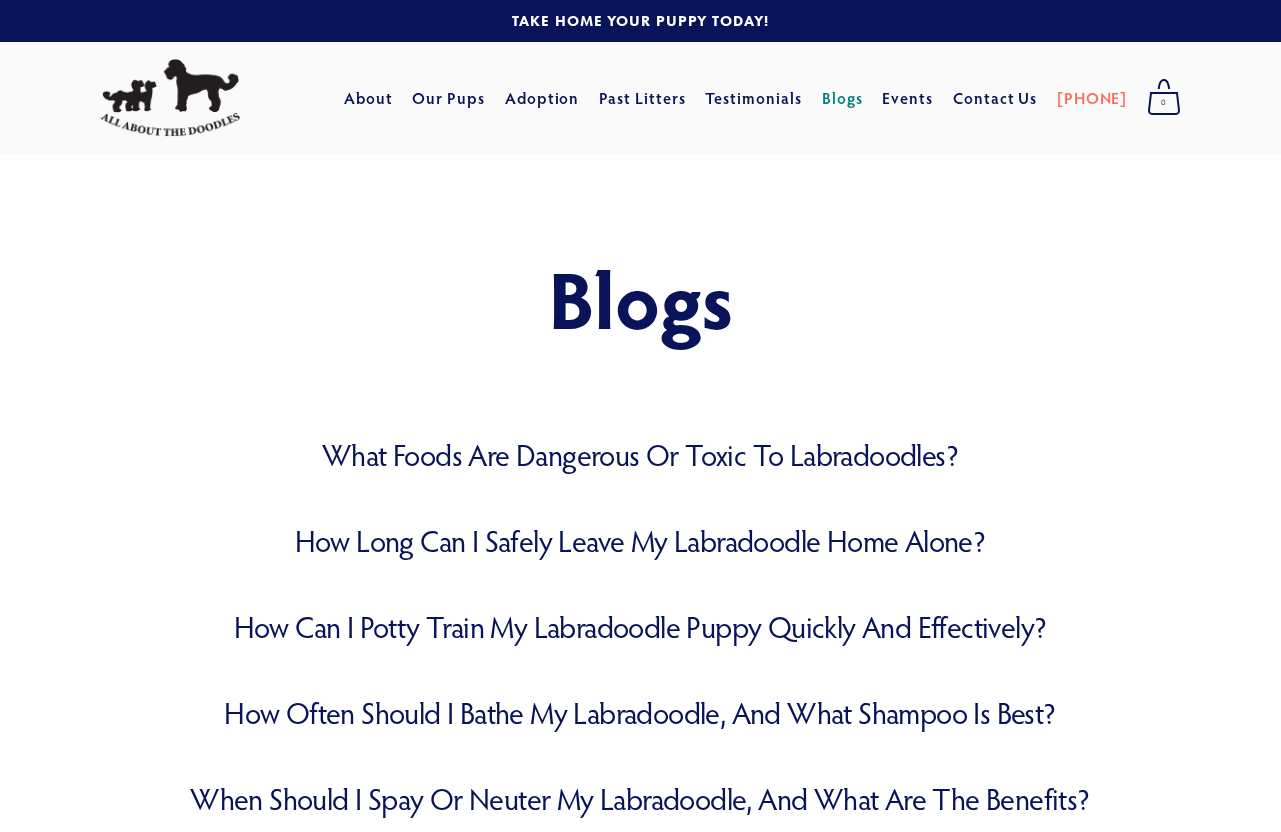 scroll, scrollTop: 0, scrollLeft: 0, axis: both 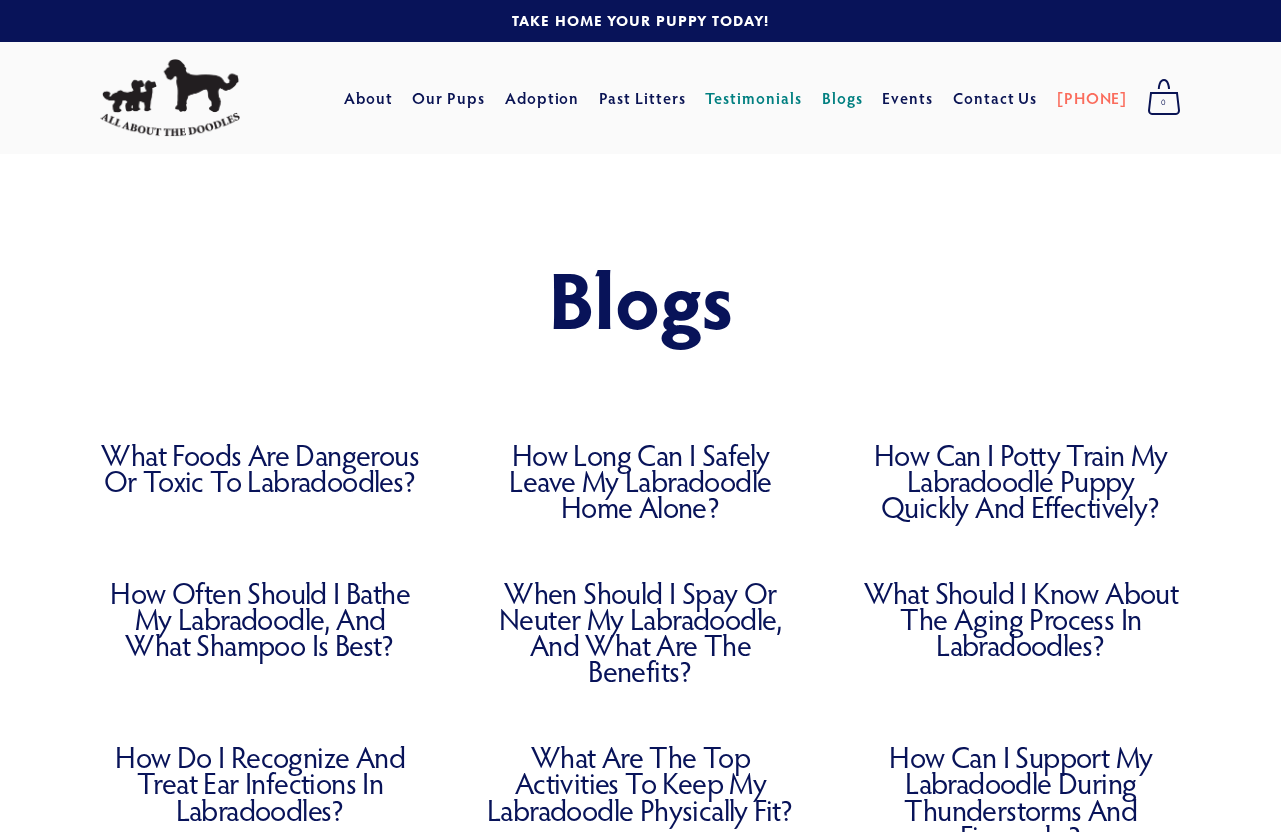 click on "Testimonials" at bounding box center [753, 98] 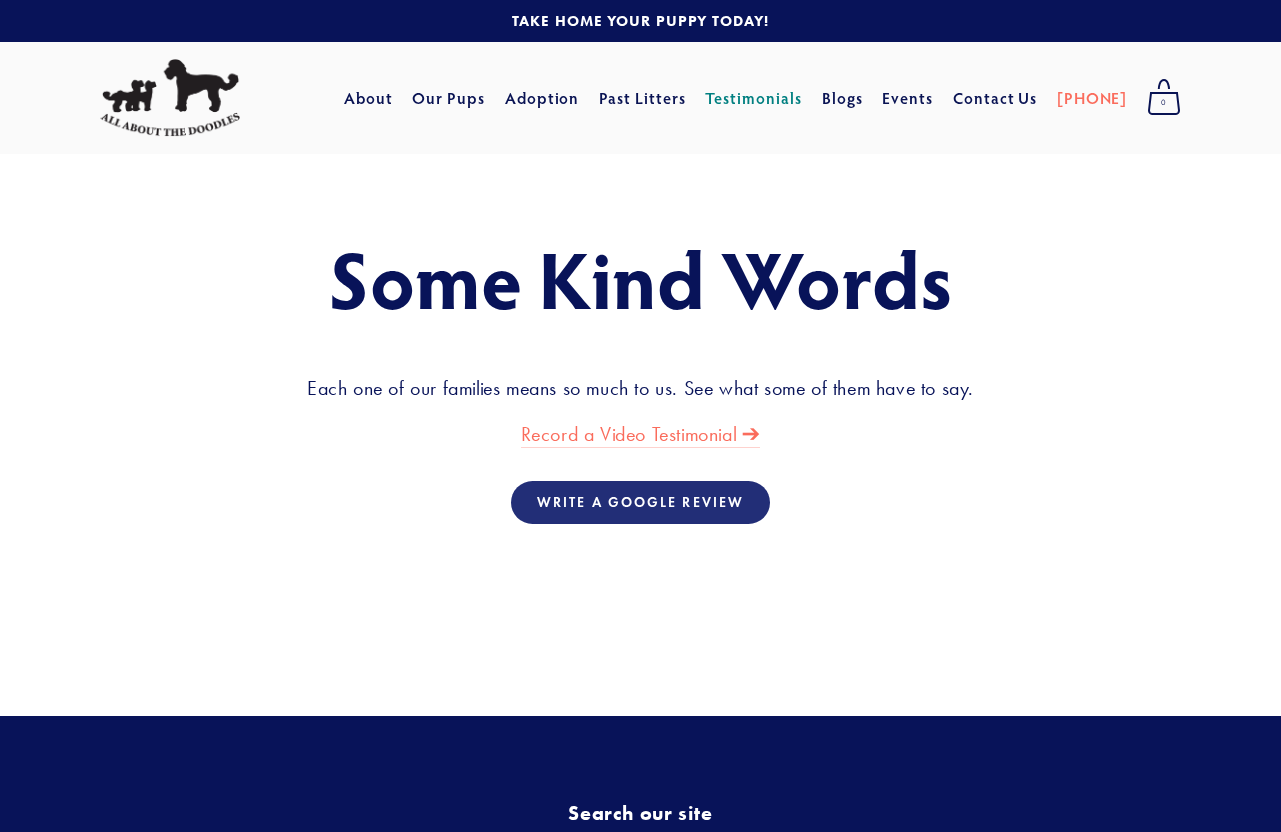 scroll, scrollTop: 0, scrollLeft: 0, axis: both 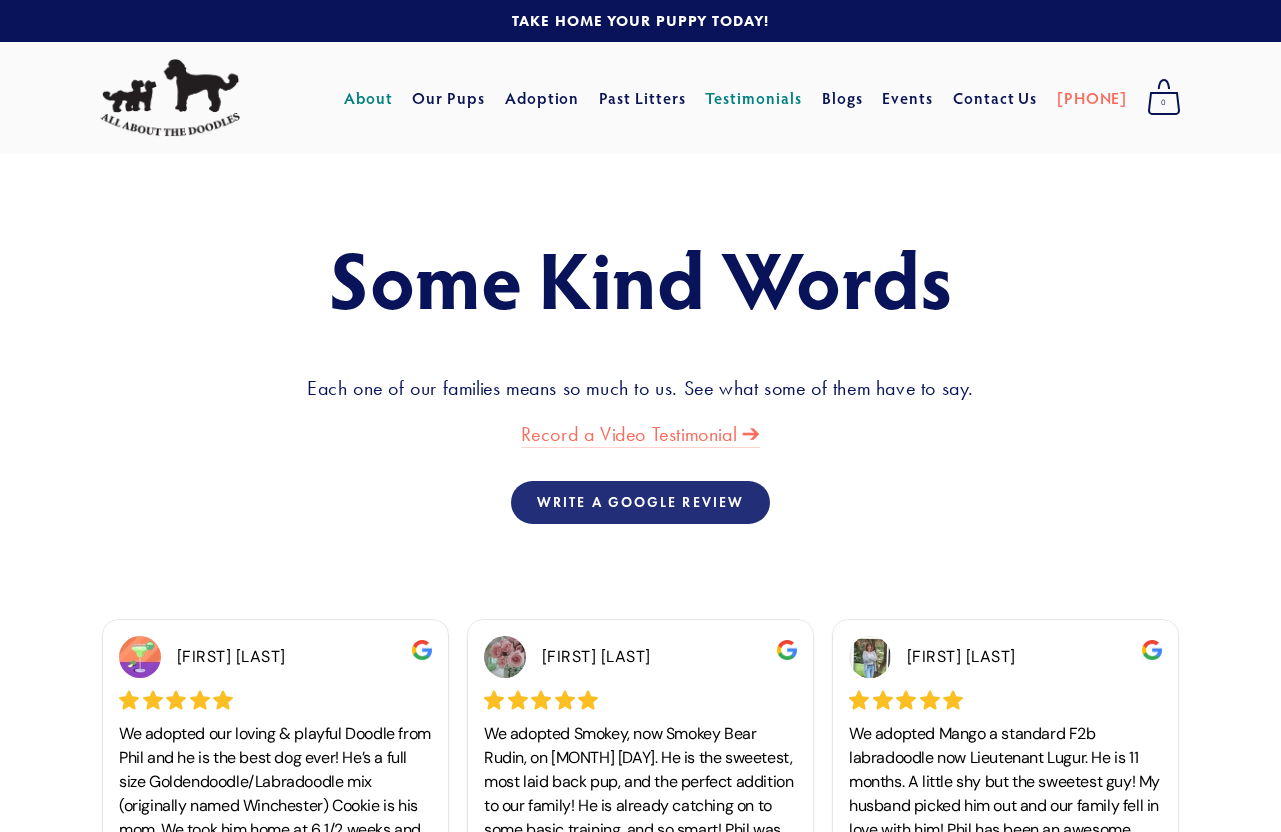 click on "About" at bounding box center (368, 98) 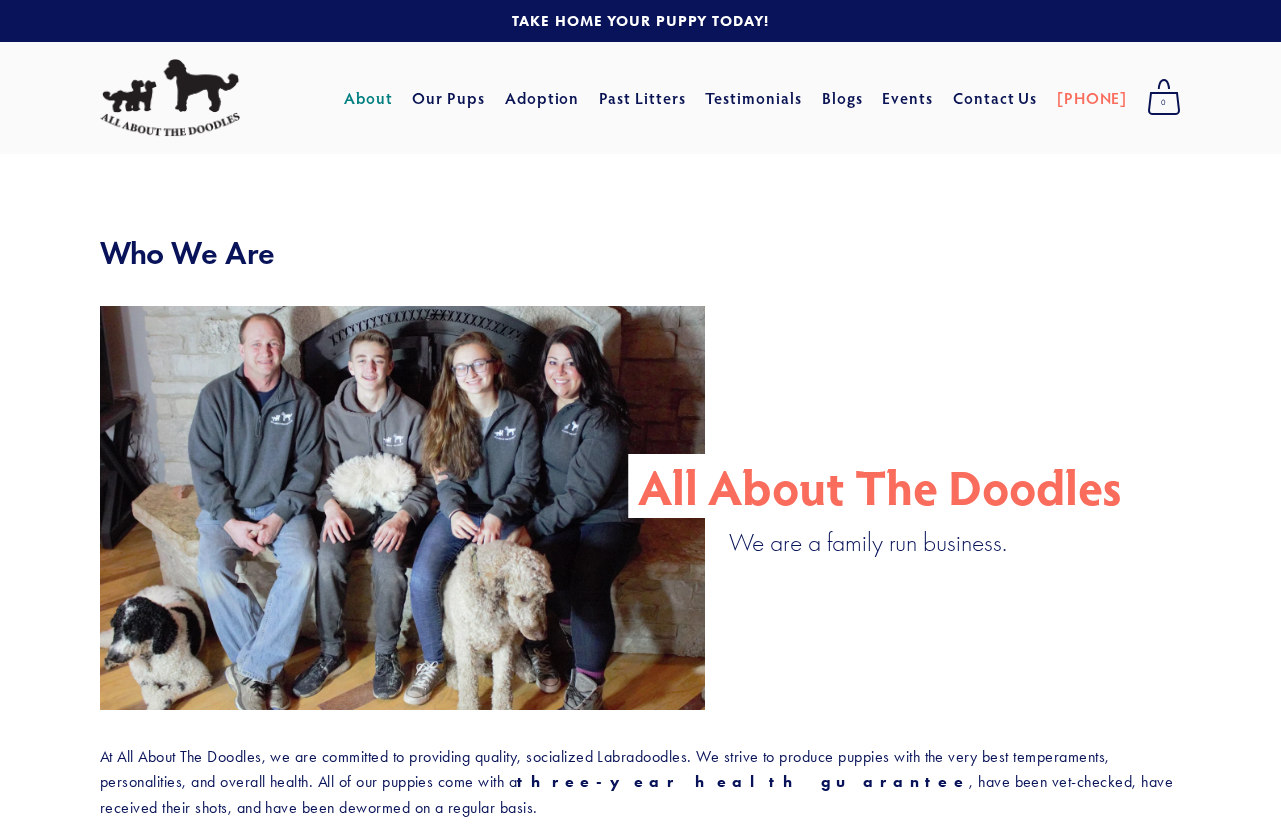 scroll, scrollTop: 0, scrollLeft: 0, axis: both 